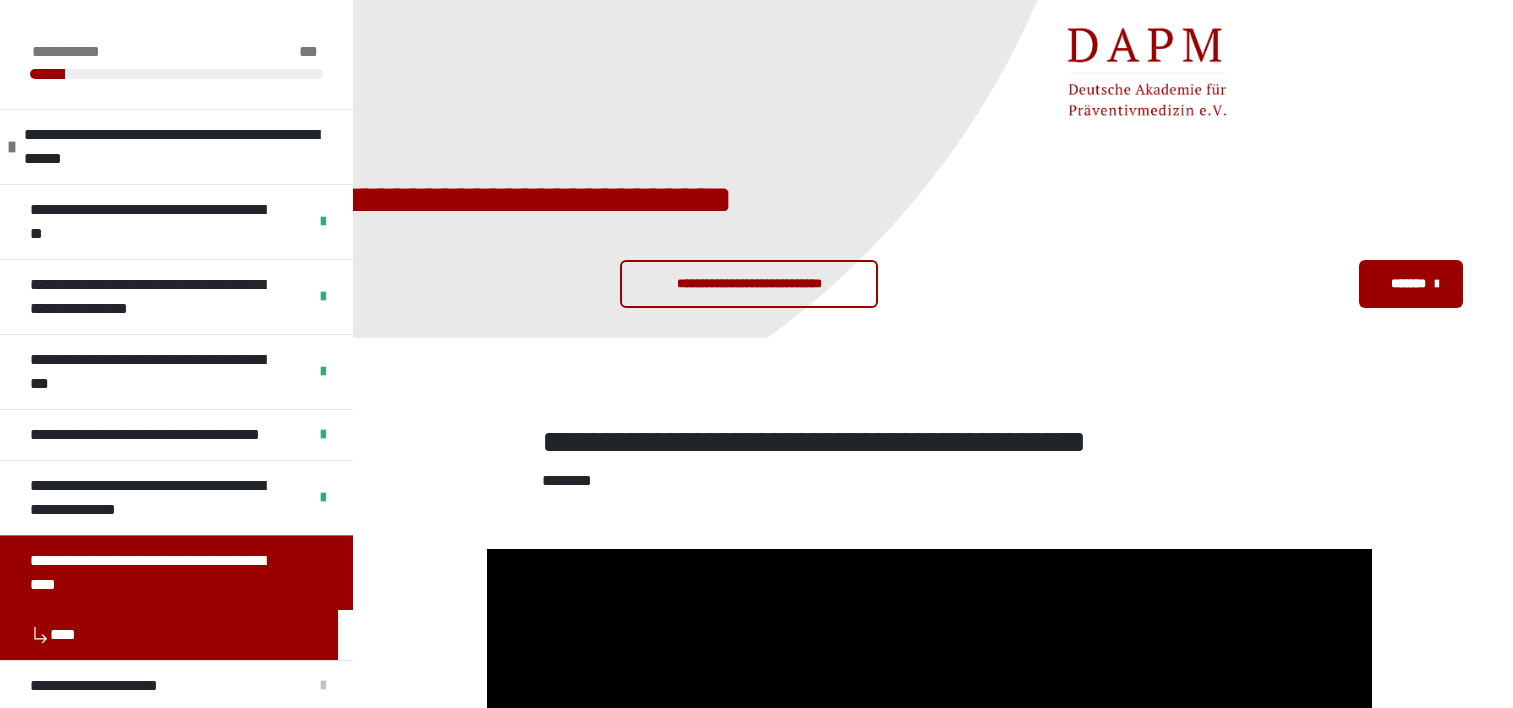 scroll, scrollTop: 545, scrollLeft: 0, axis: vertical 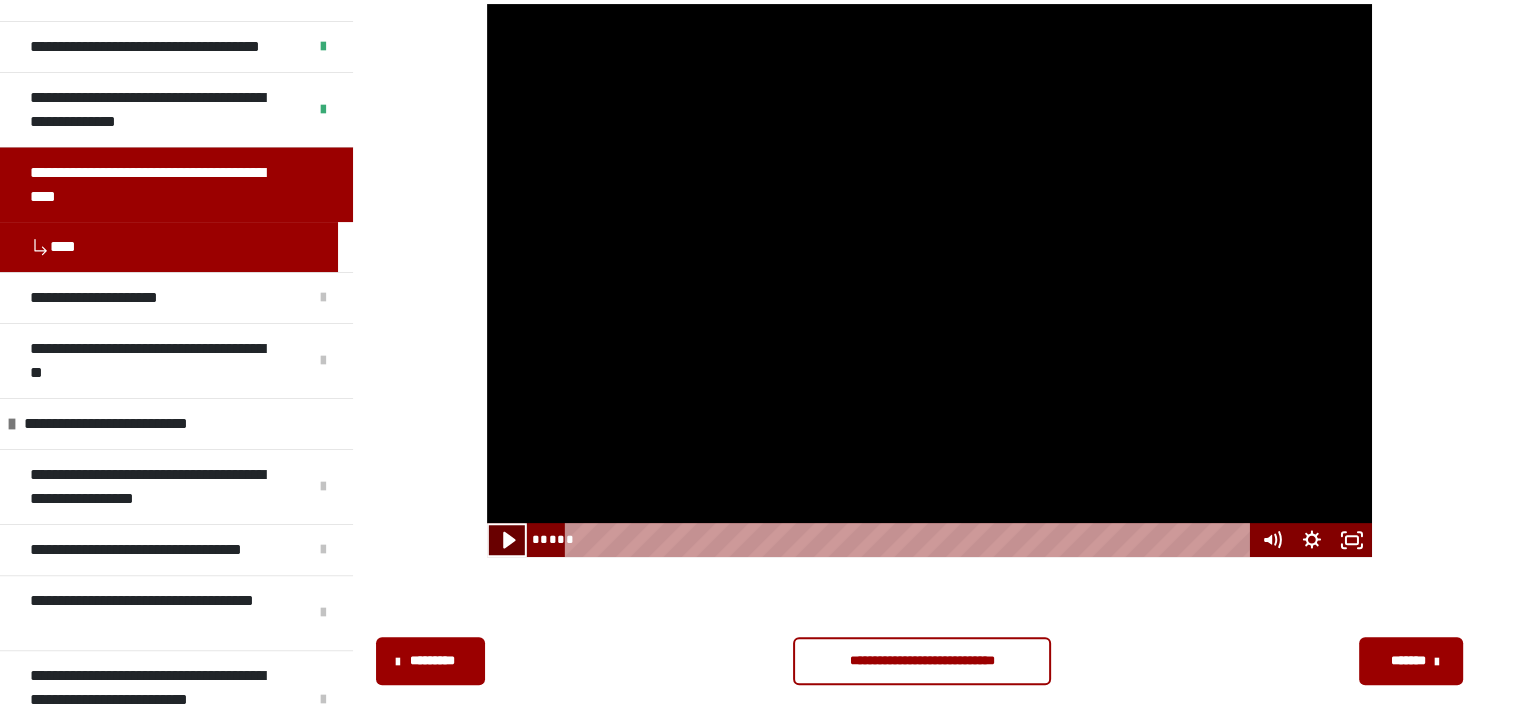 click 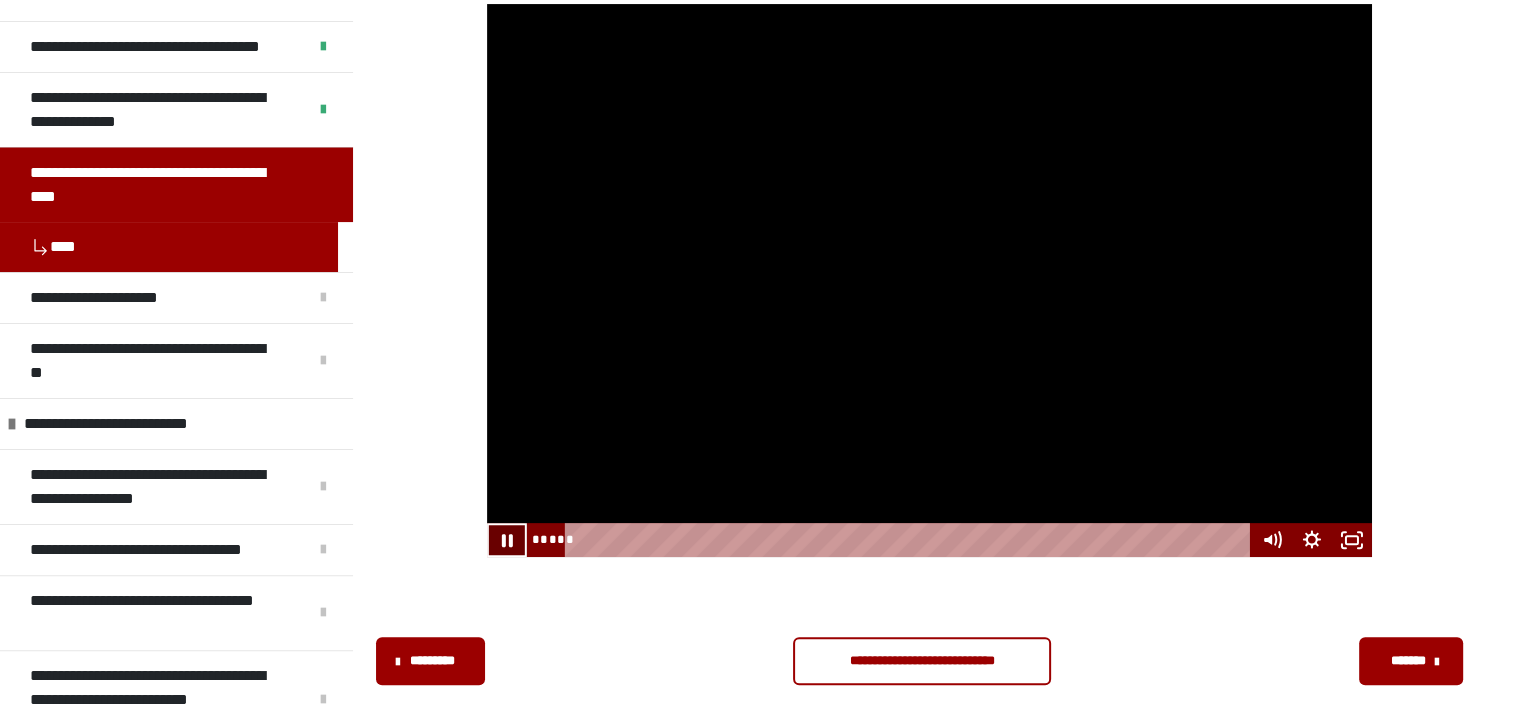 type 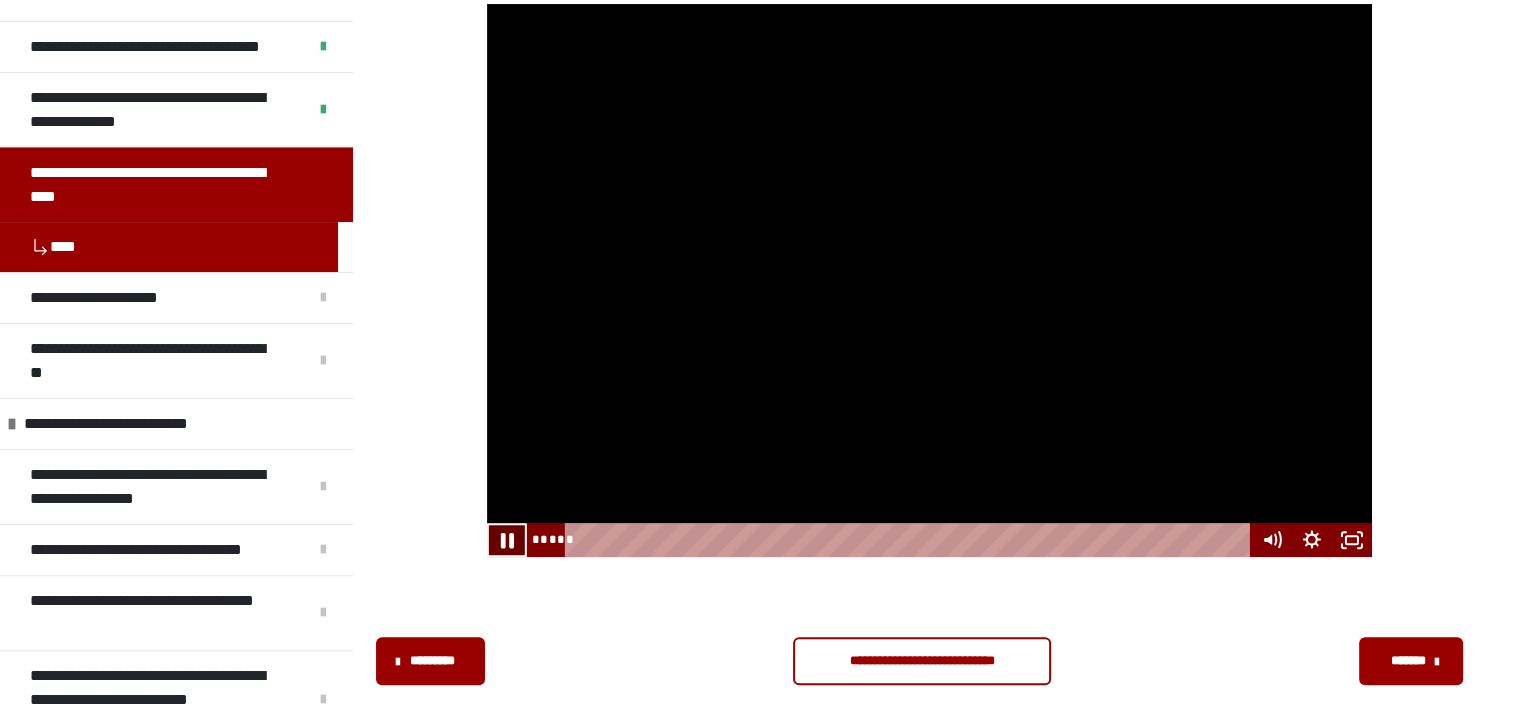 click 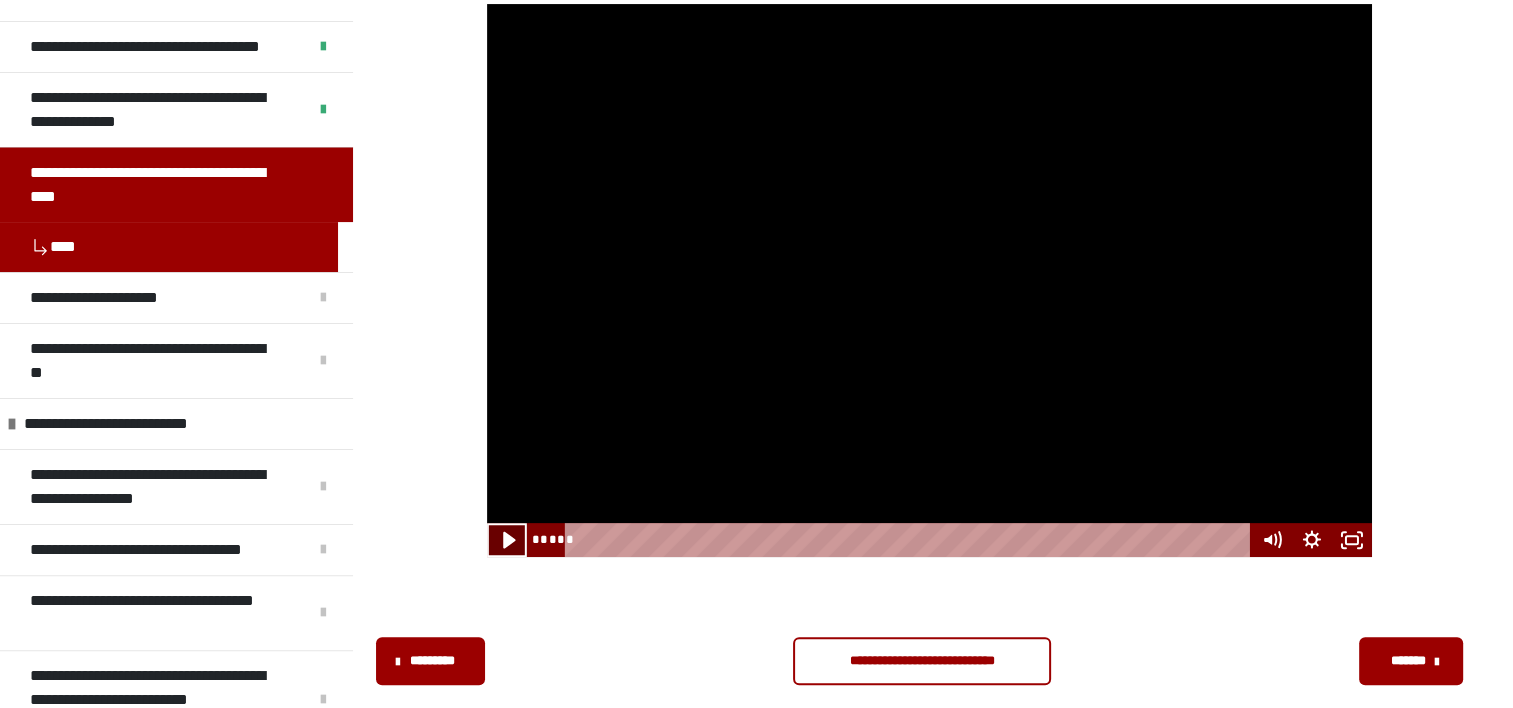click 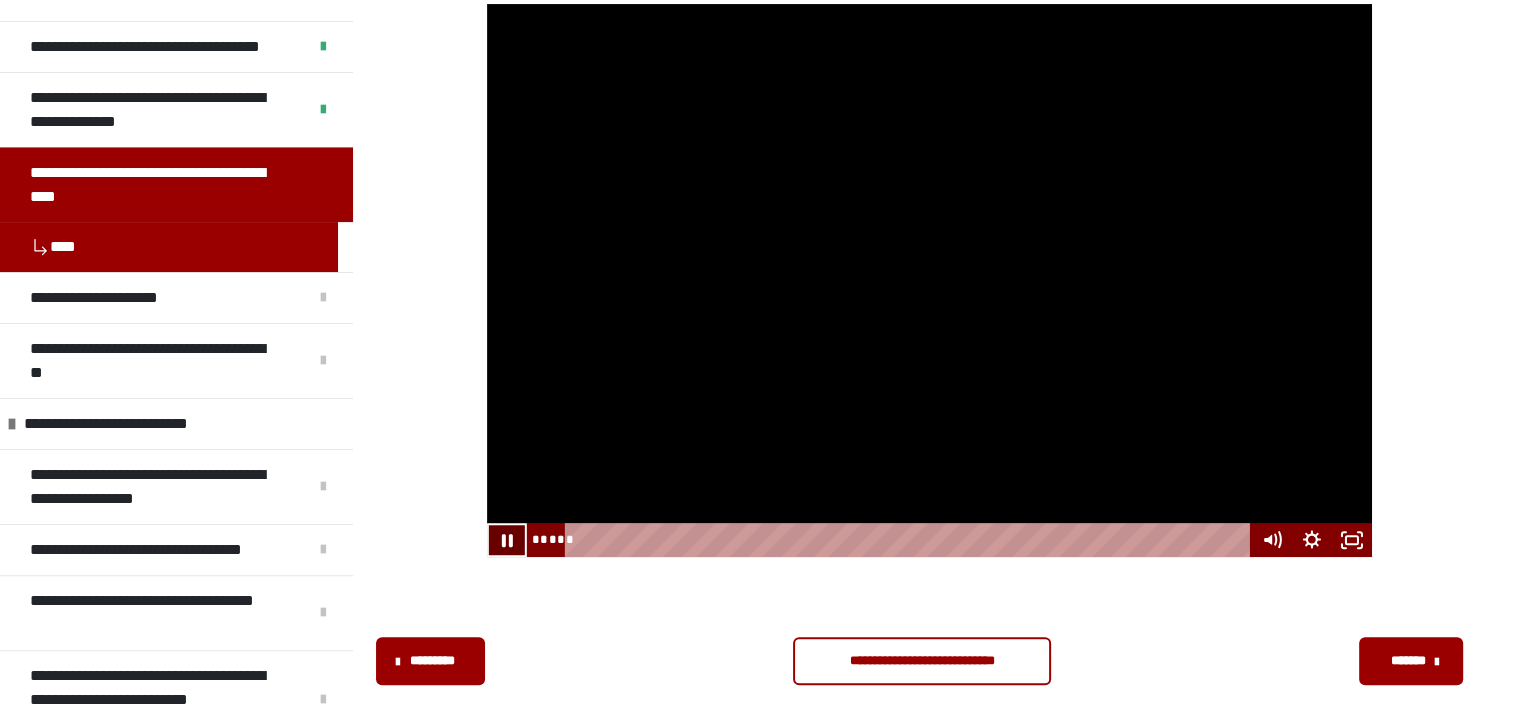 click 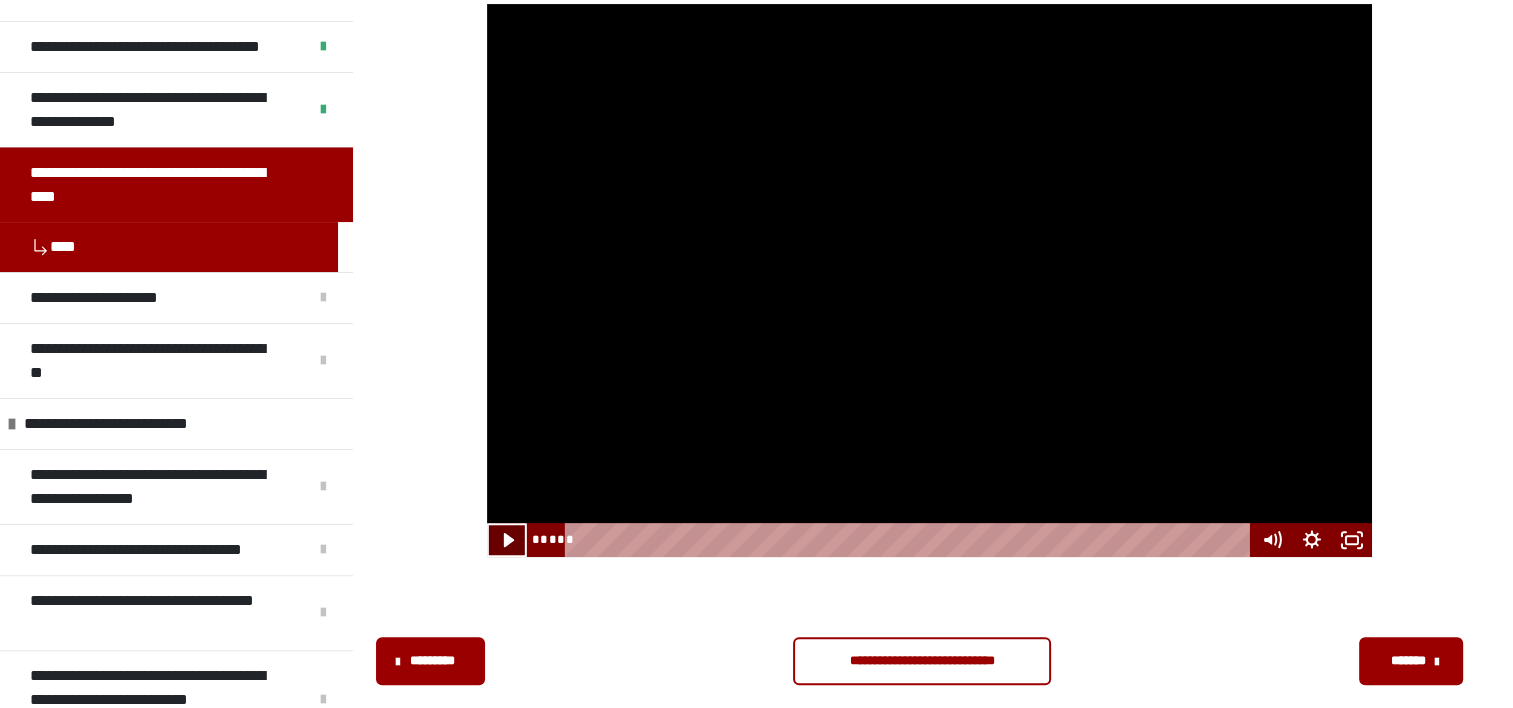 click 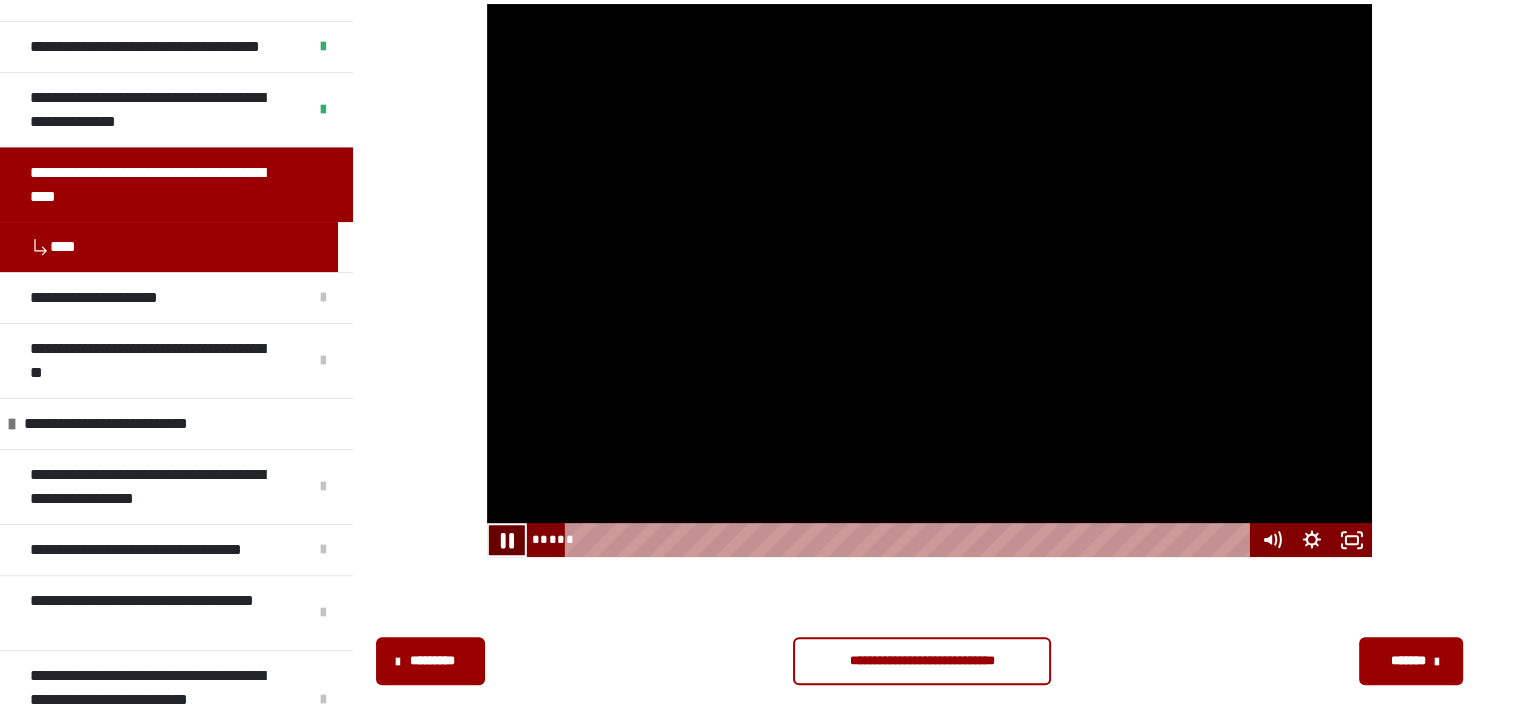 click 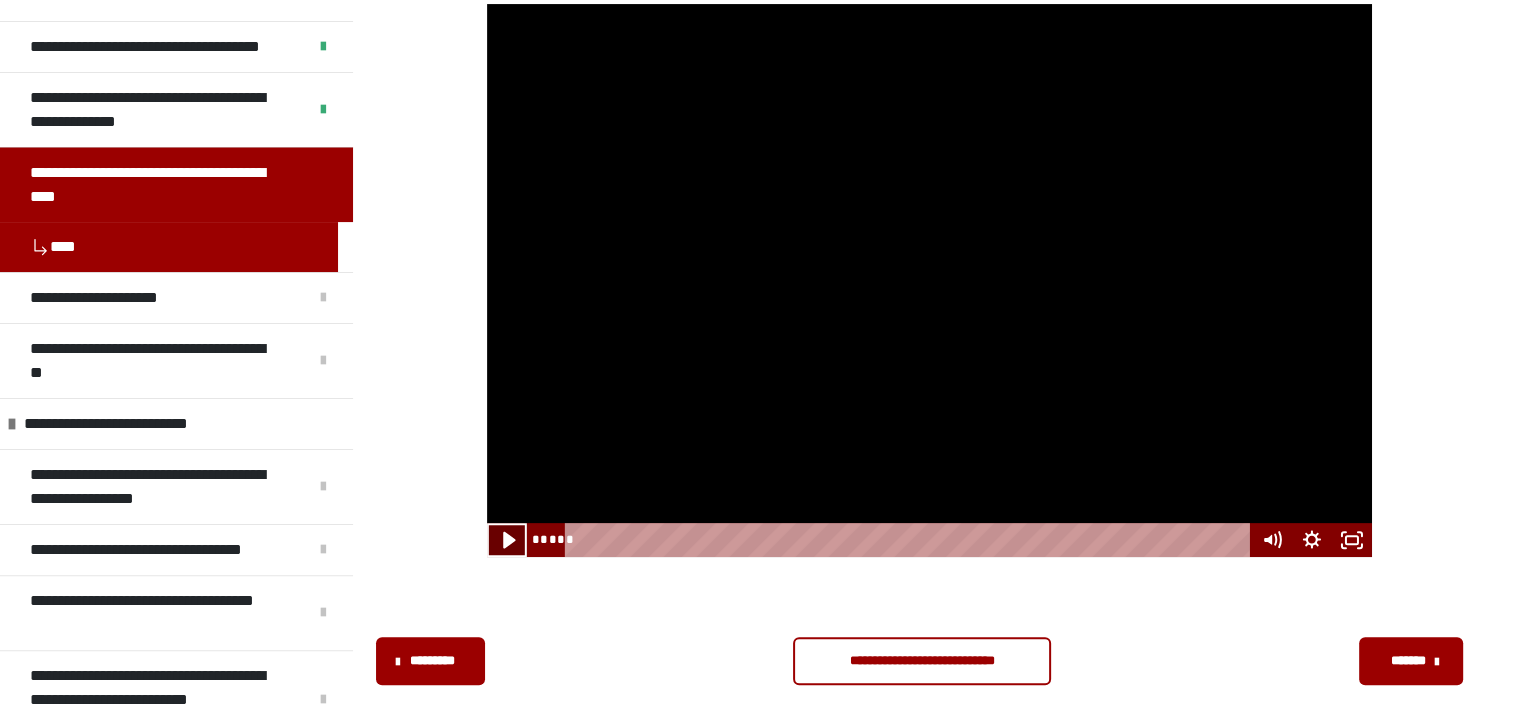 click 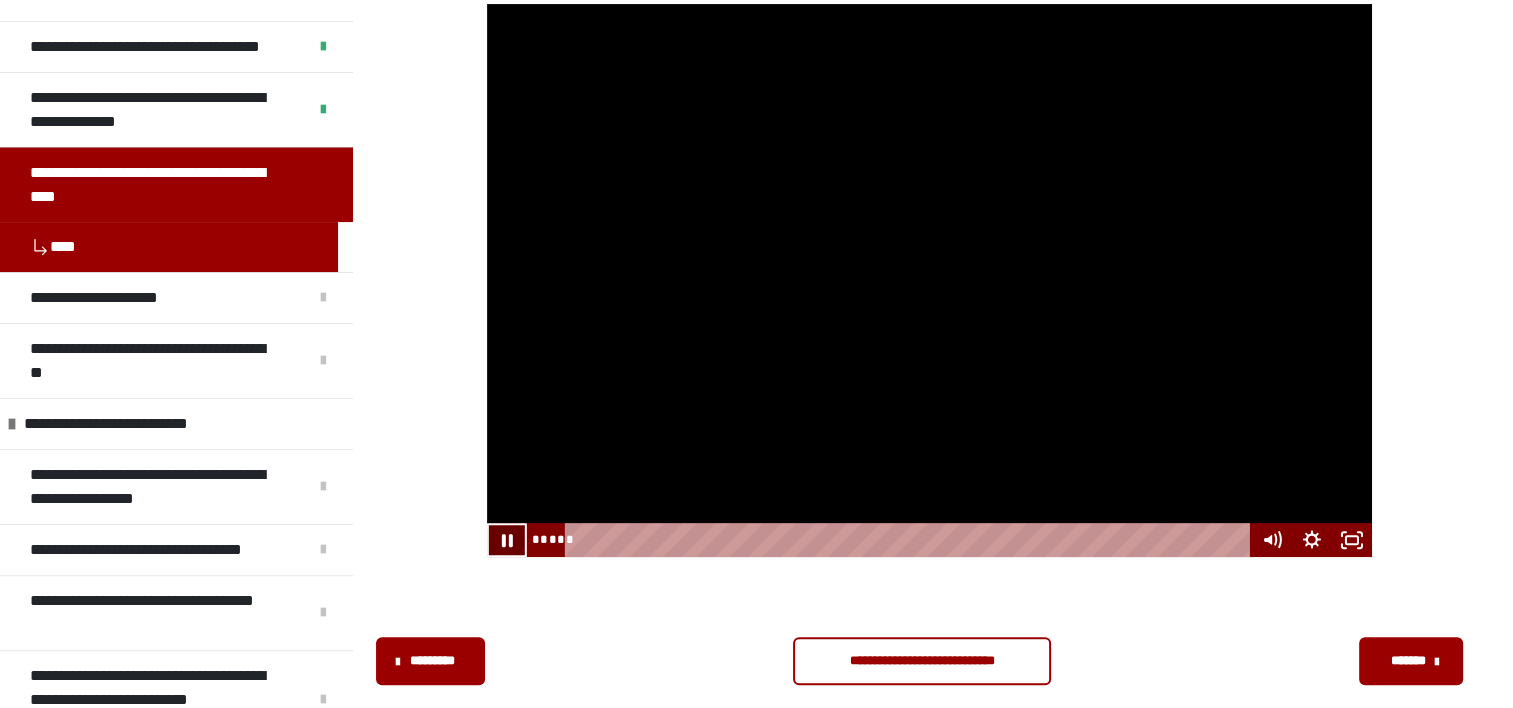 click at bounding box center (507, 540) 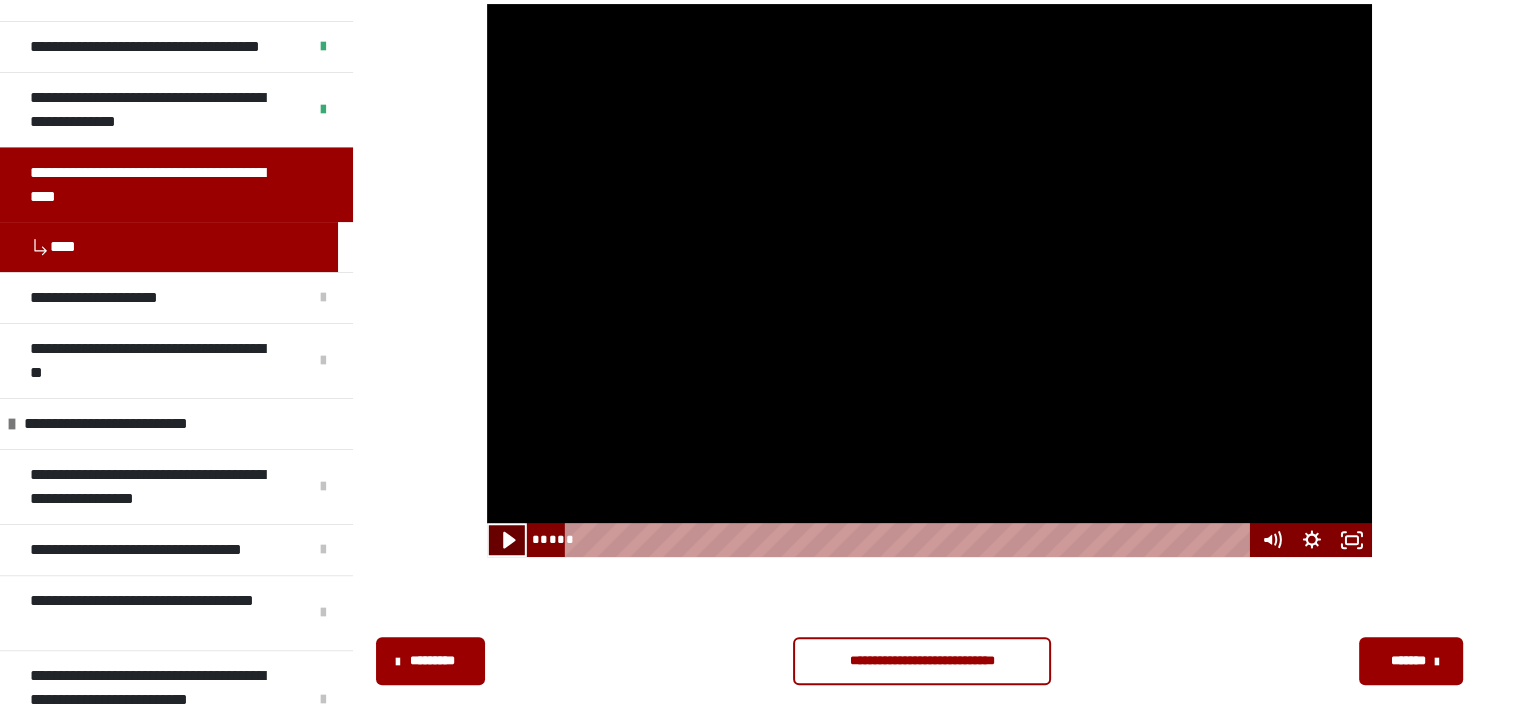 click 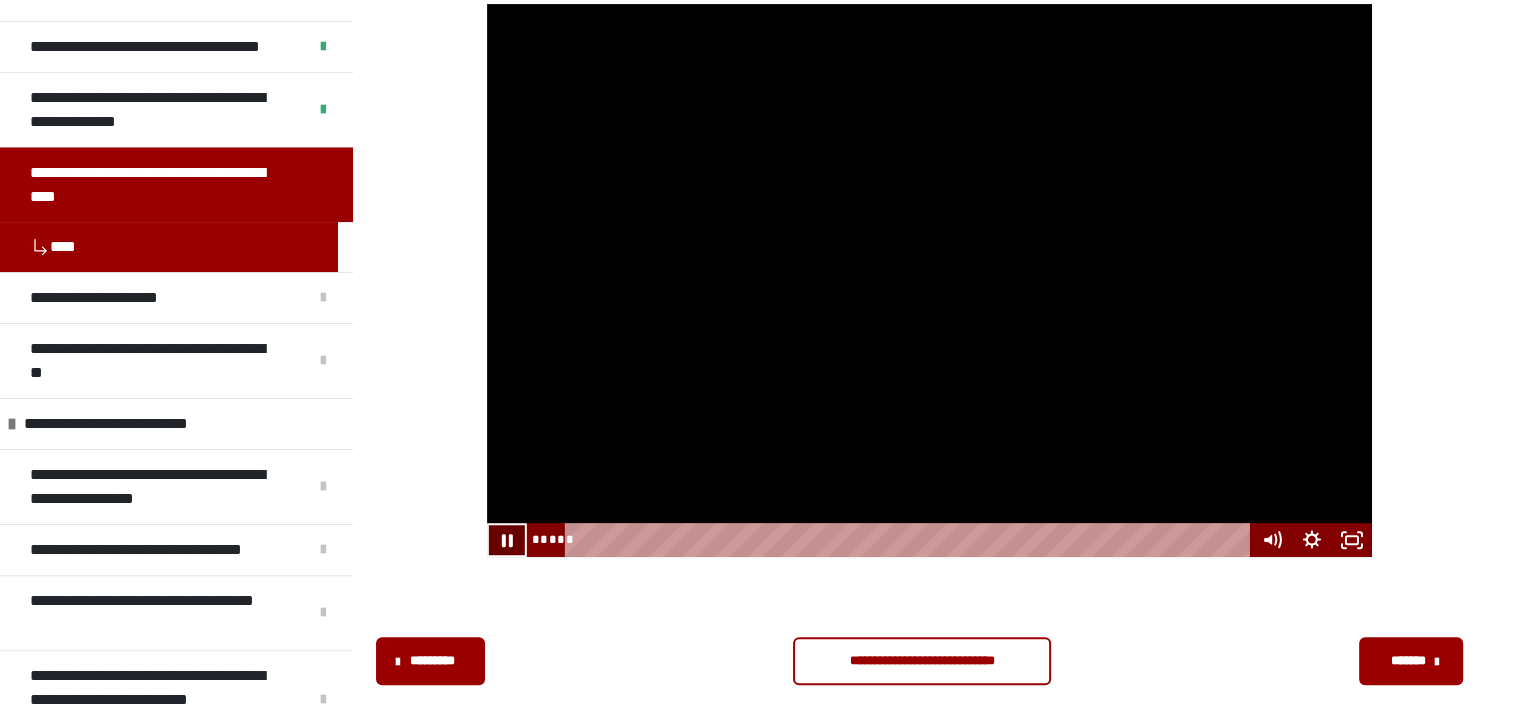 click 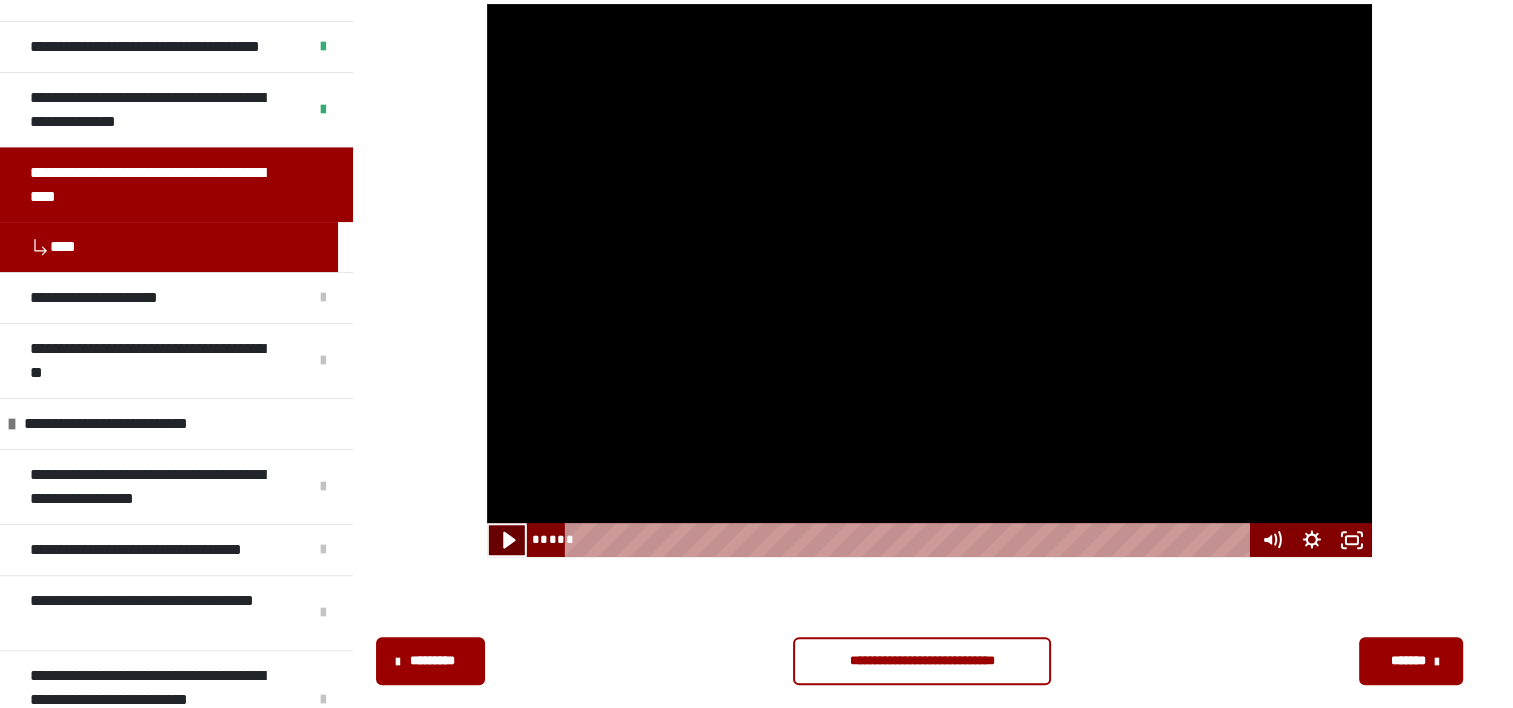 click 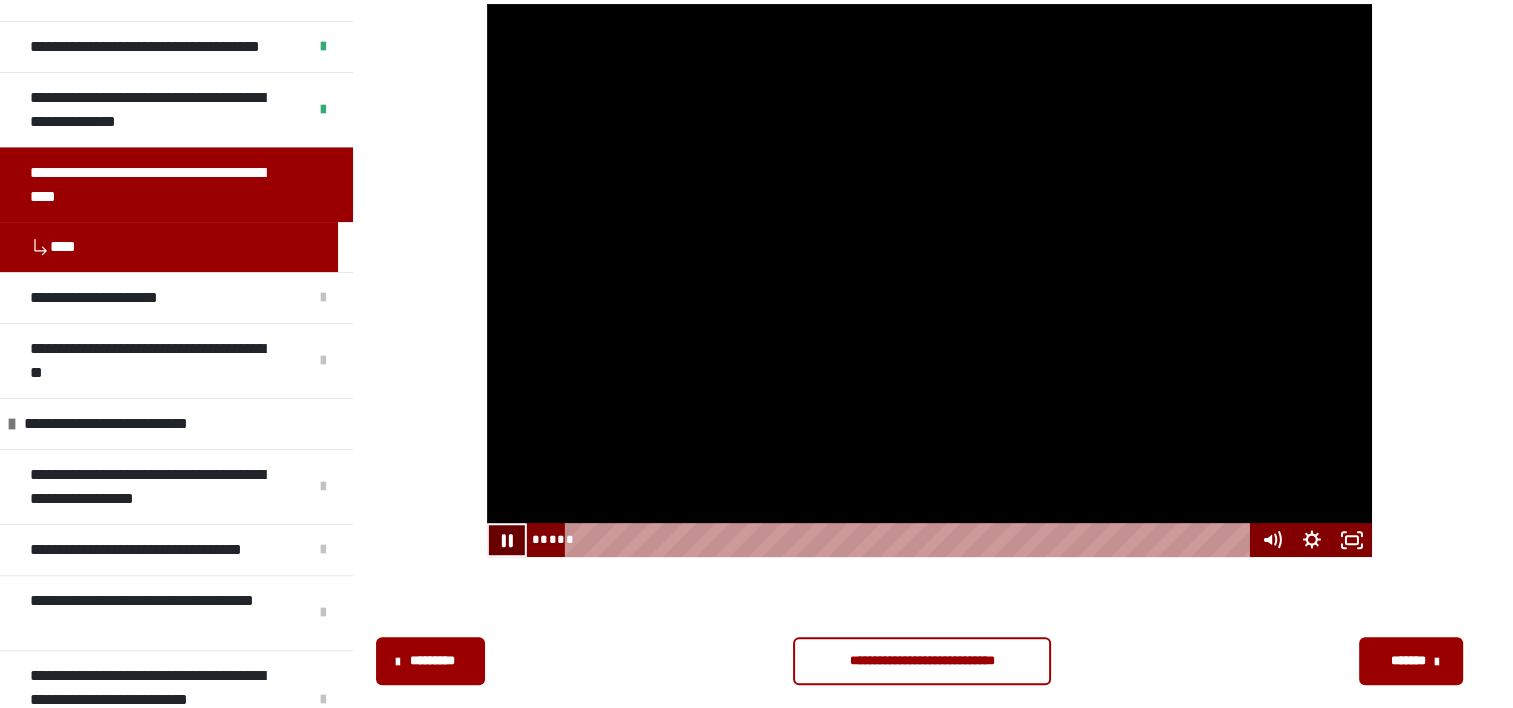 click 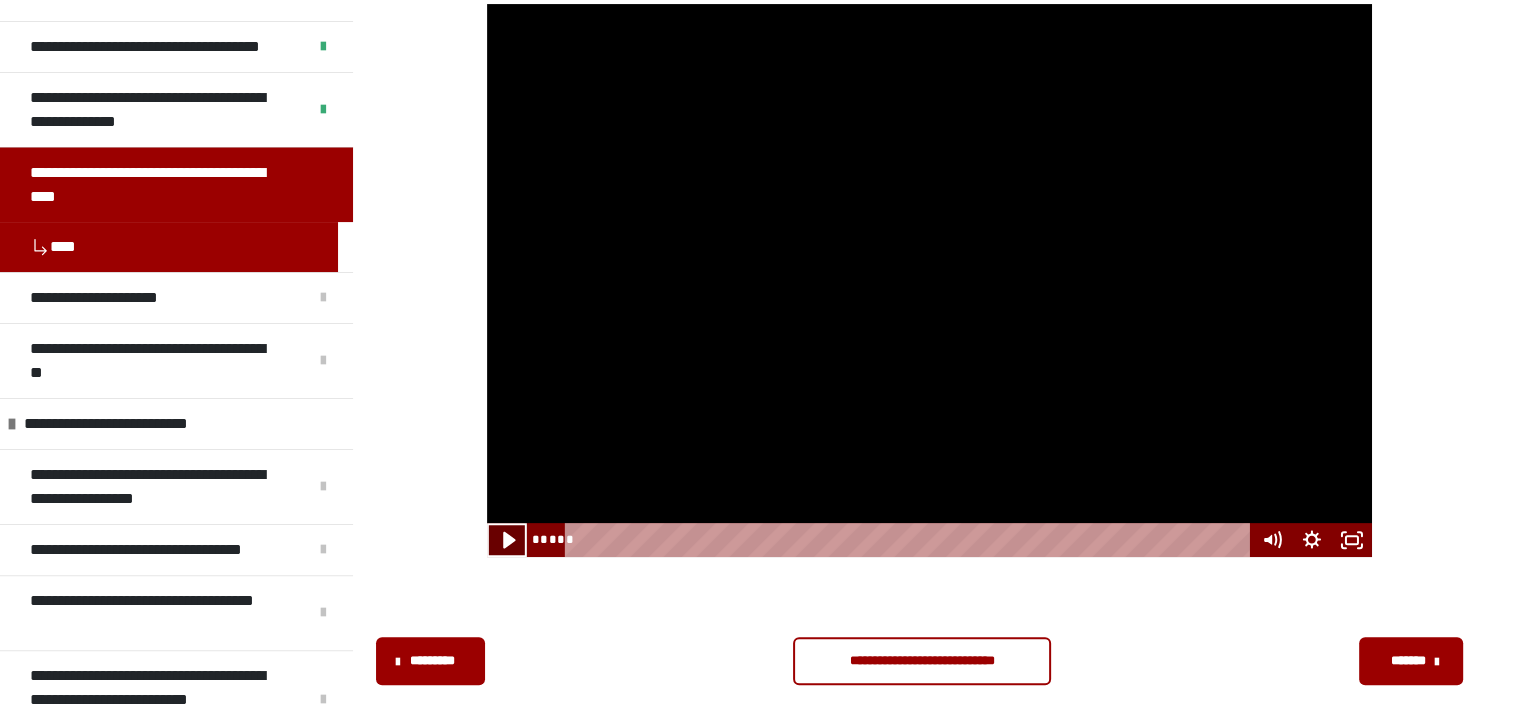 click 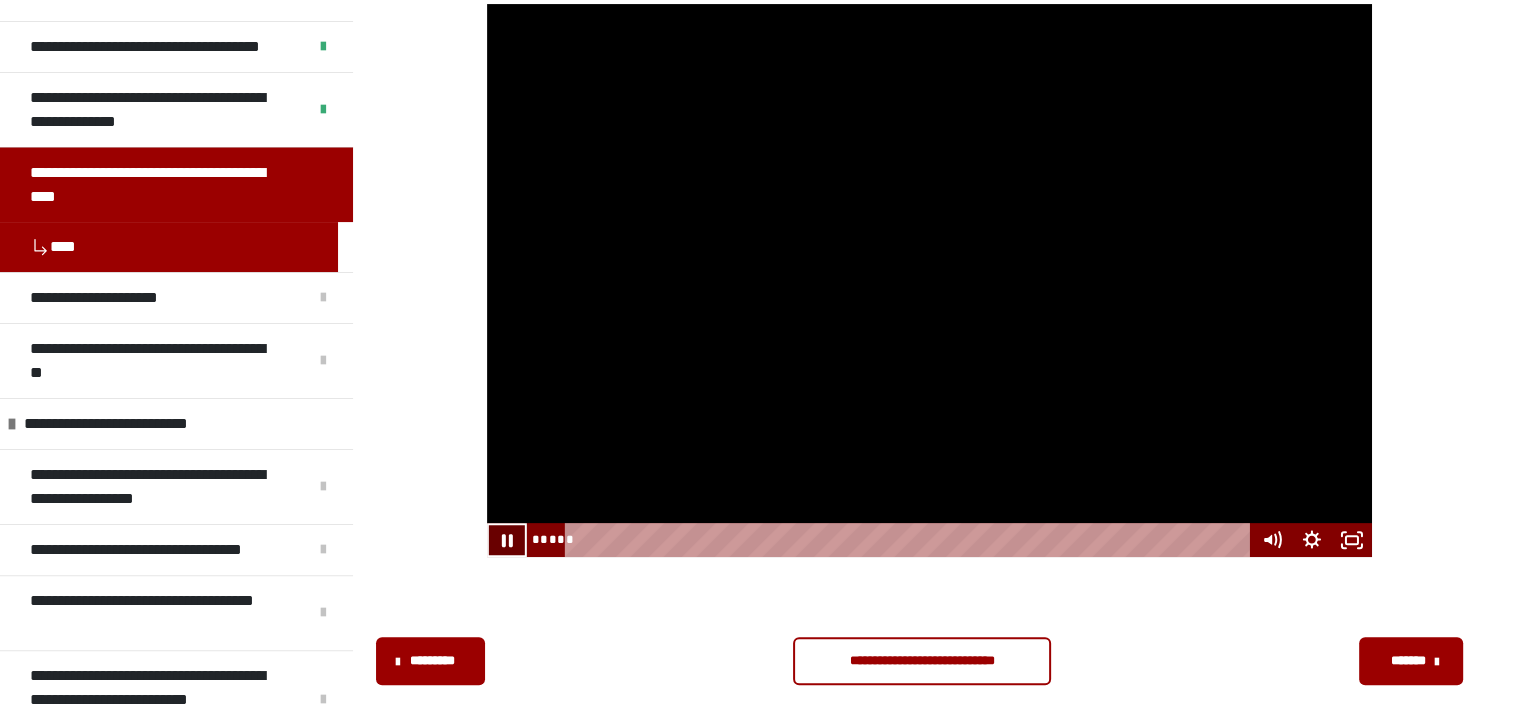 click 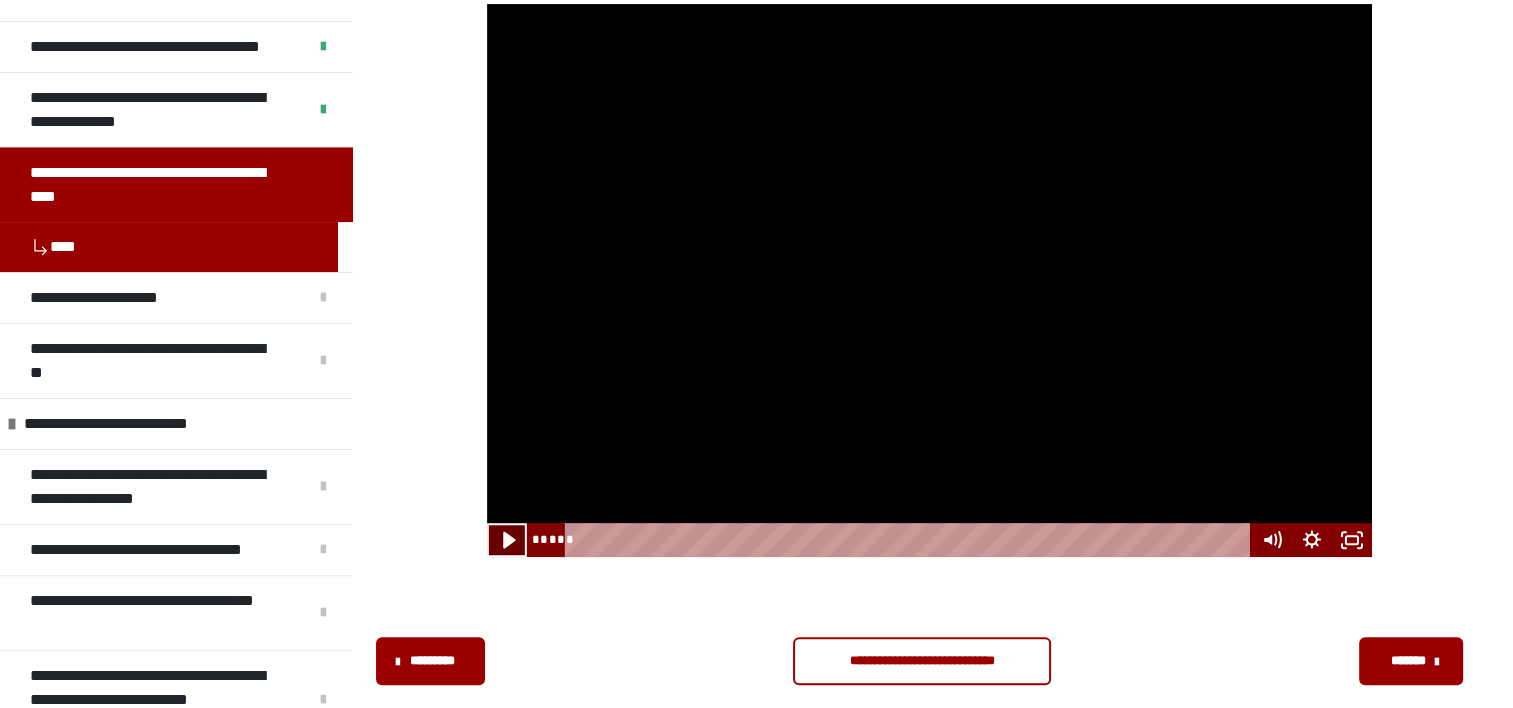 click 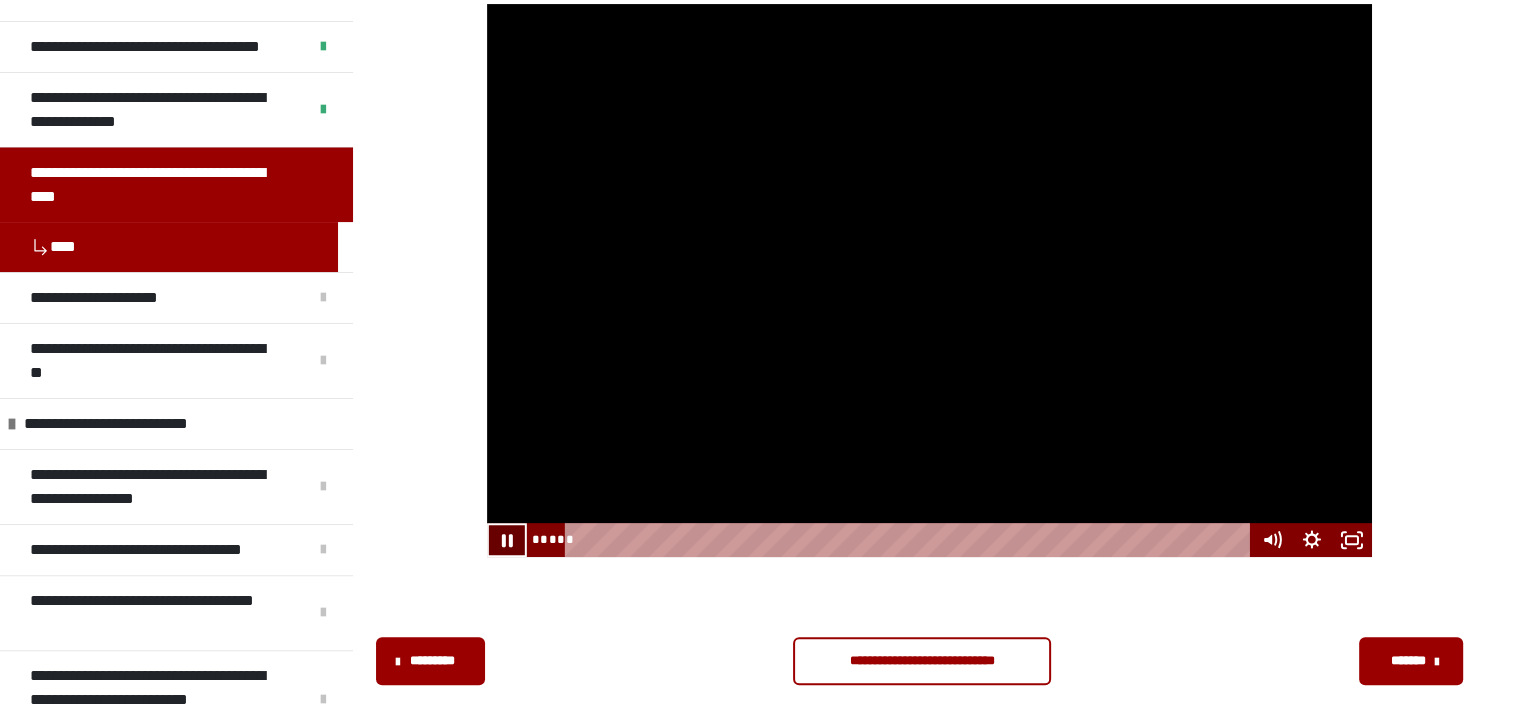 click 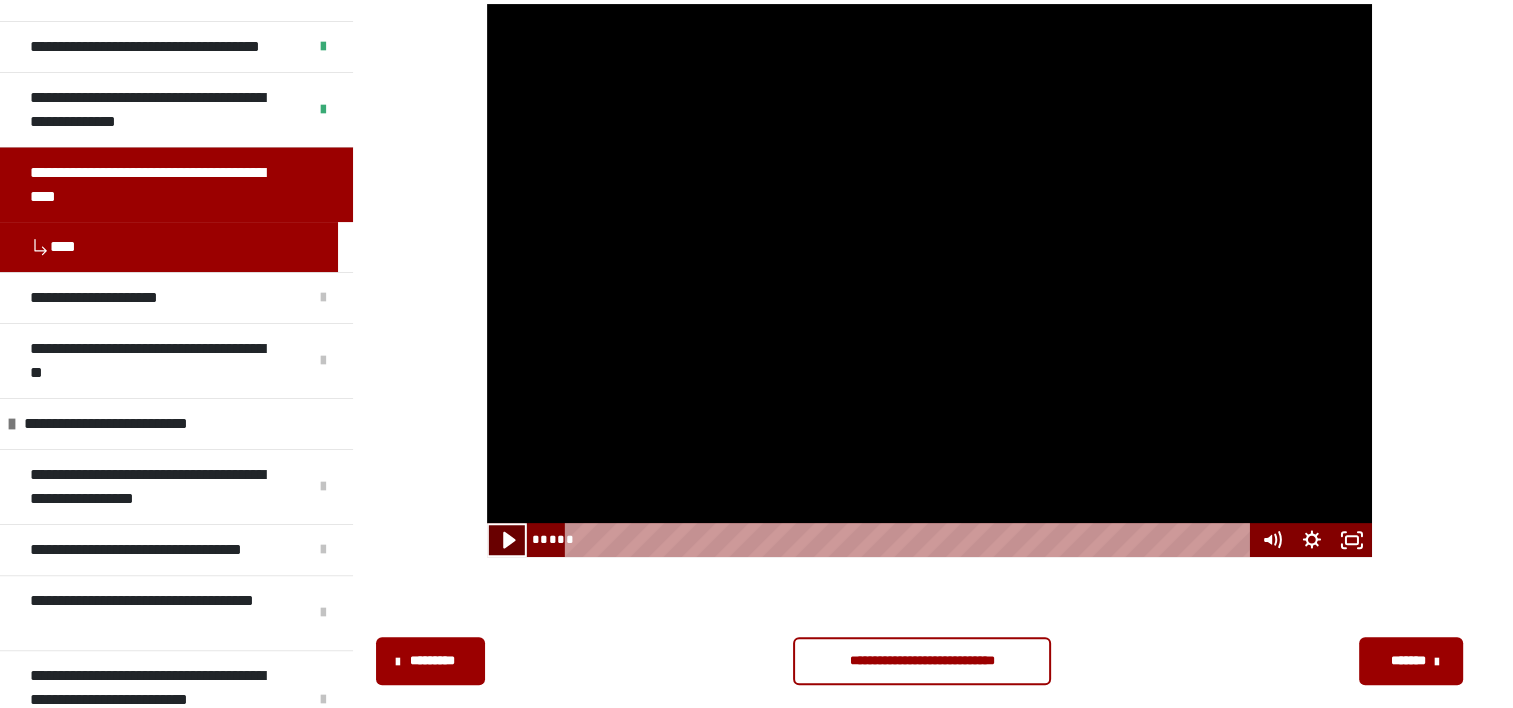 click 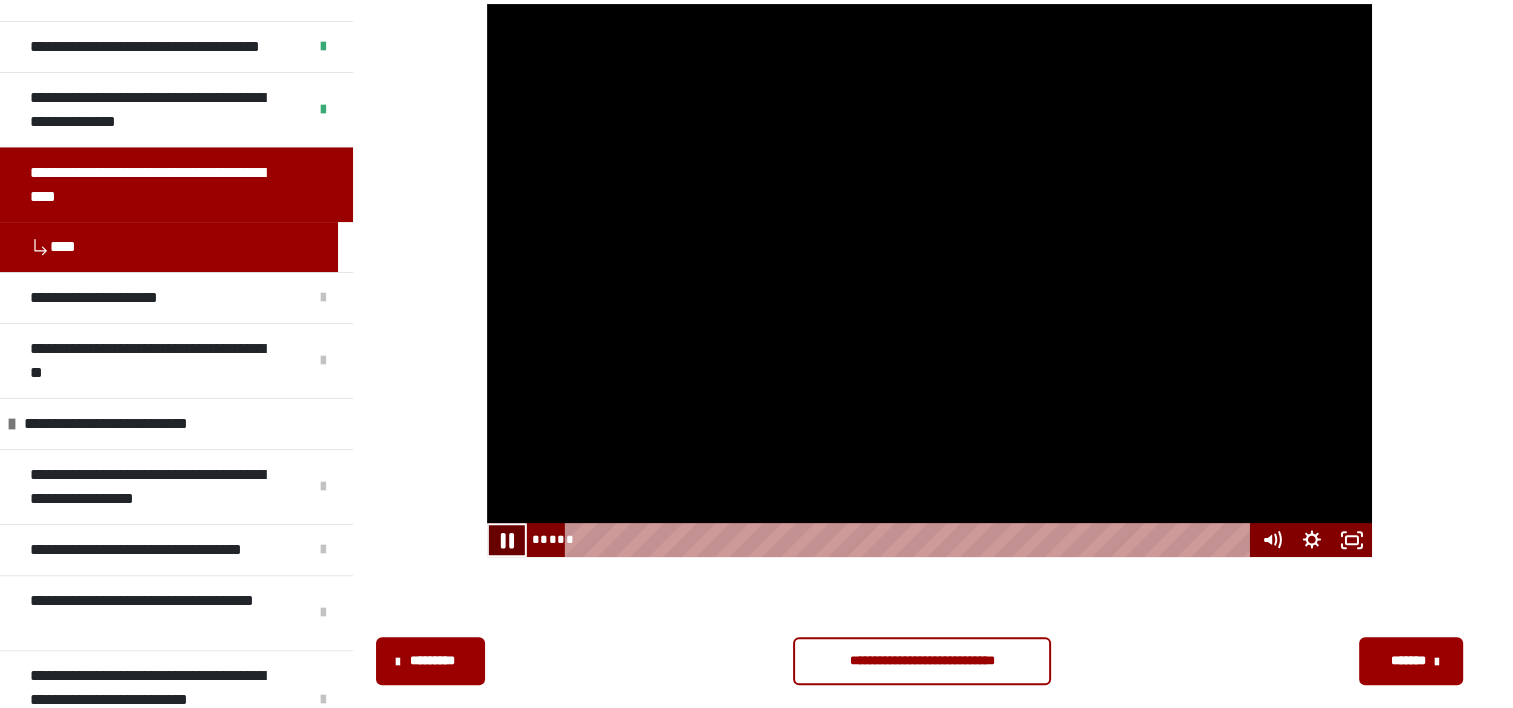click 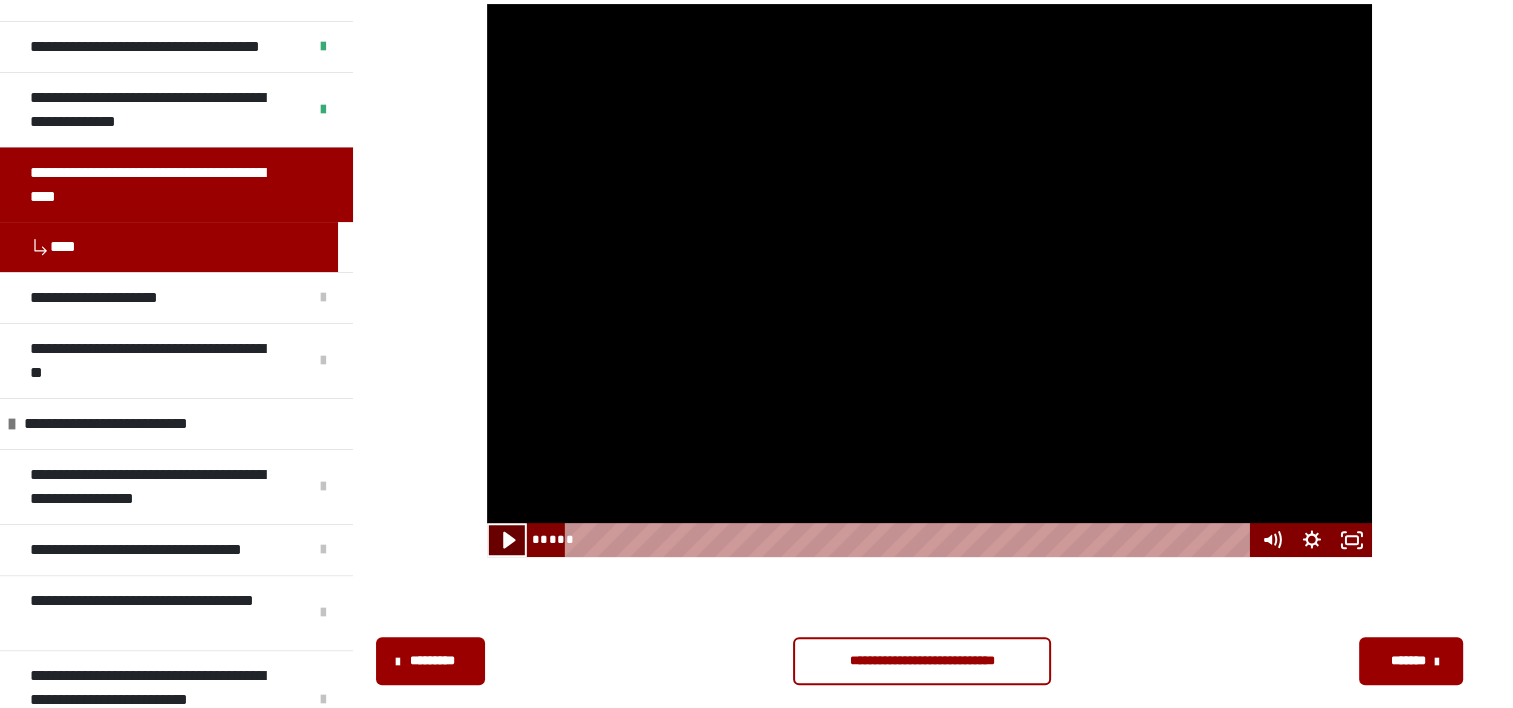 click 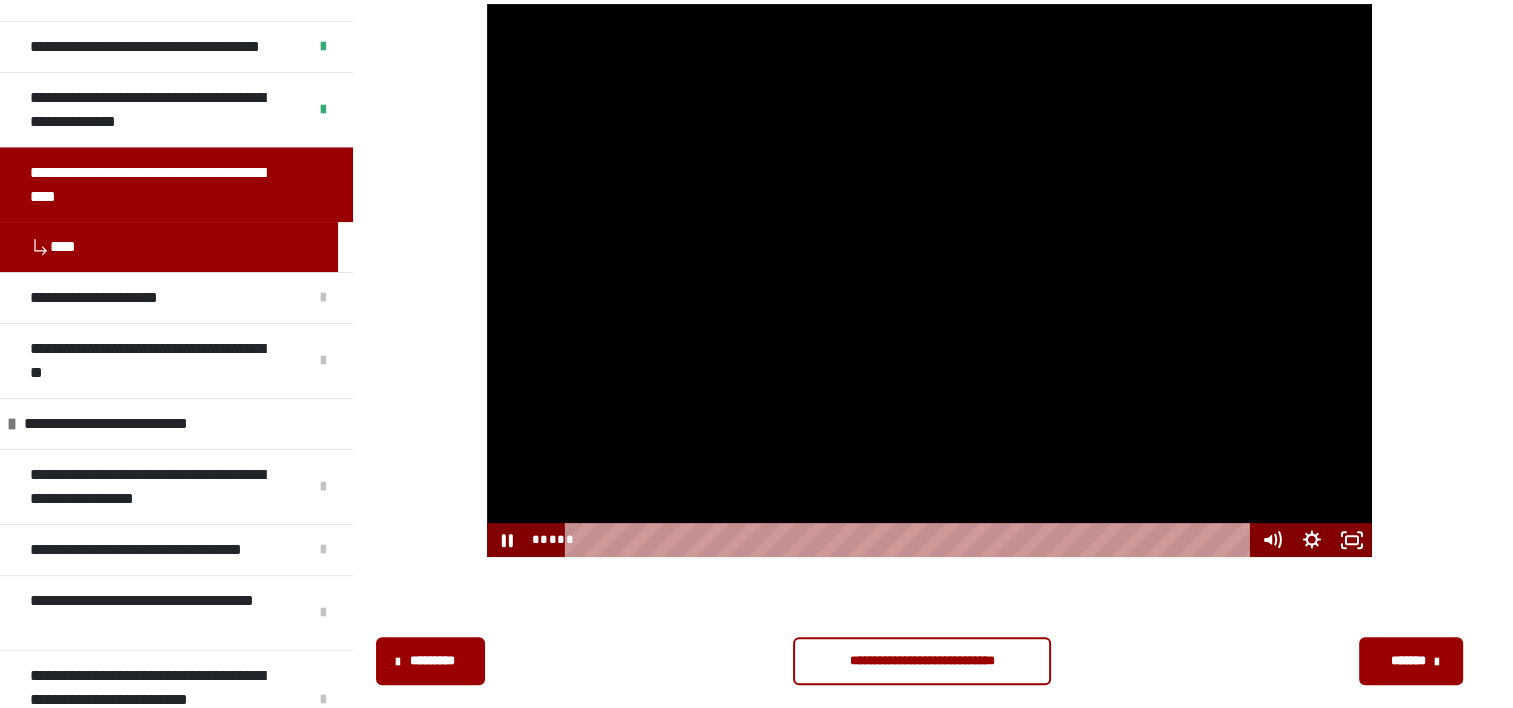 drag, startPoint x: 1044, startPoint y: 538, endPoint x: 1032, endPoint y: 538, distance: 12 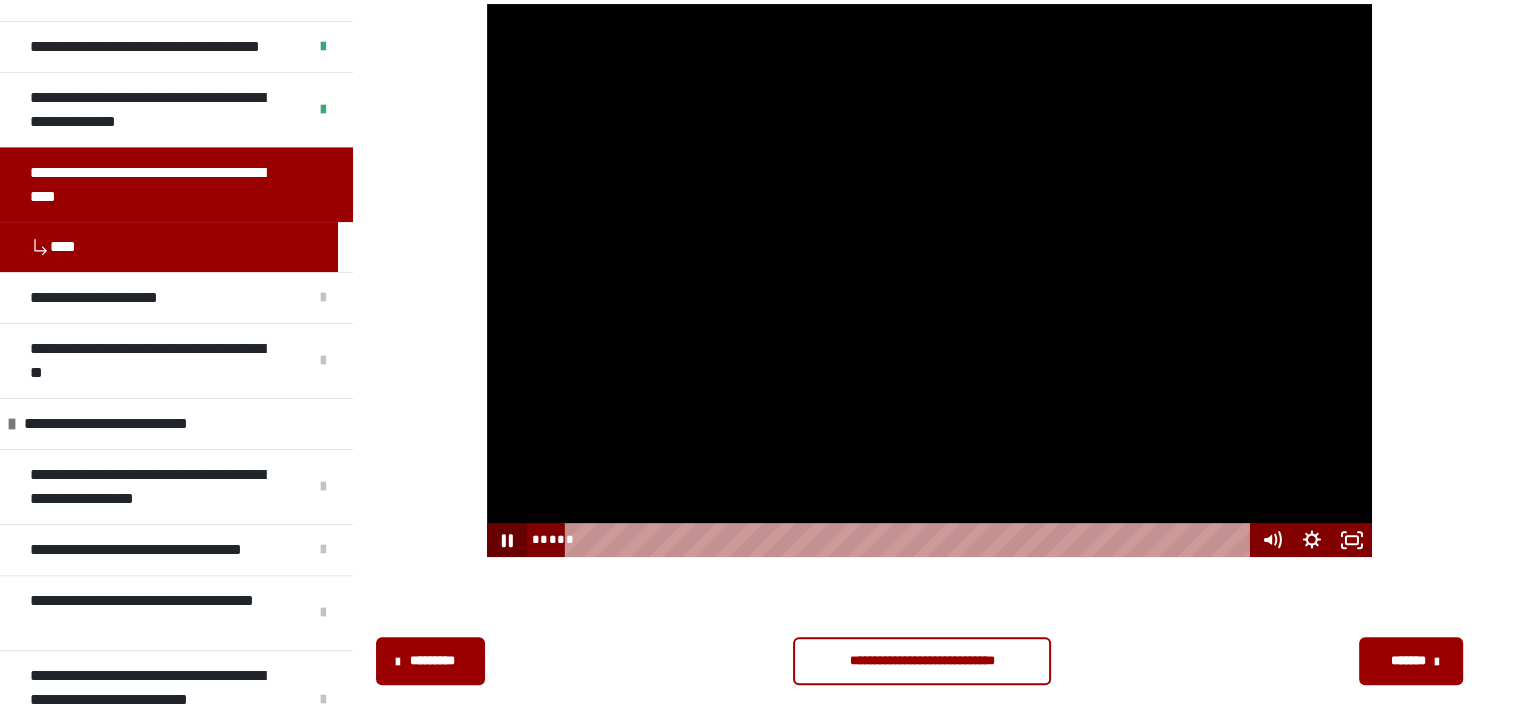 click 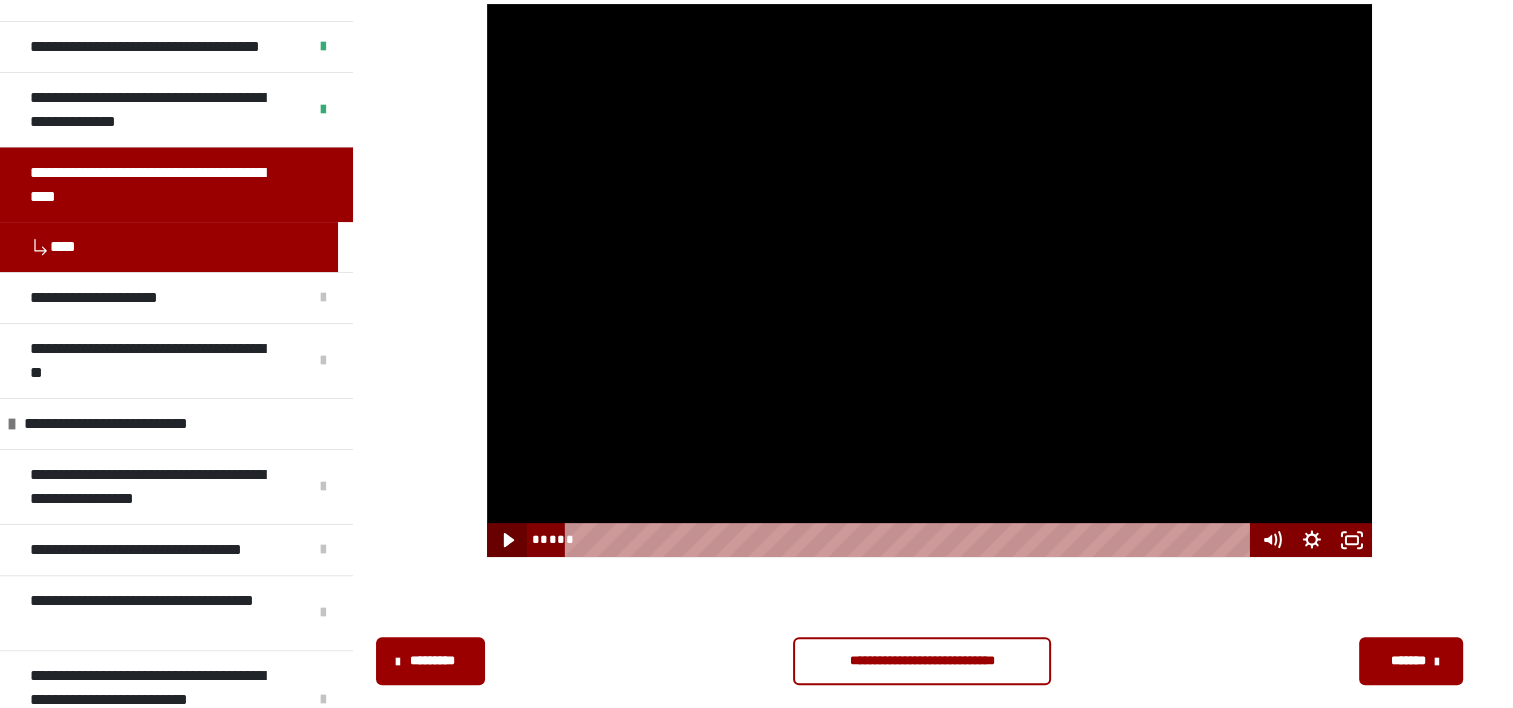 click 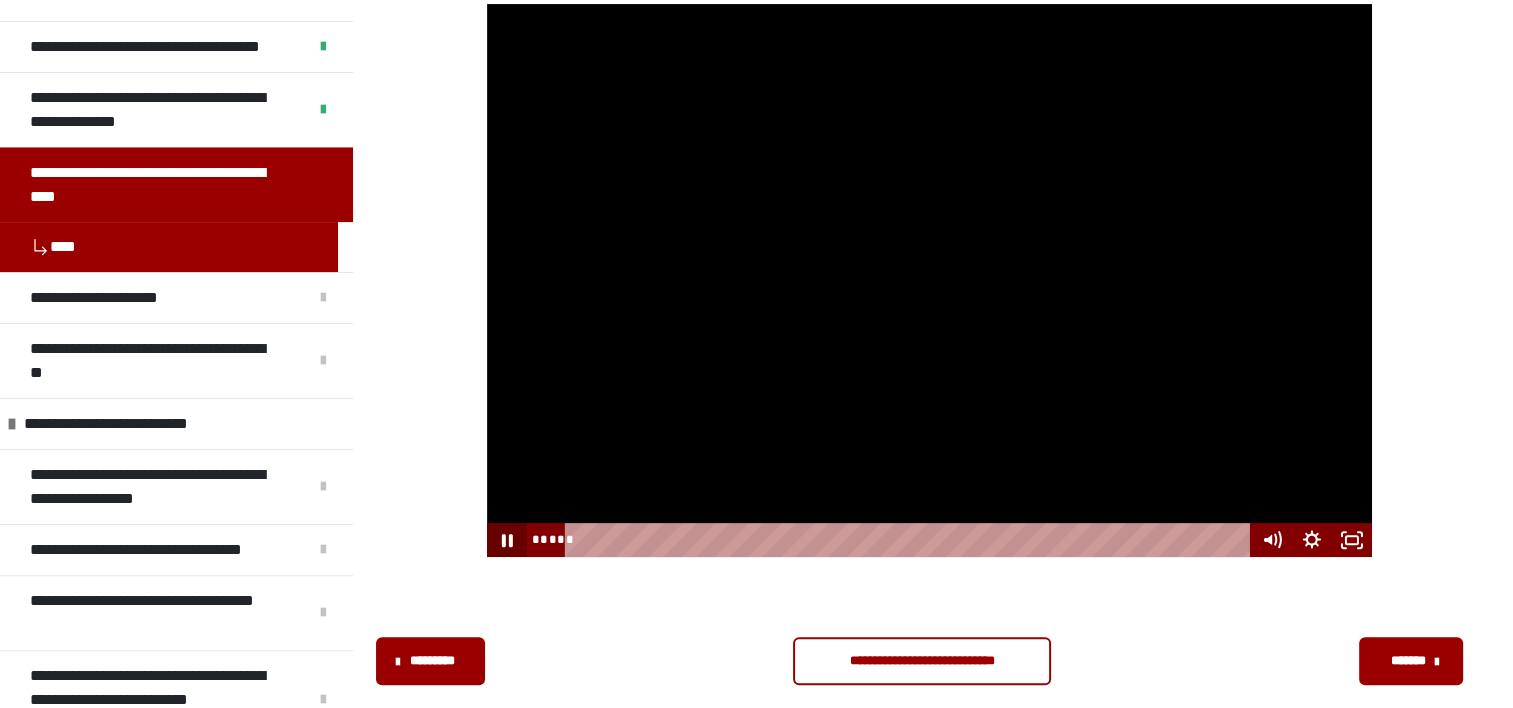 click 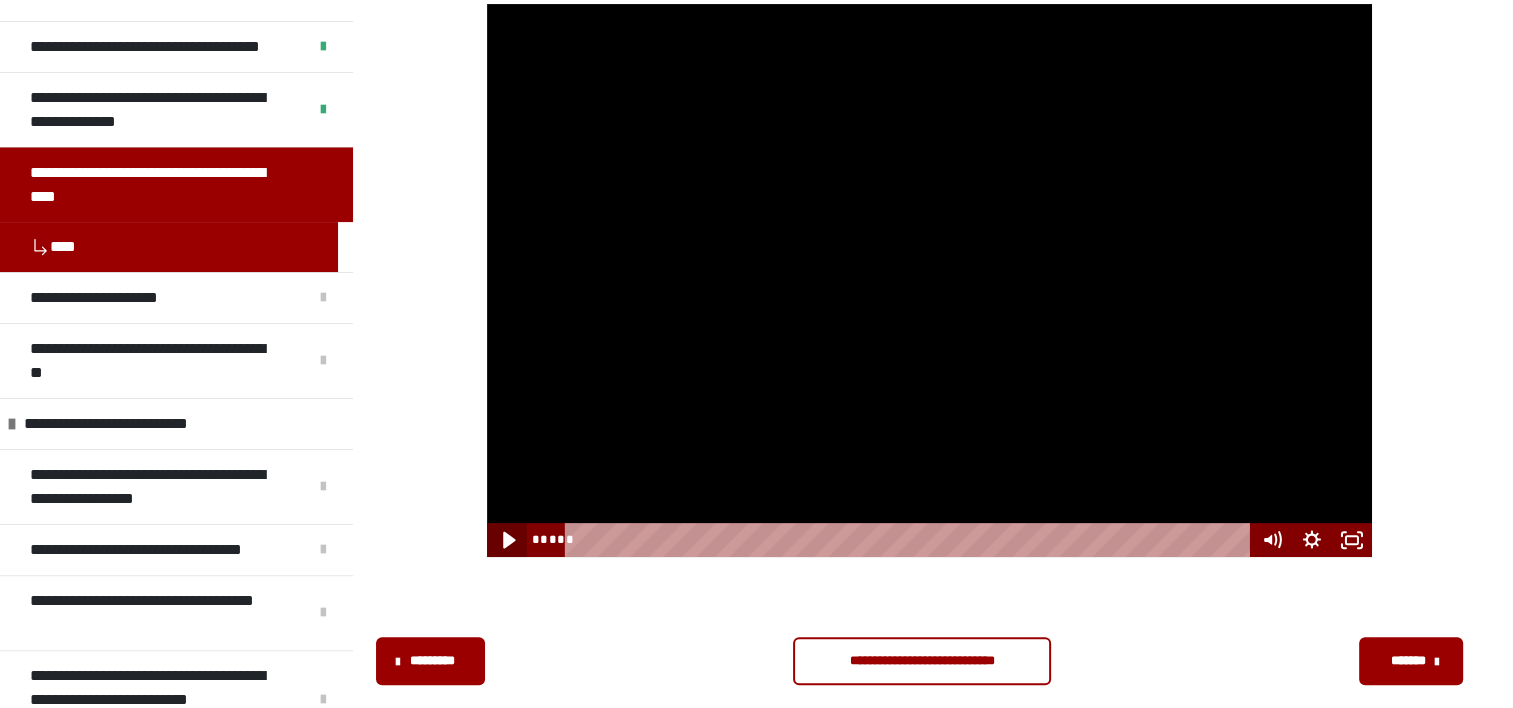 click 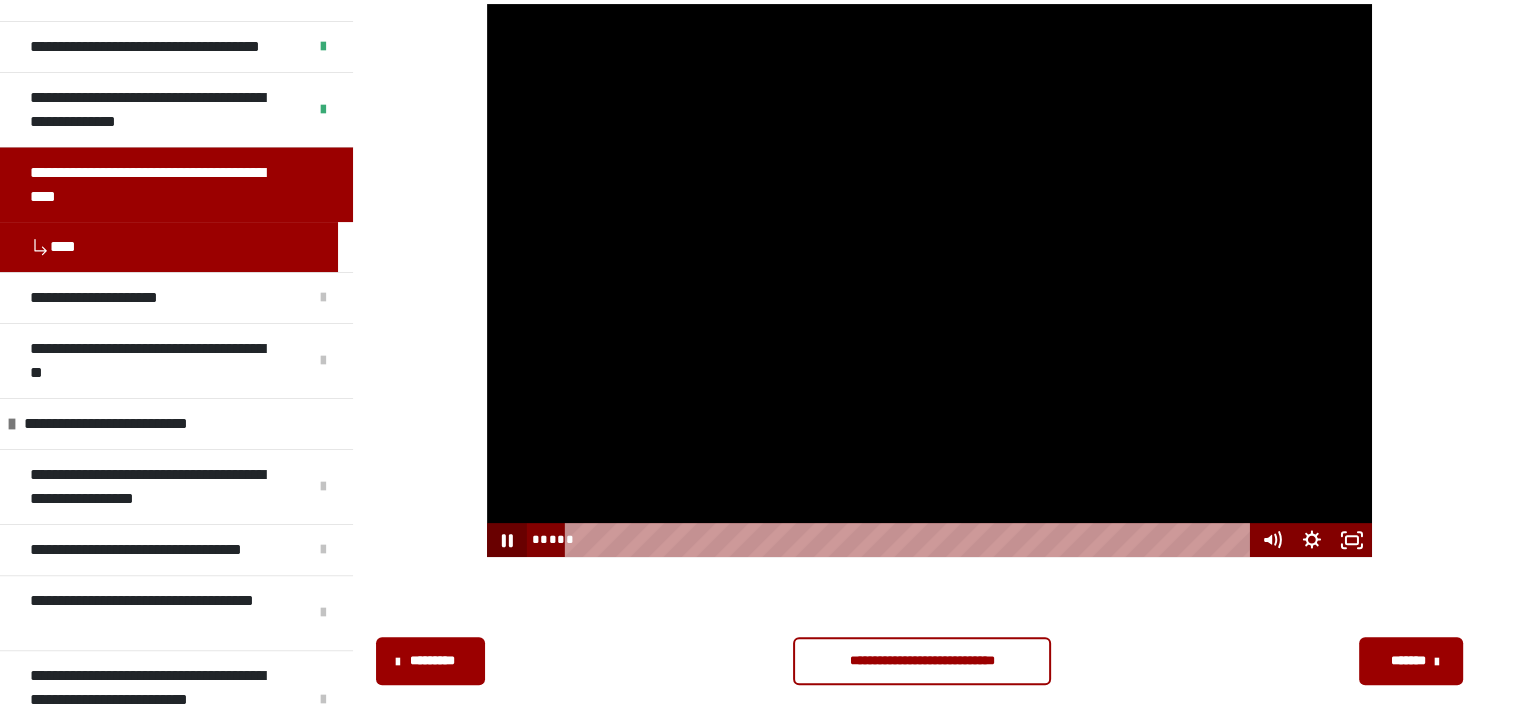 click 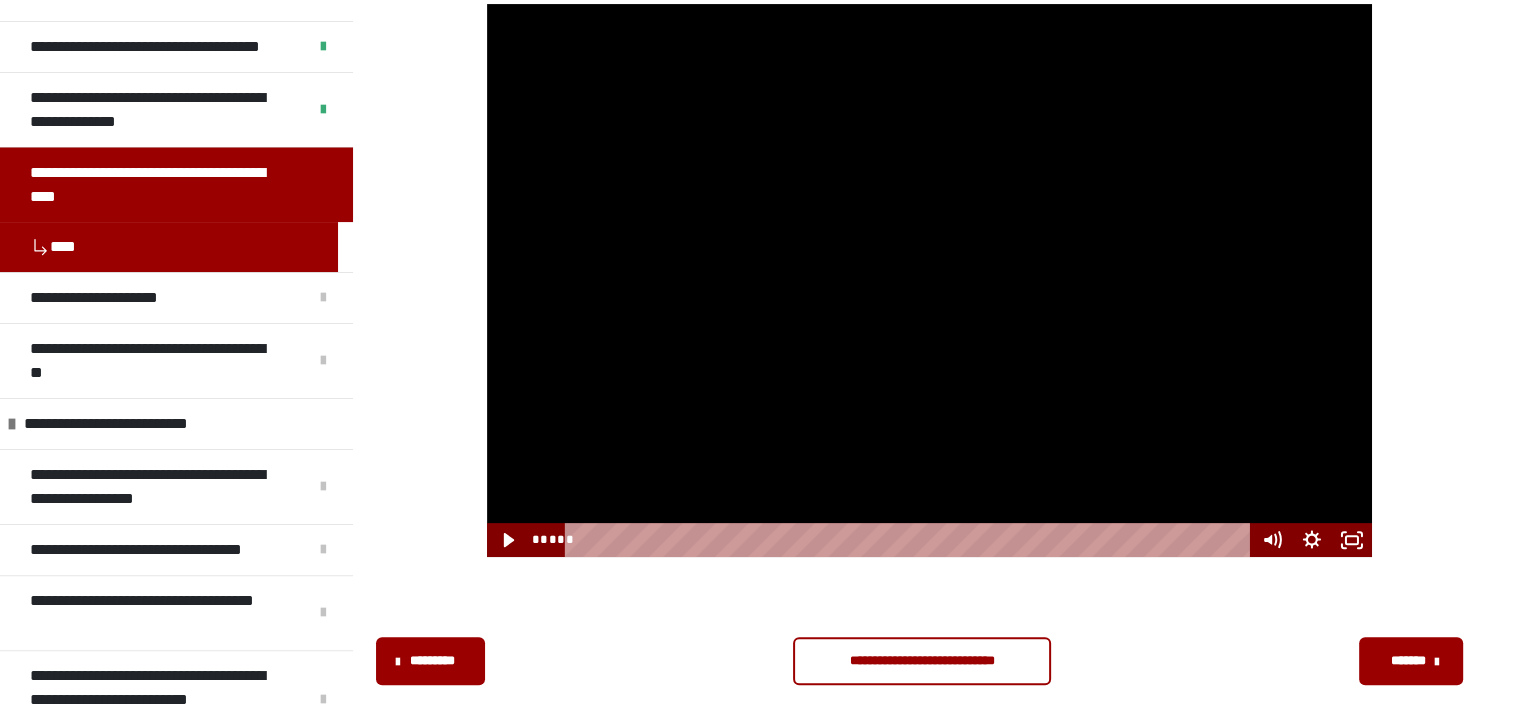 click at bounding box center [1102, 539] 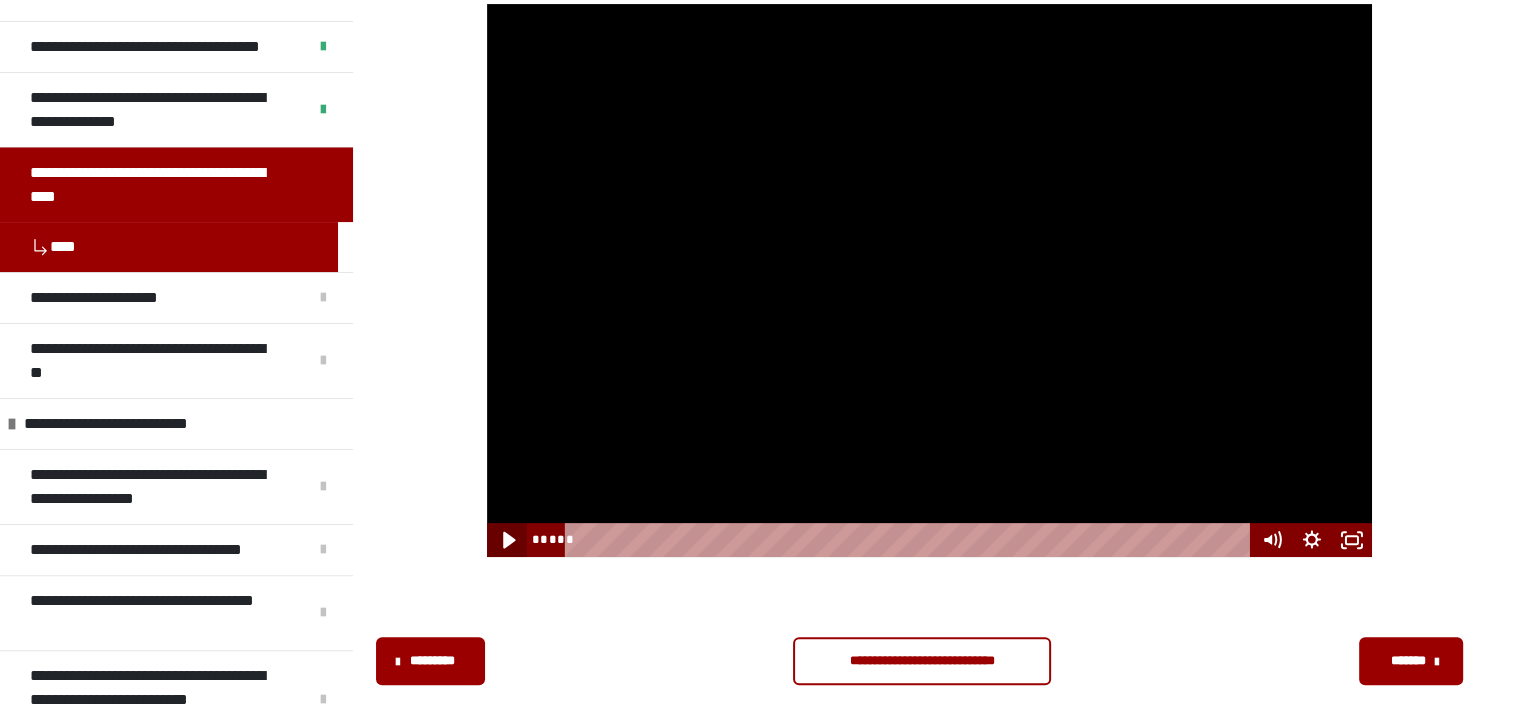 click 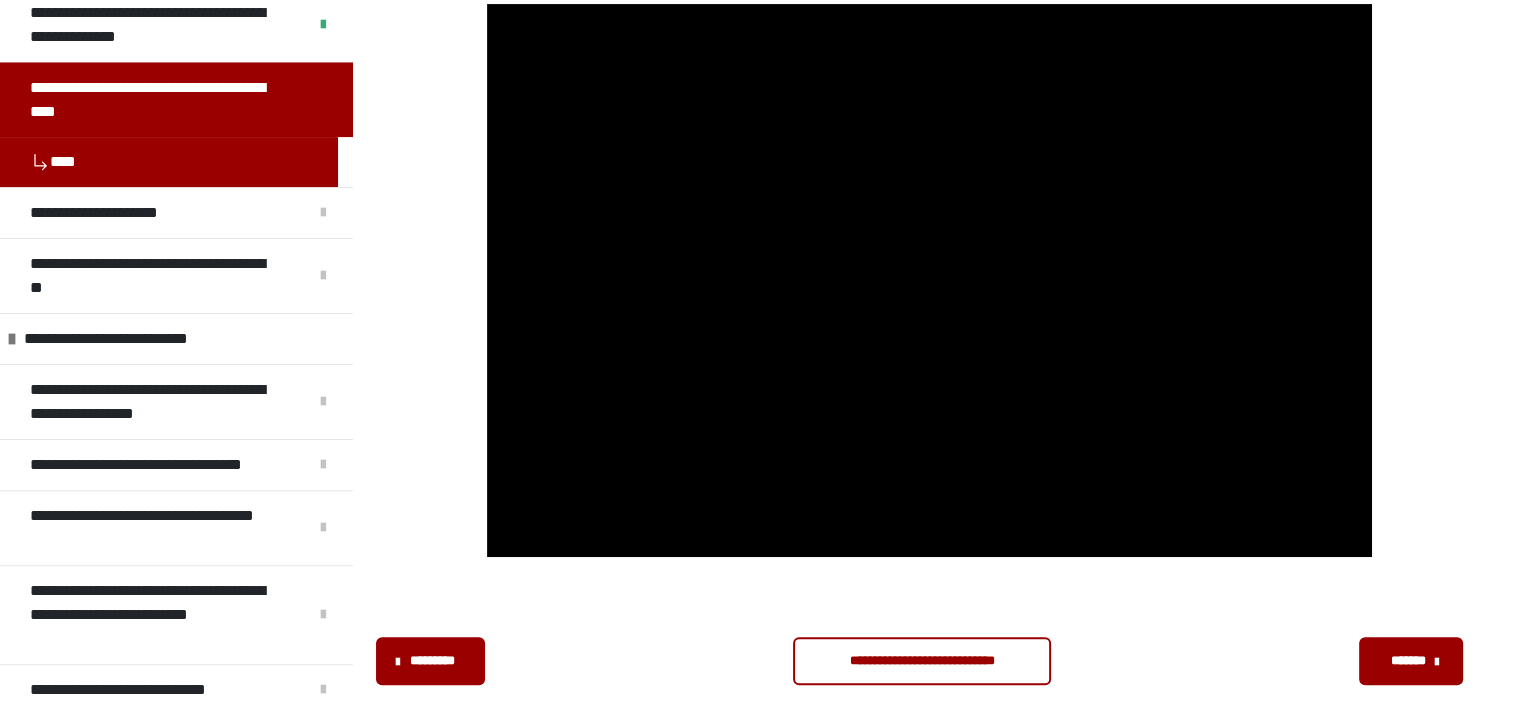 scroll, scrollTop: 516, scrollLeft: 0, axis: vertical 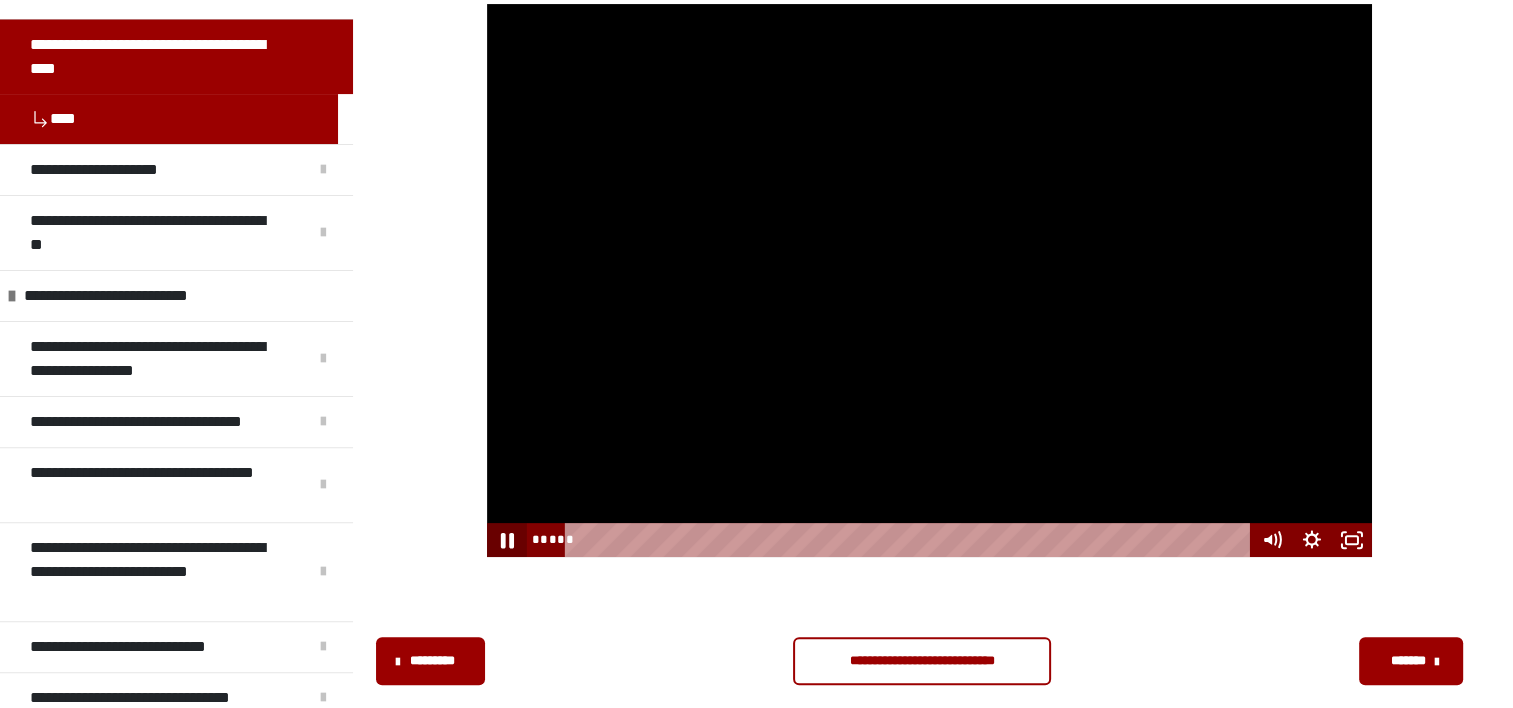 click 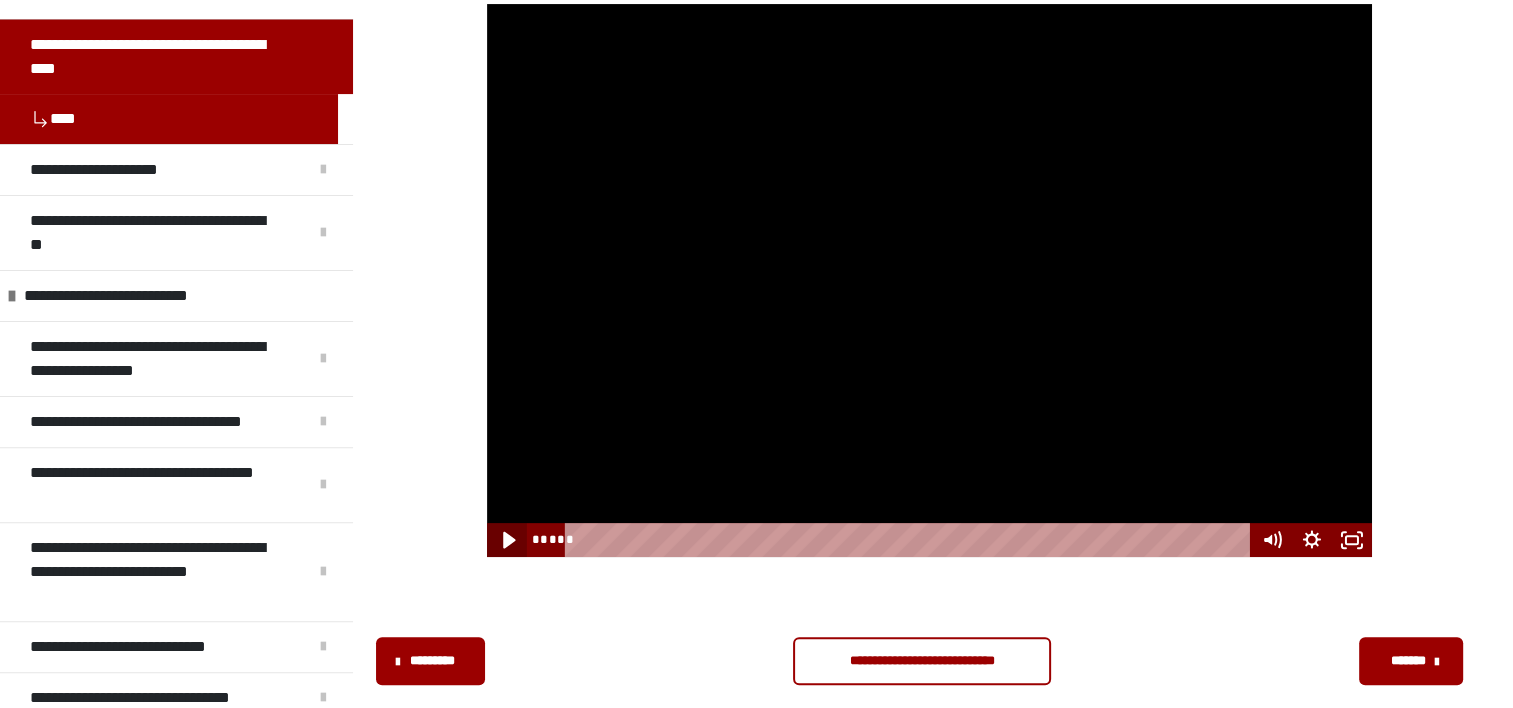 click 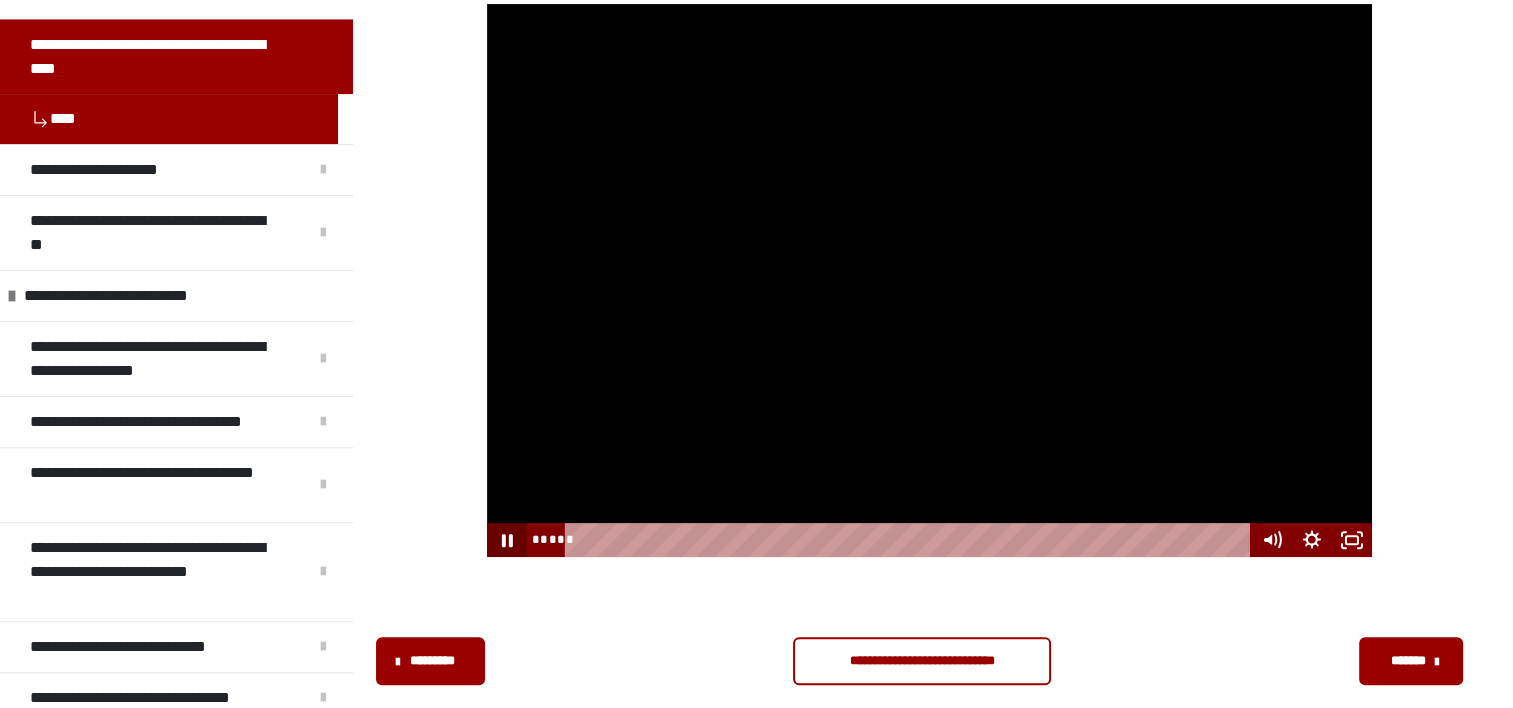 click 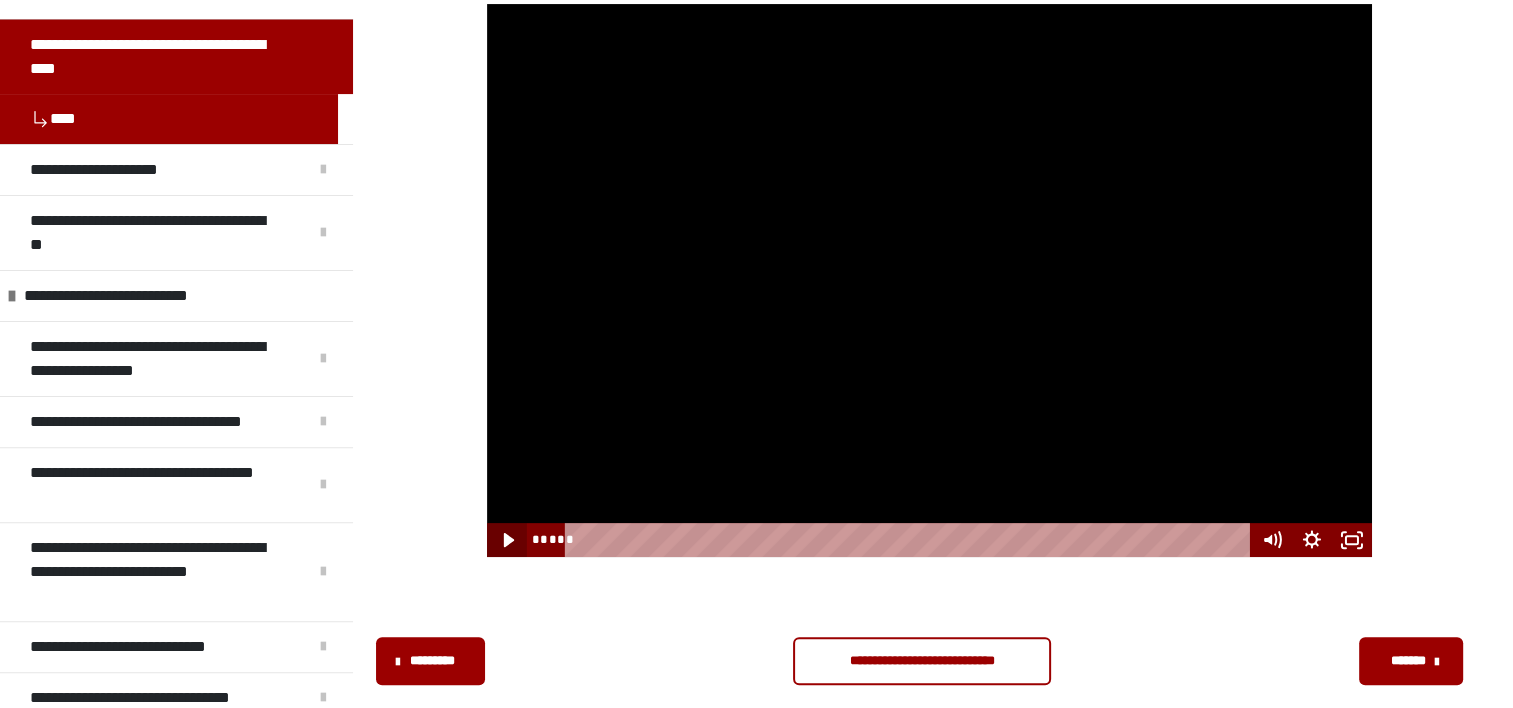 click 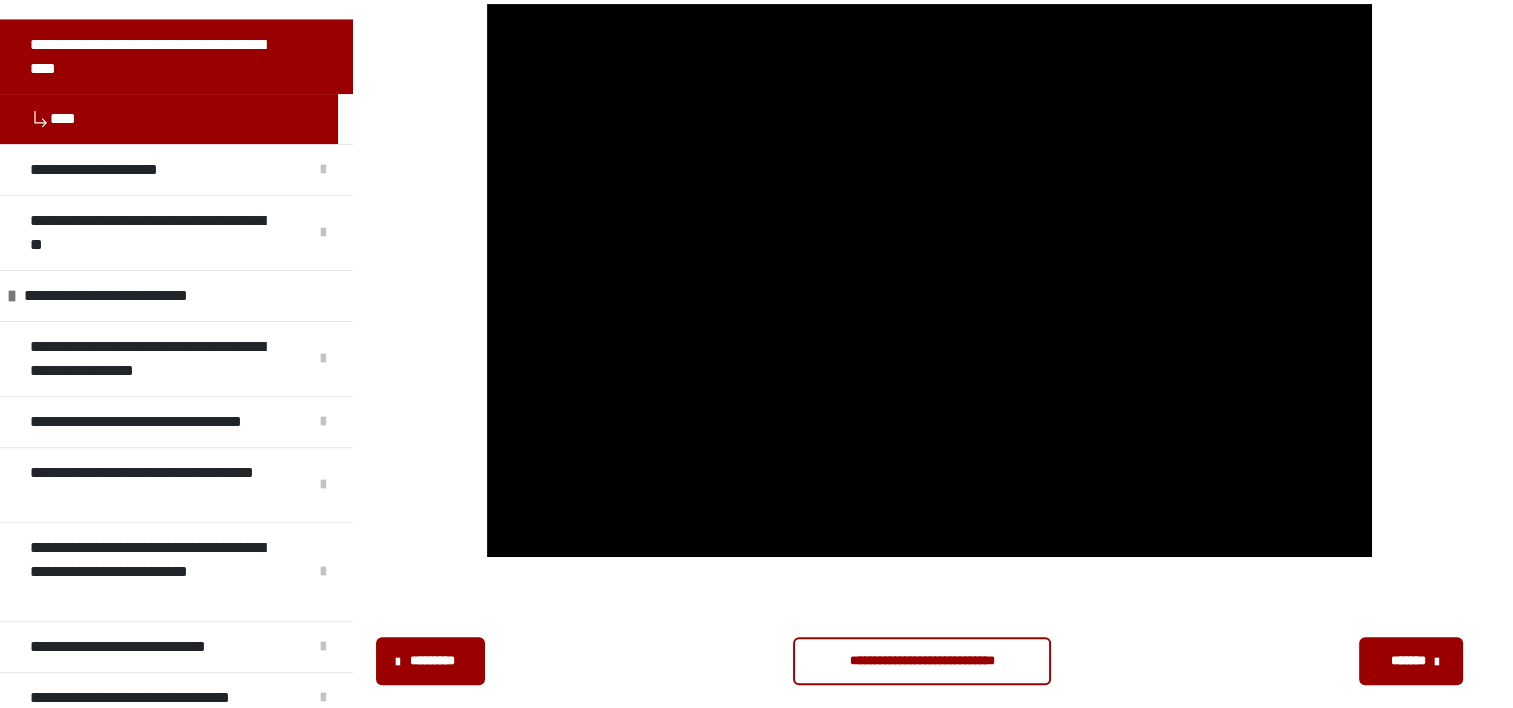 click on "**********" at bounding box center (922, 661) 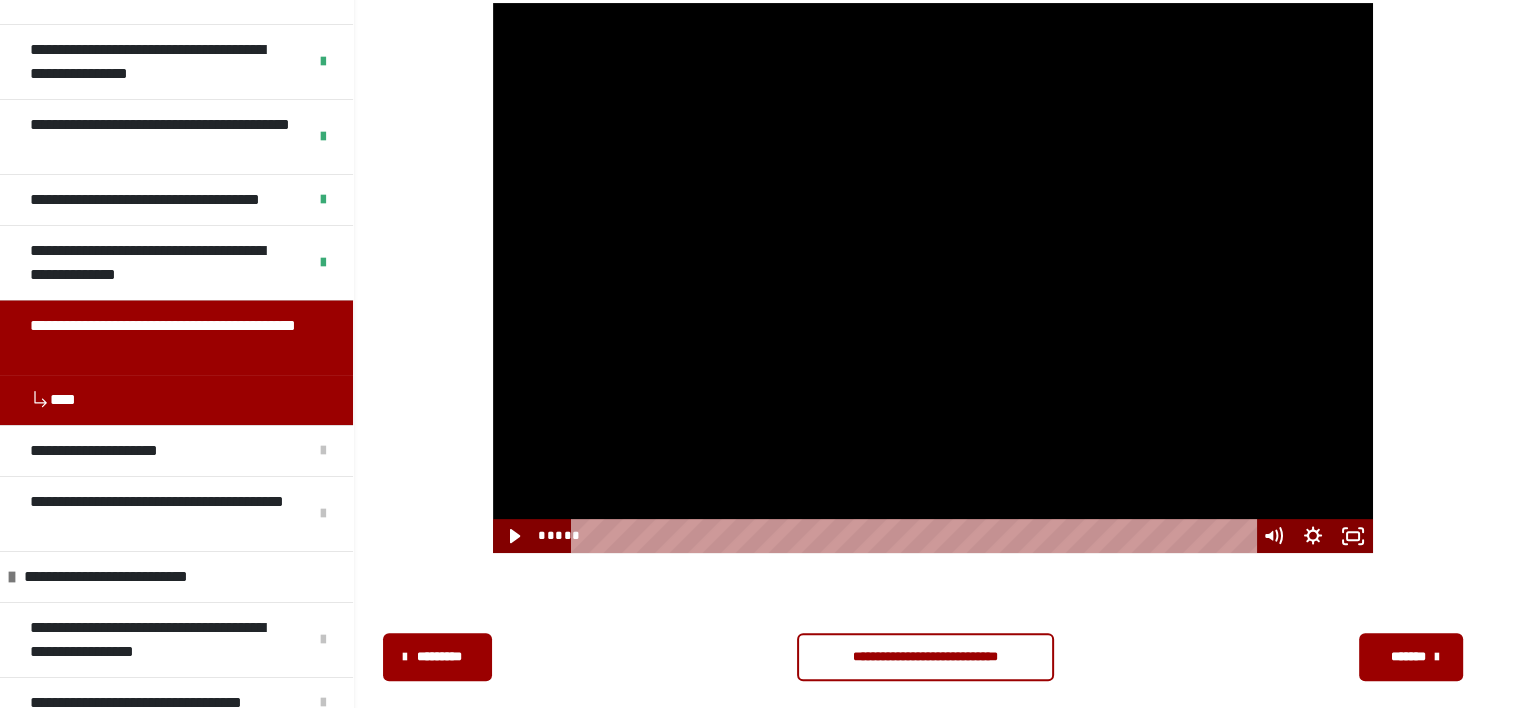 scroll, scrollTop: 0, scrollLeft: 0, axis: both 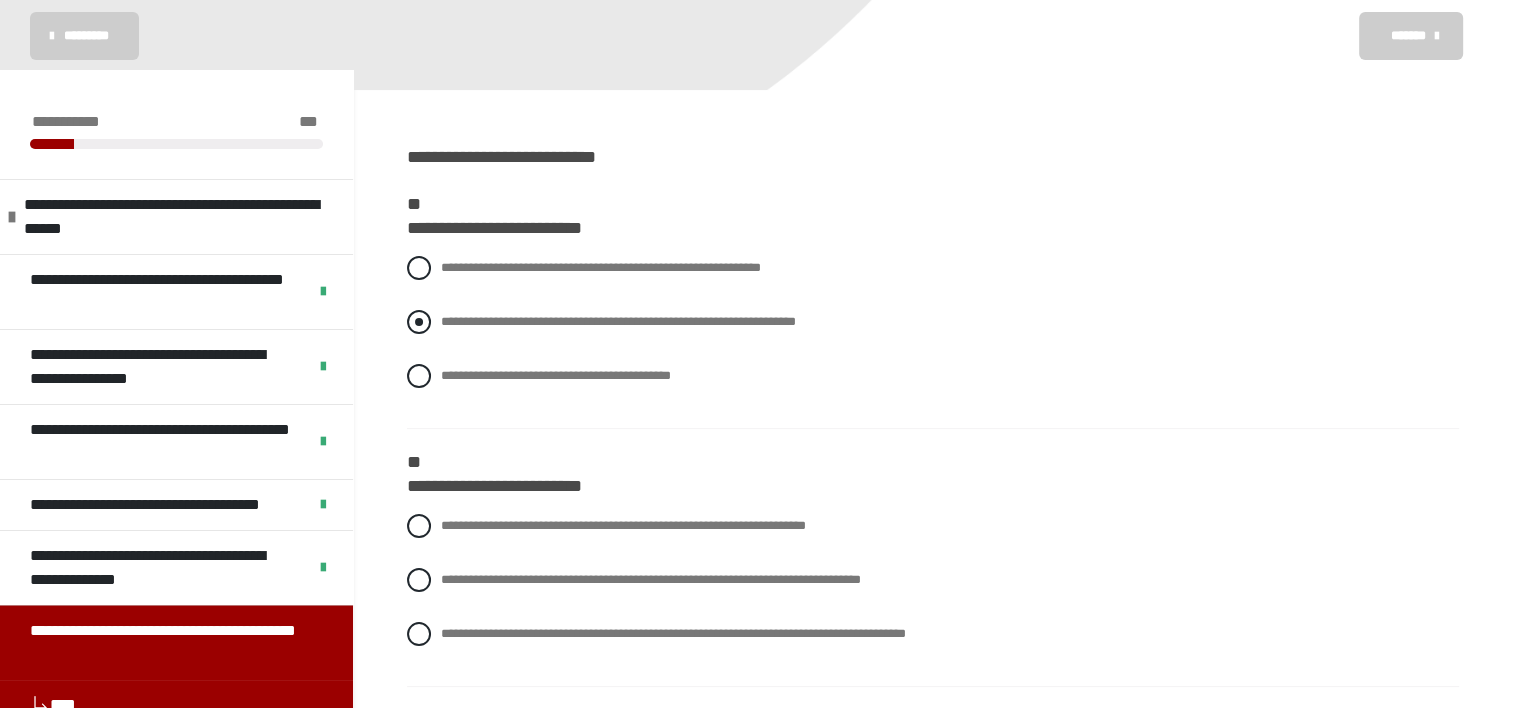 click on "**********" at bounding box center (618, 321) 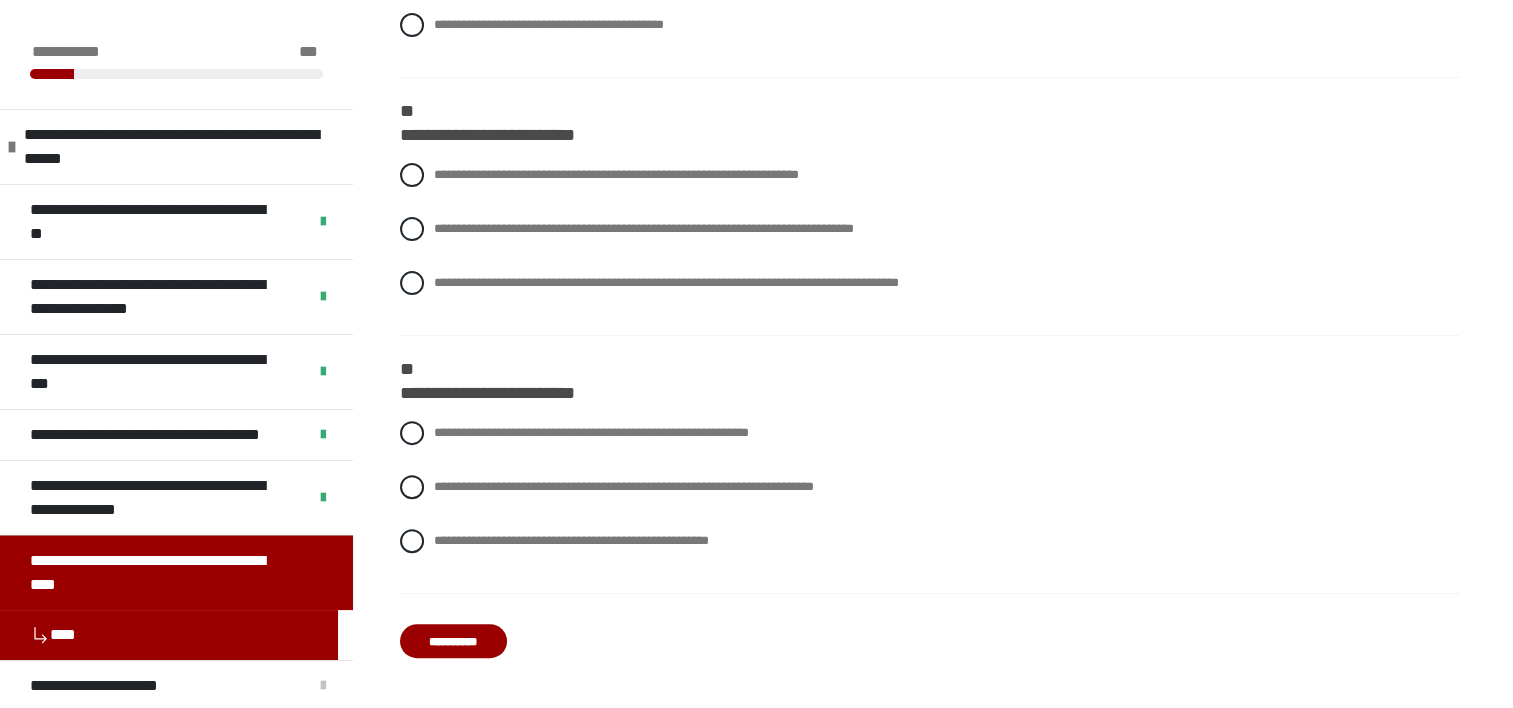 scroll, scrollTop: 605, scrollLeft: 0, axis: vertical 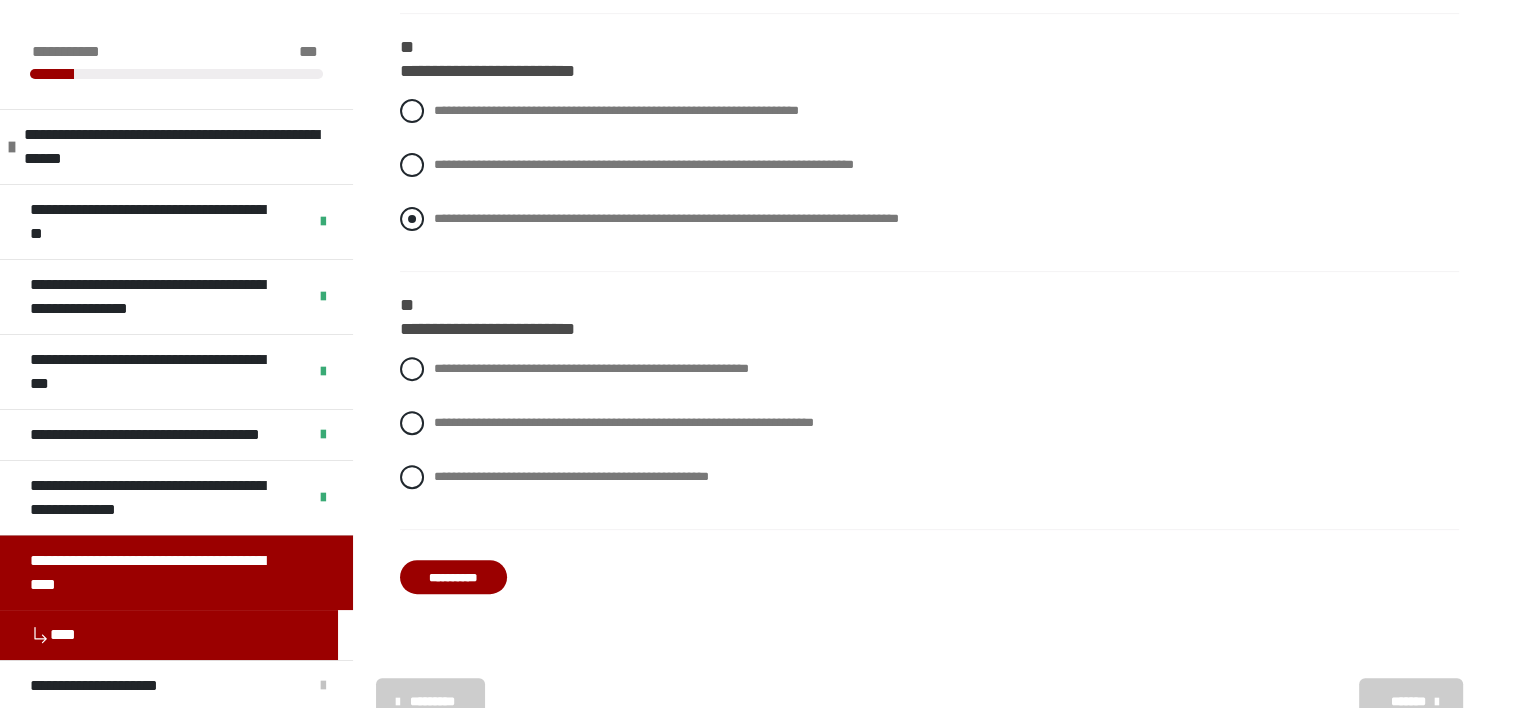 click on "**********" at bounding box center (666, 218) 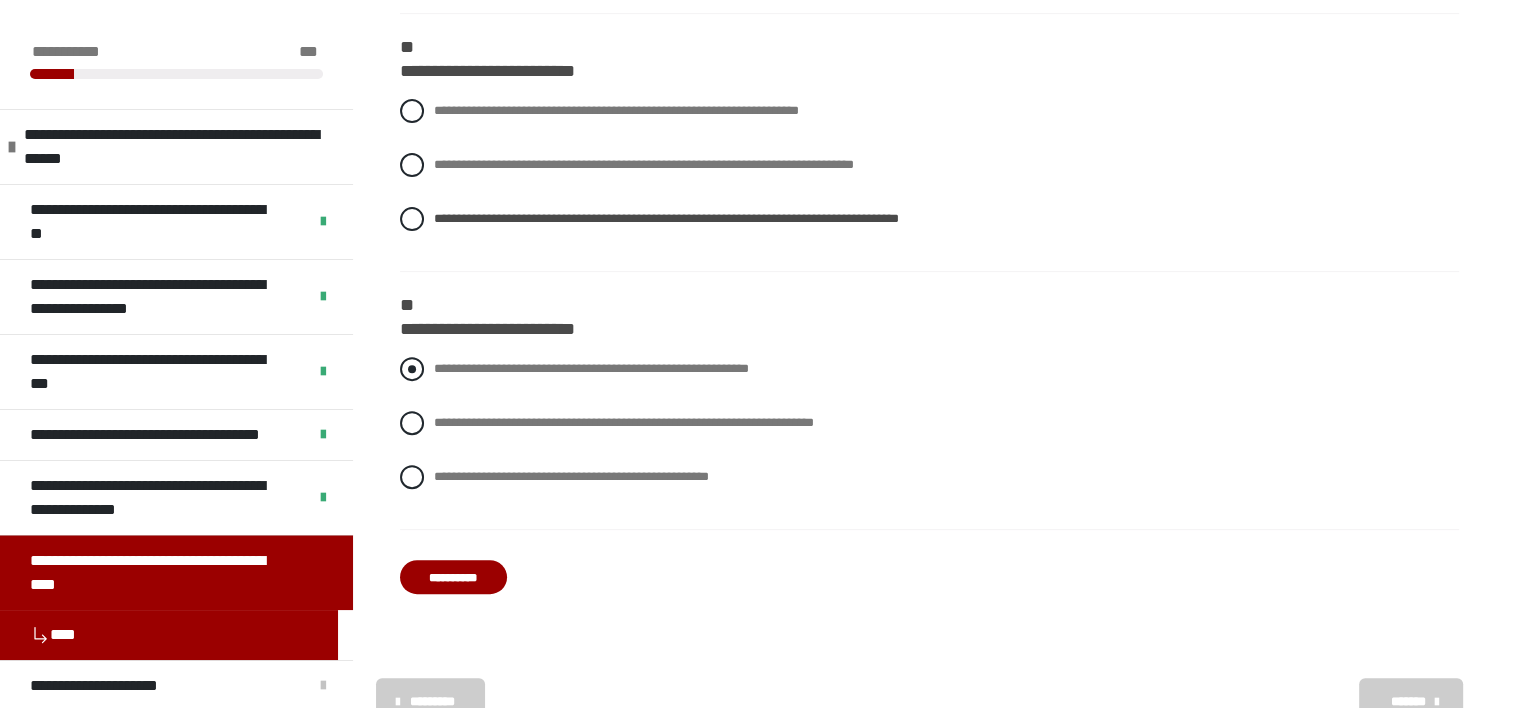 click on "**********" at bounding box center [591, 368] 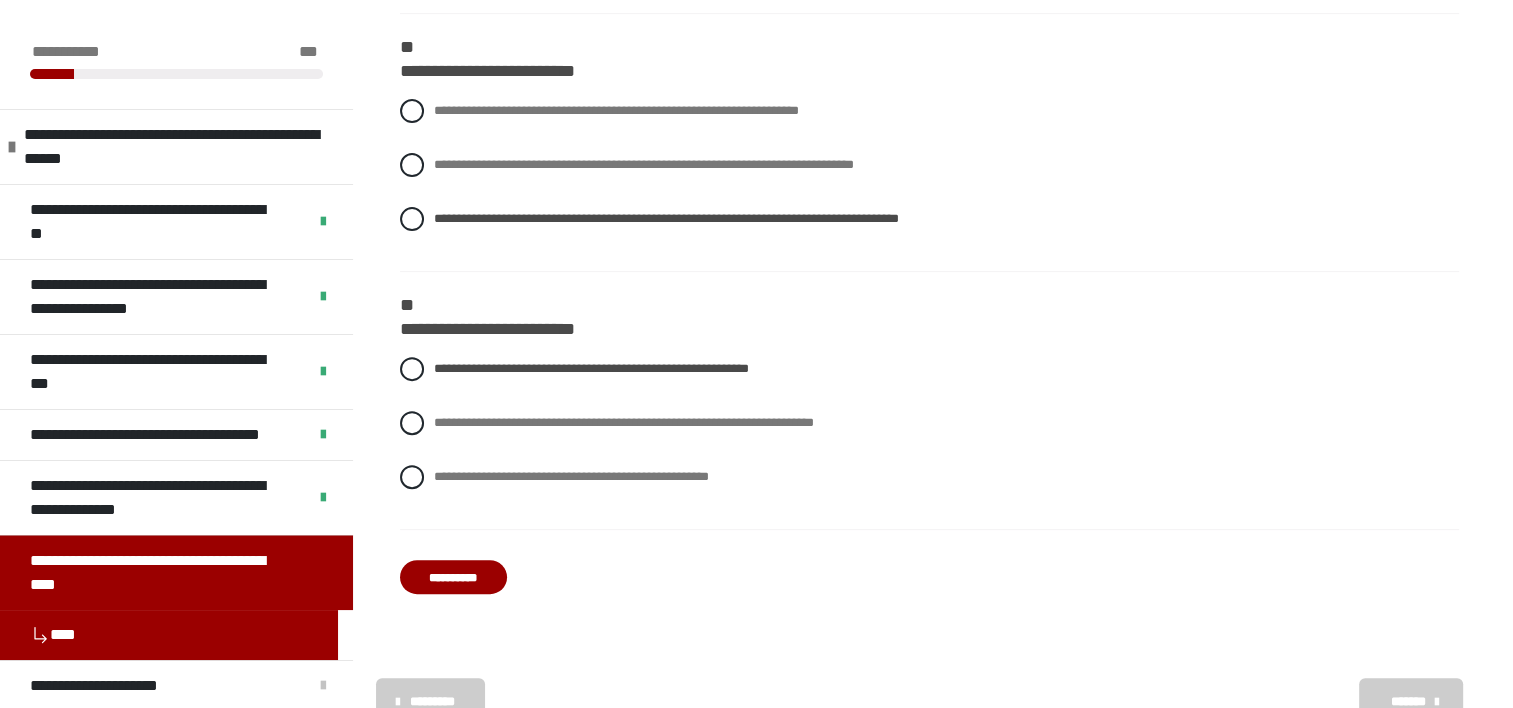 click on "**********" at bounding box center (453, 577) 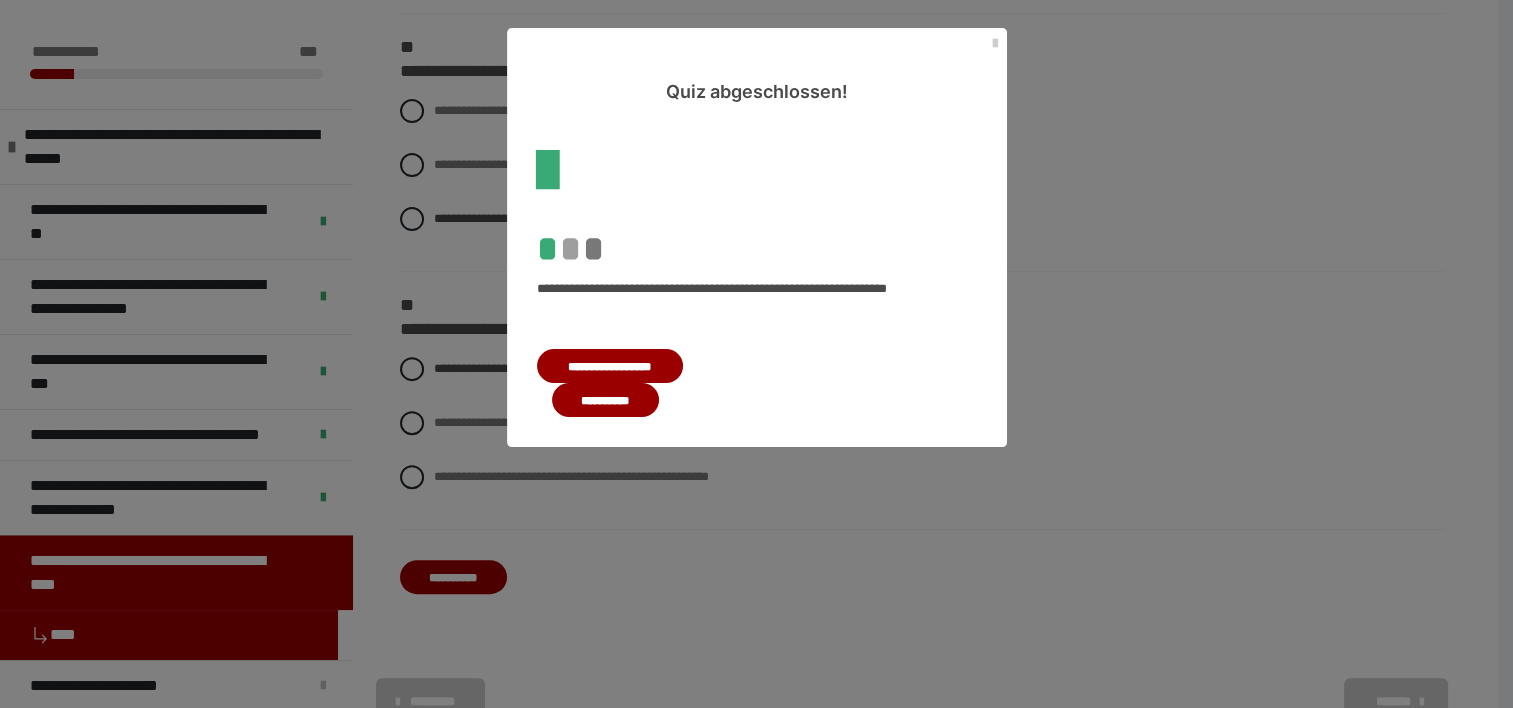 scroll, scrollTop: 0, scrollLeft: 0, axis: both 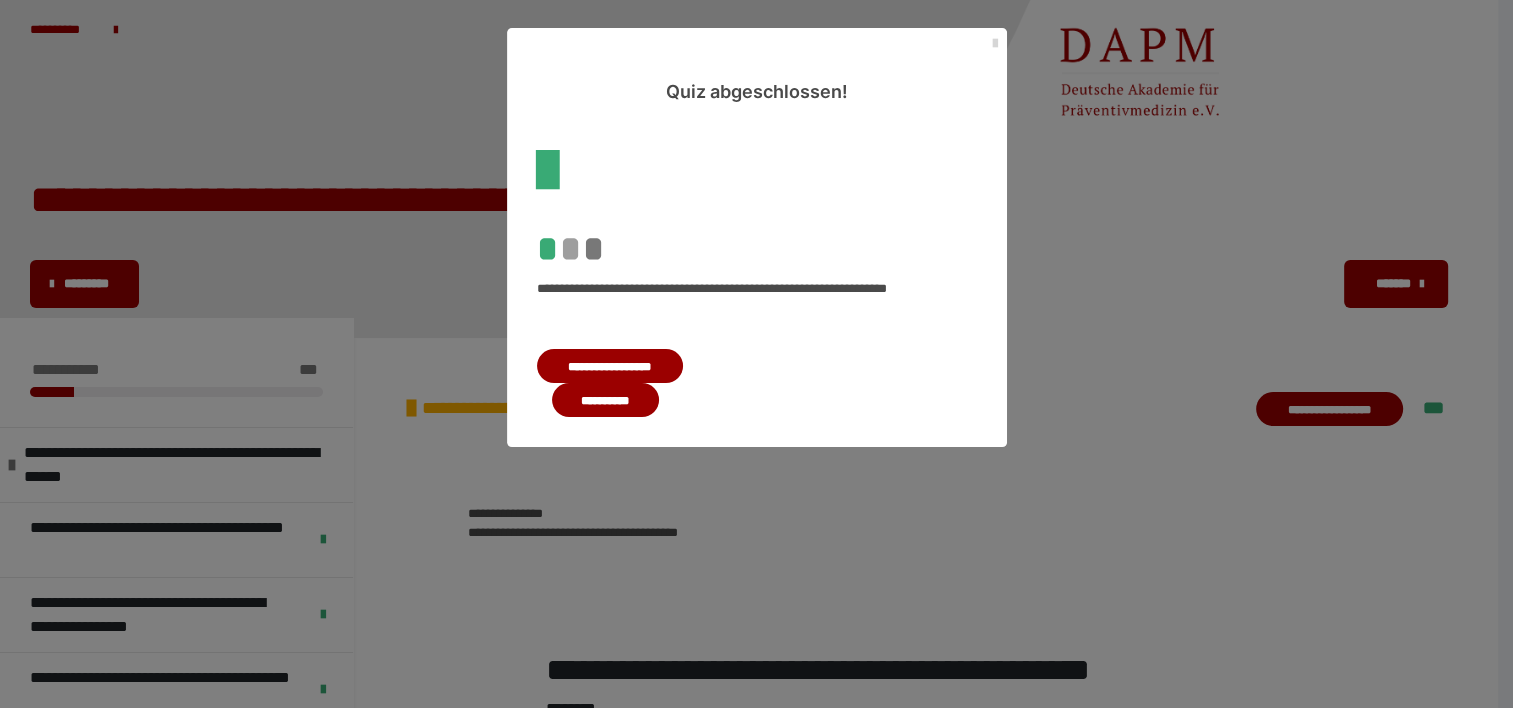 click at bounding box center (995, 44) 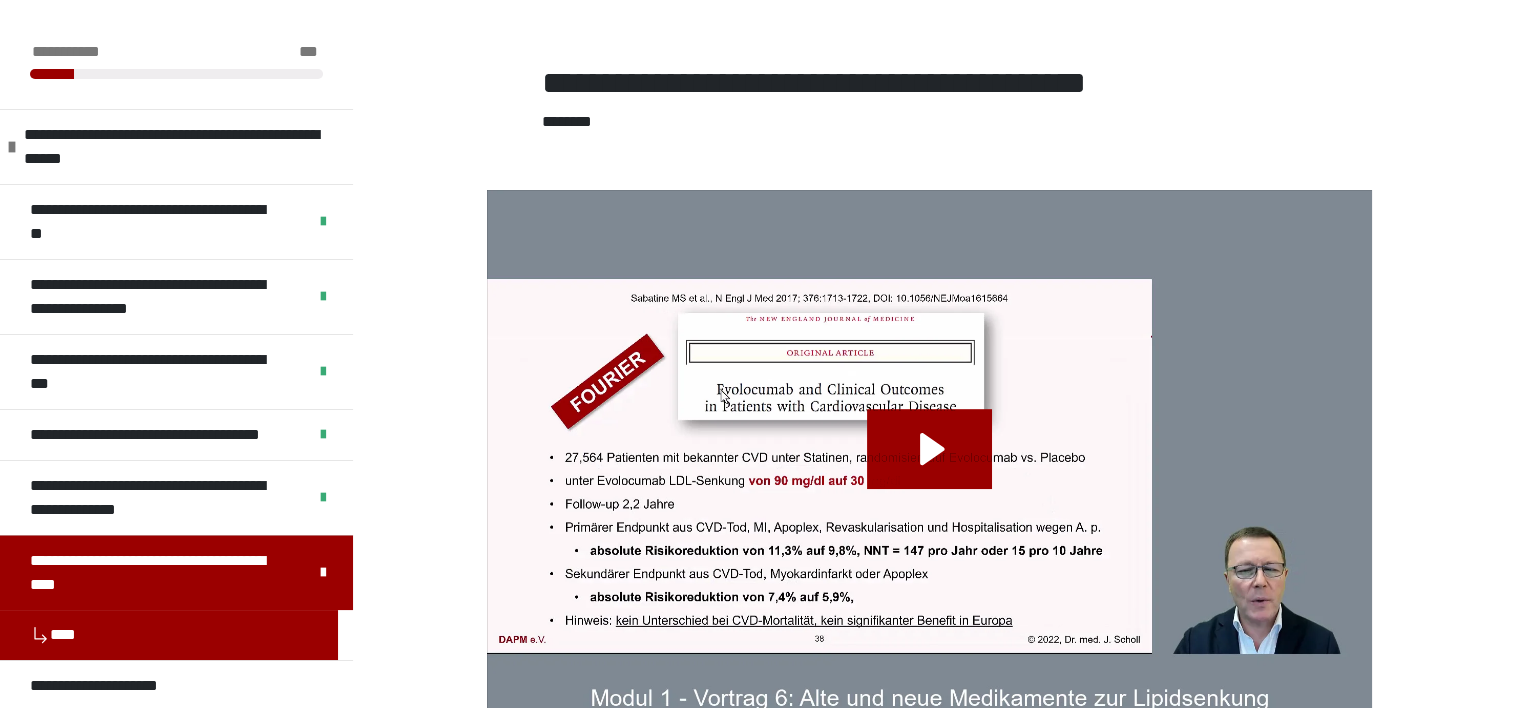 scroll, scrollTop: 594, scrollLeft: 0, axis: vertical 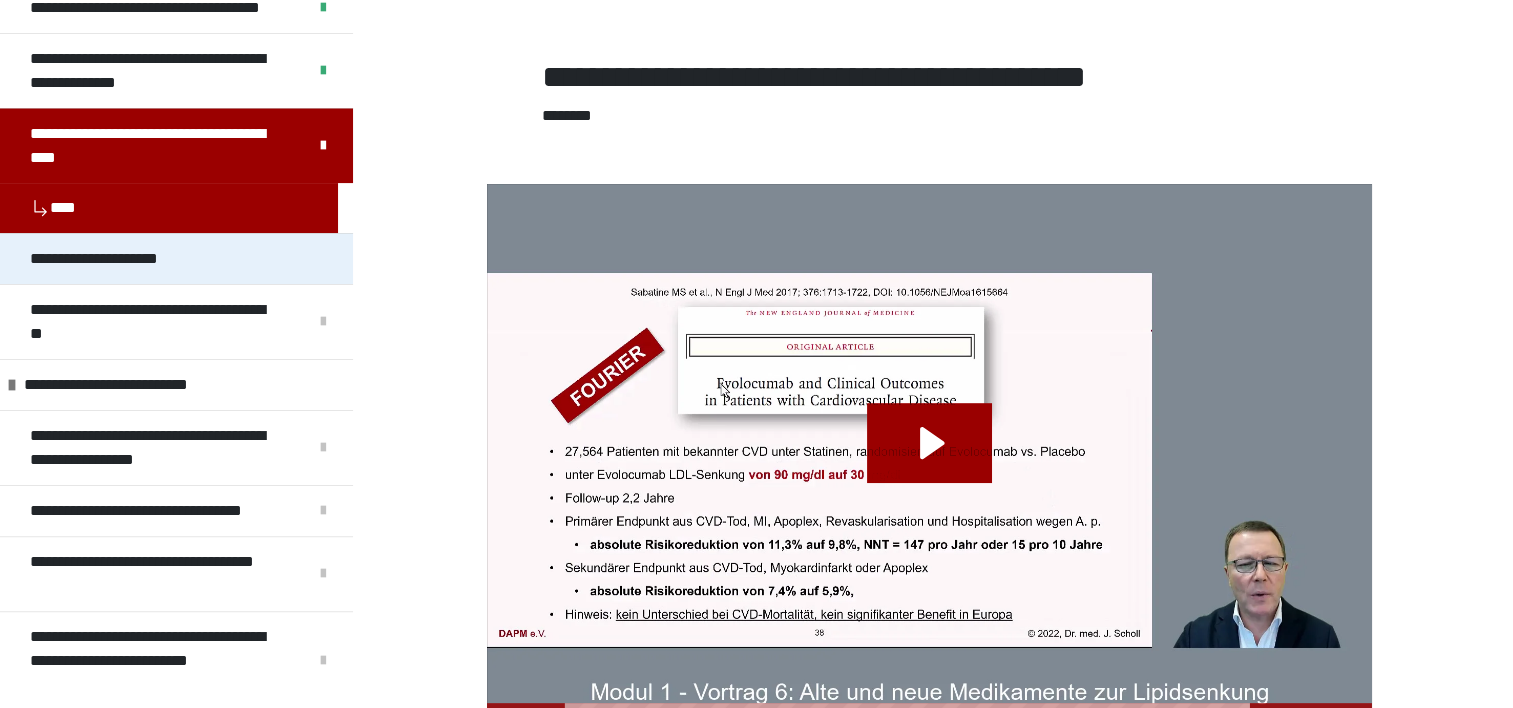 click on "**********" at bounding box center (103, 259) 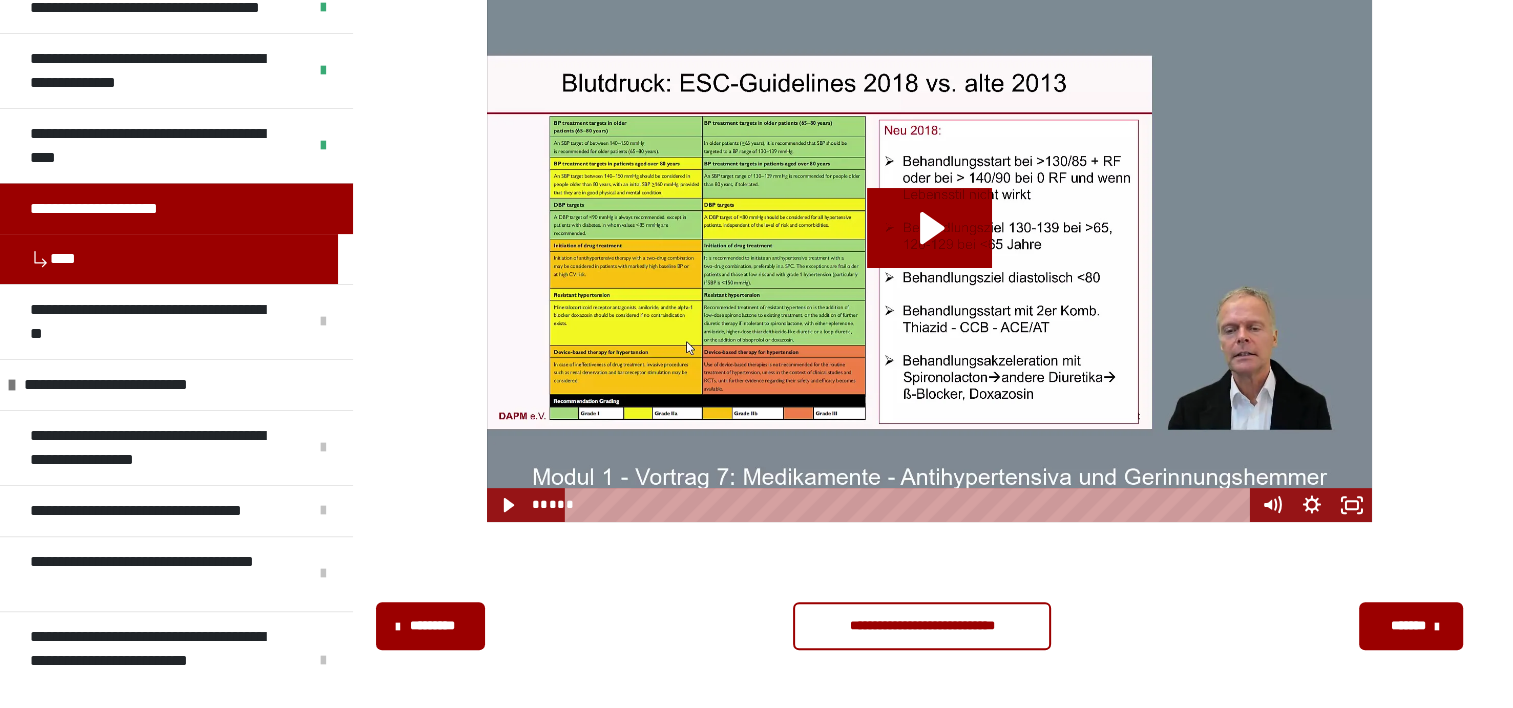 scroll, scrollTop: 582, scrollLeft: 0, axis: vertical 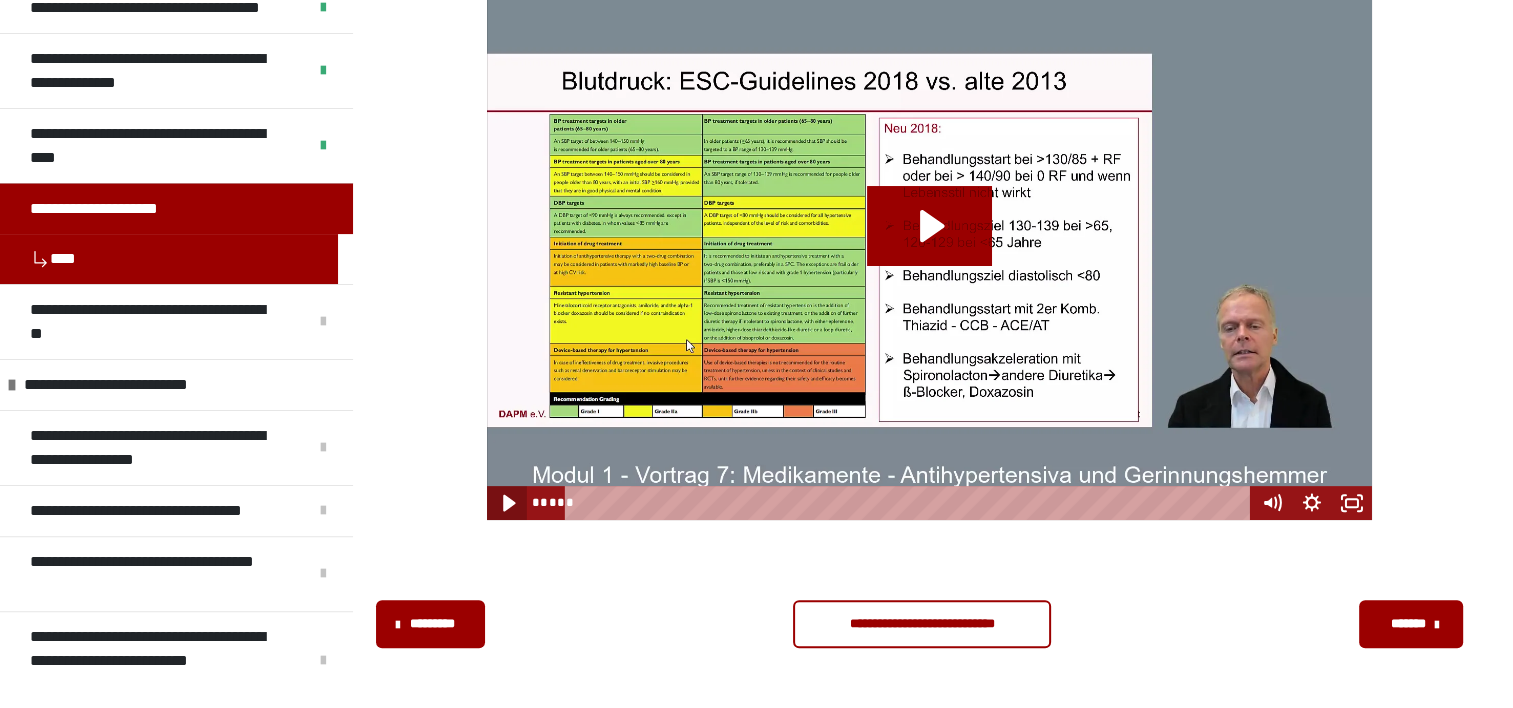 click 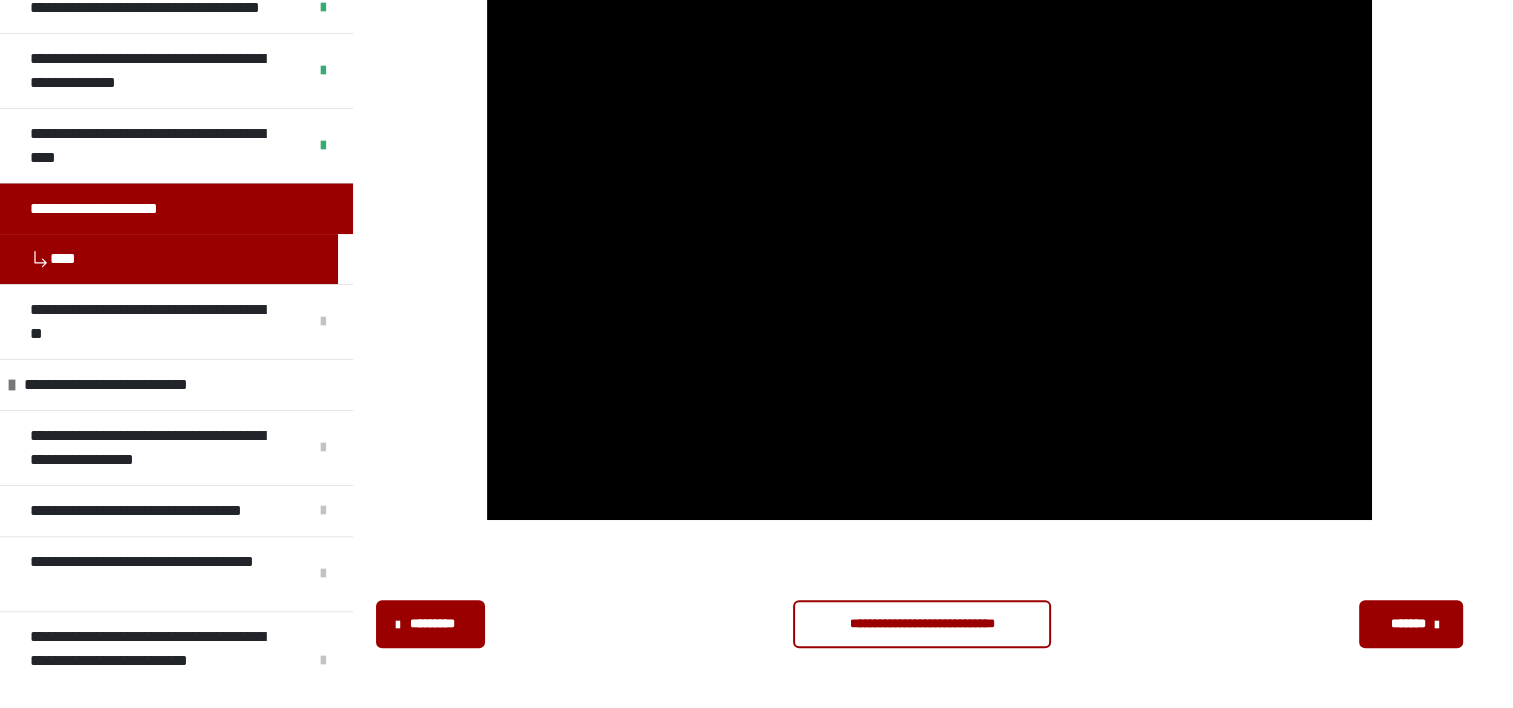 click at bounding box center [930, 243] 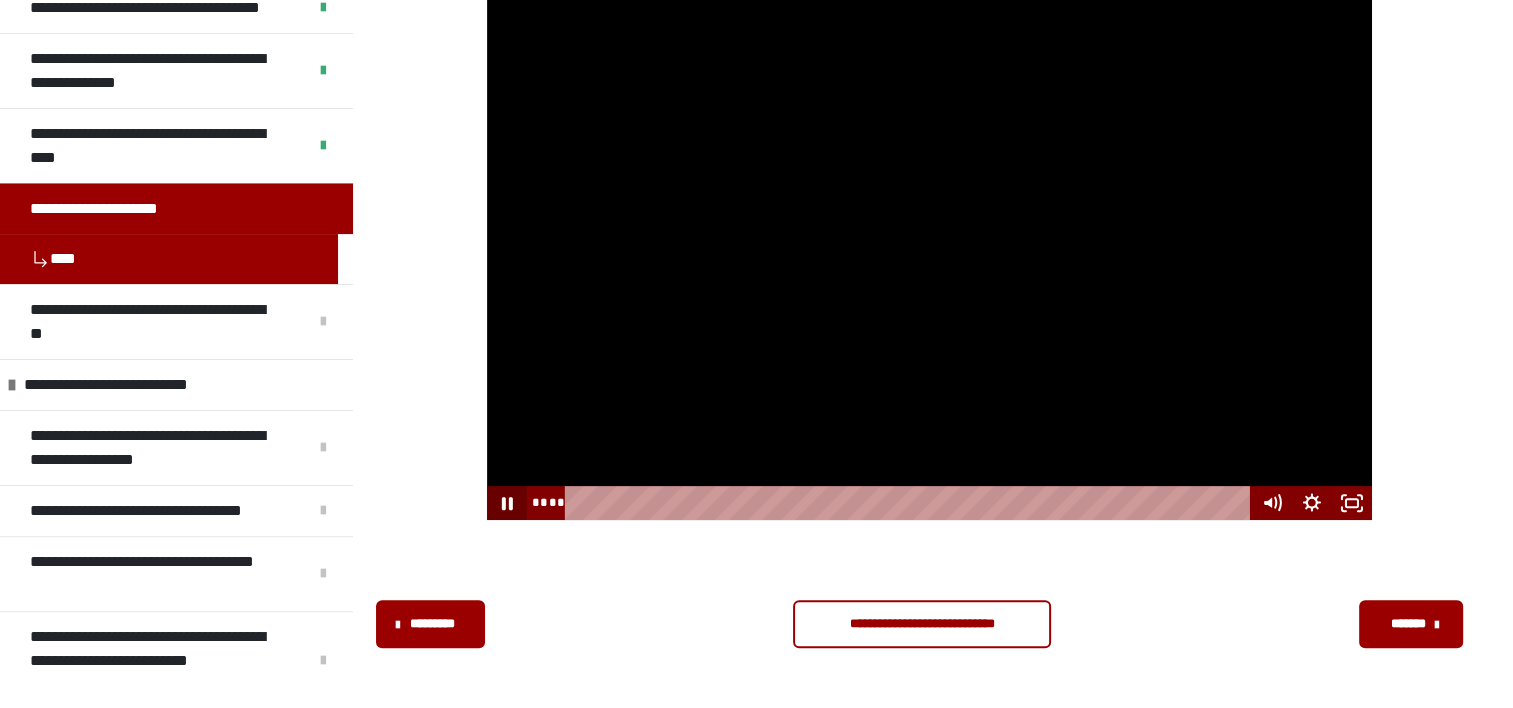 type 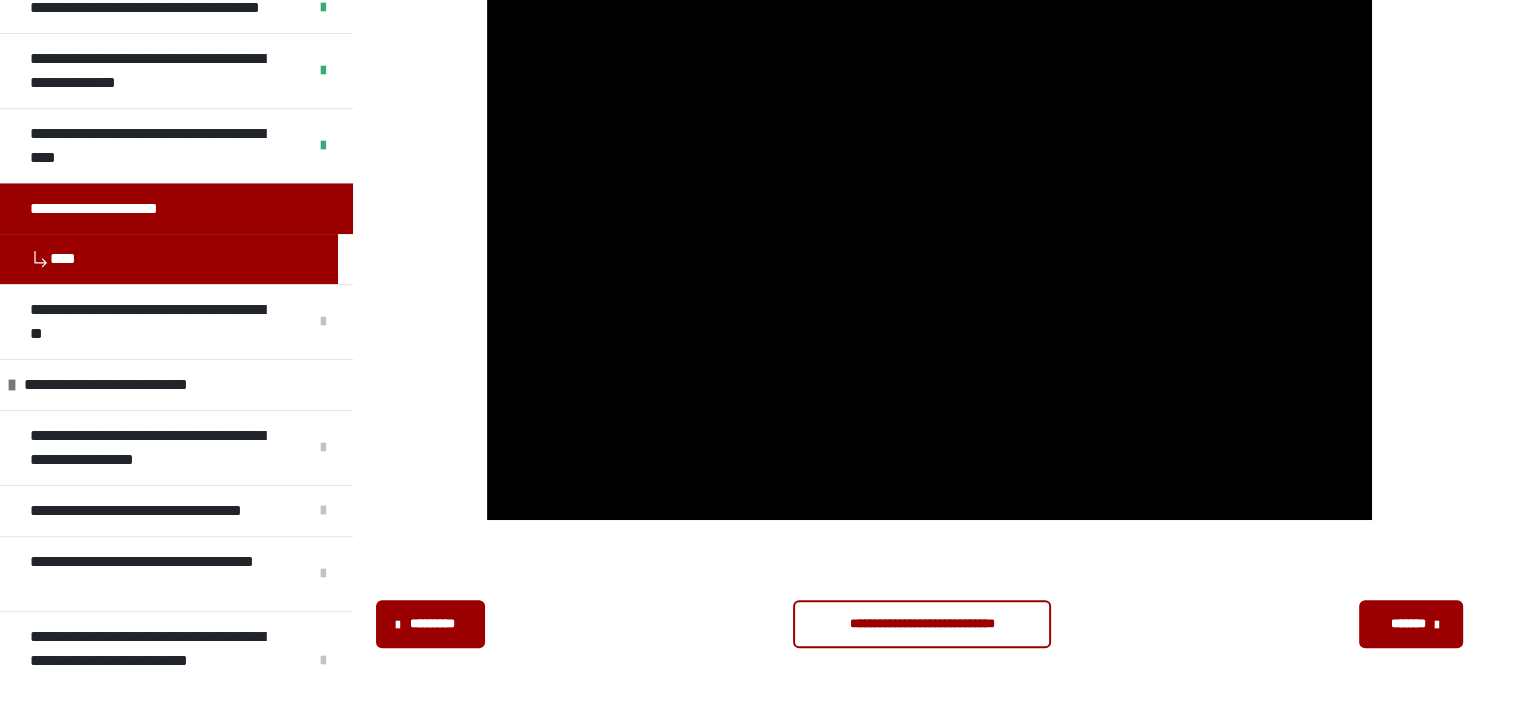 click at bounding box center [930, 243] 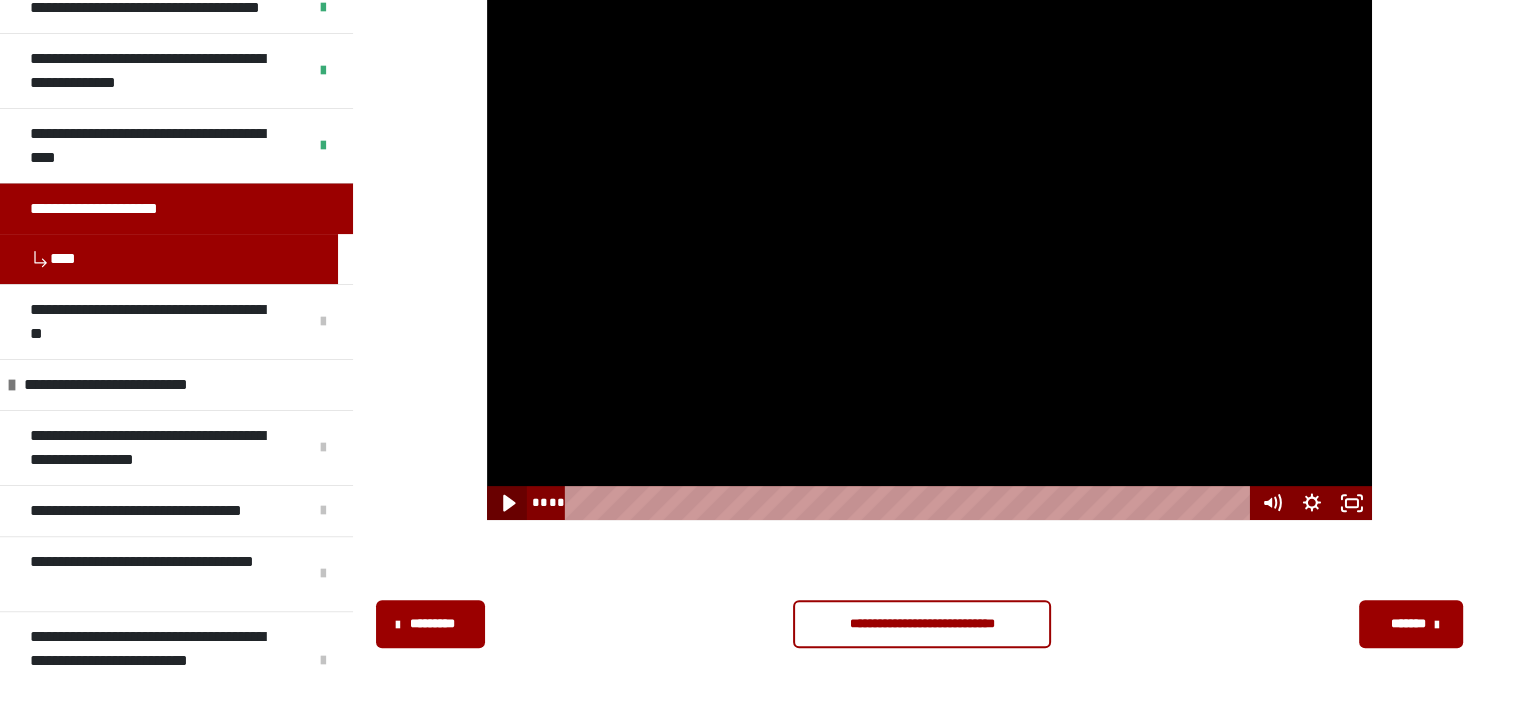 click 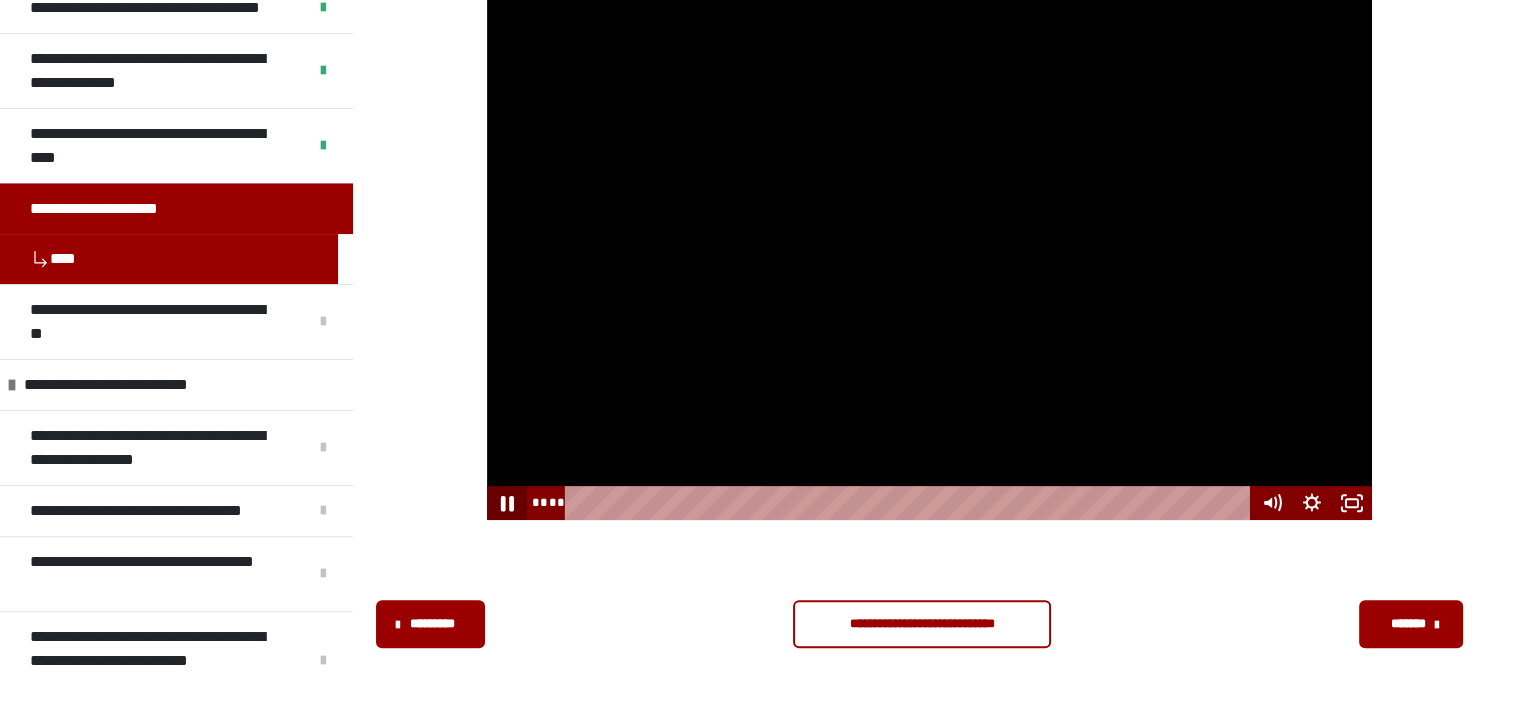 click 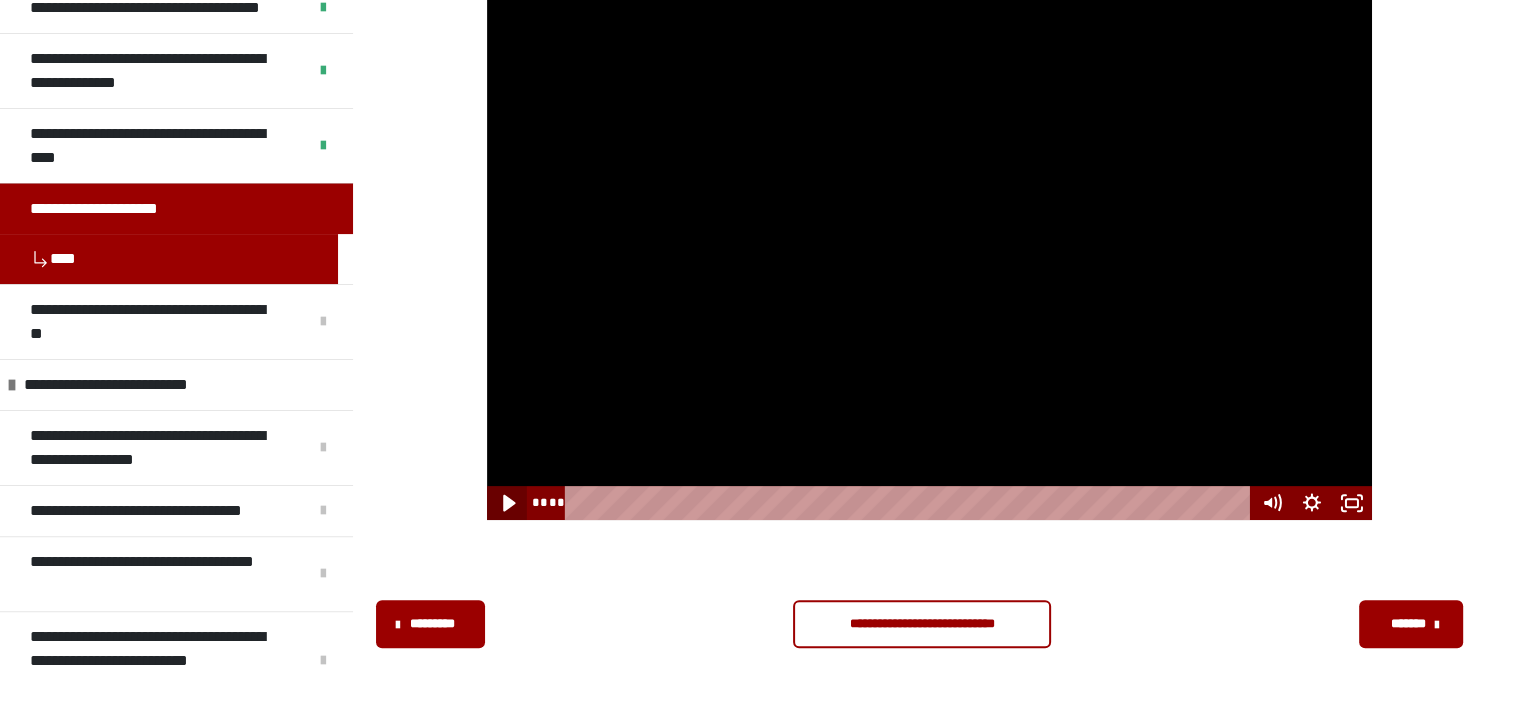 click 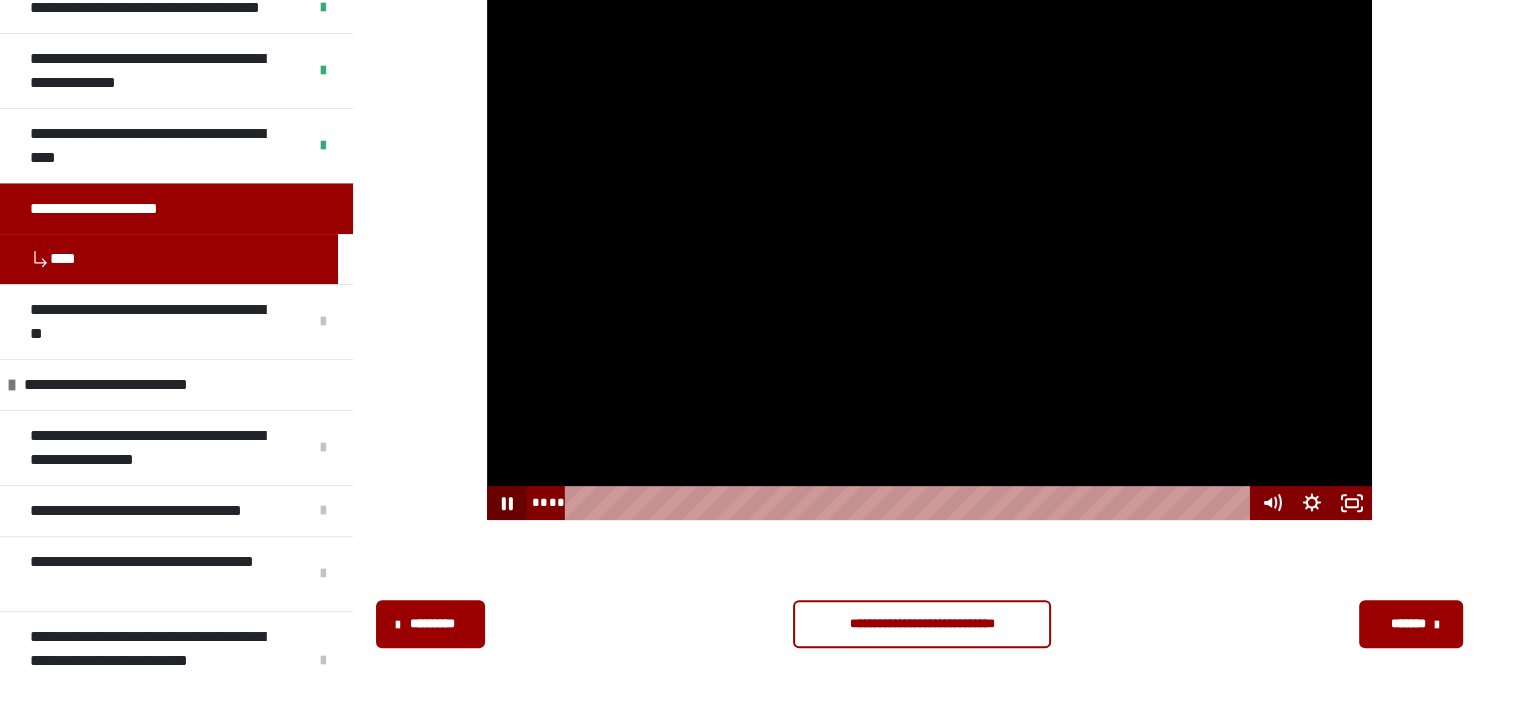 click 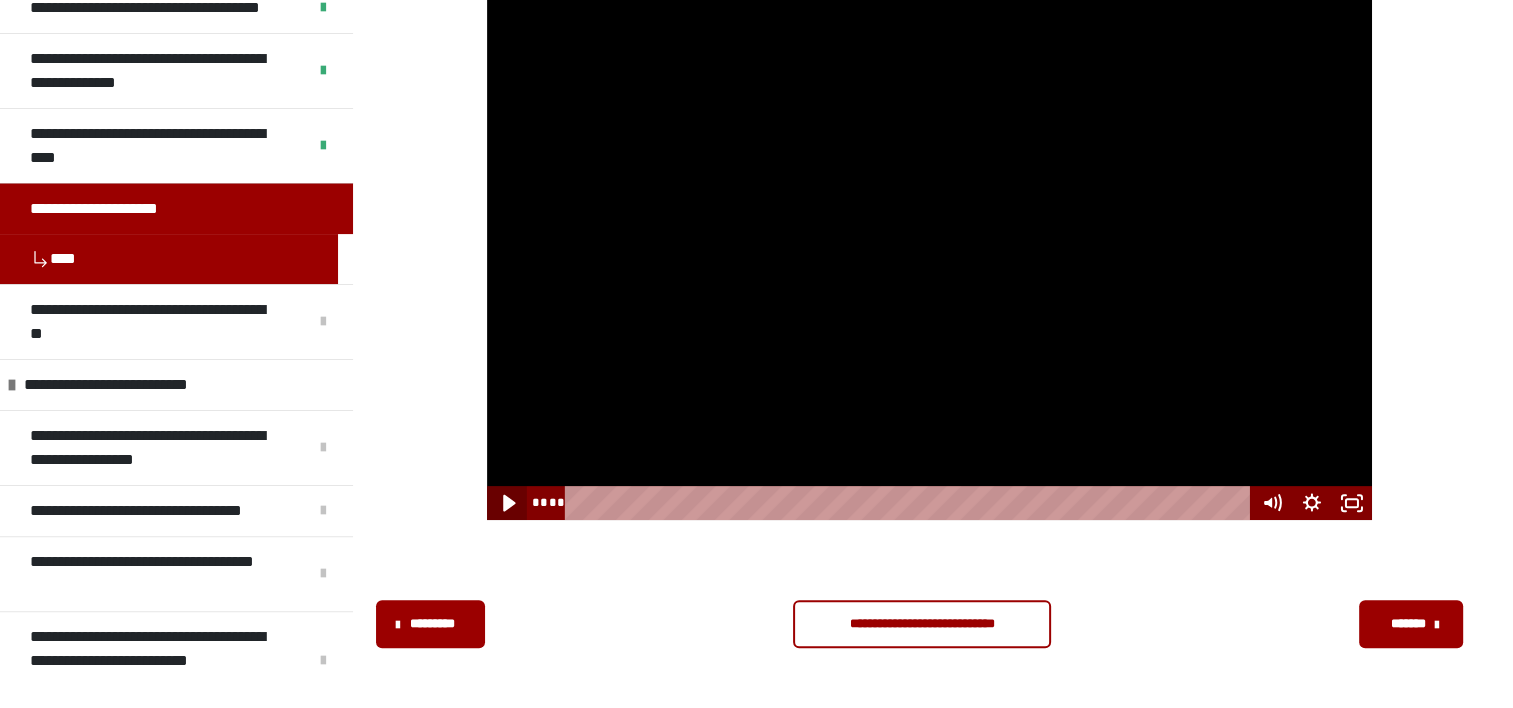 click 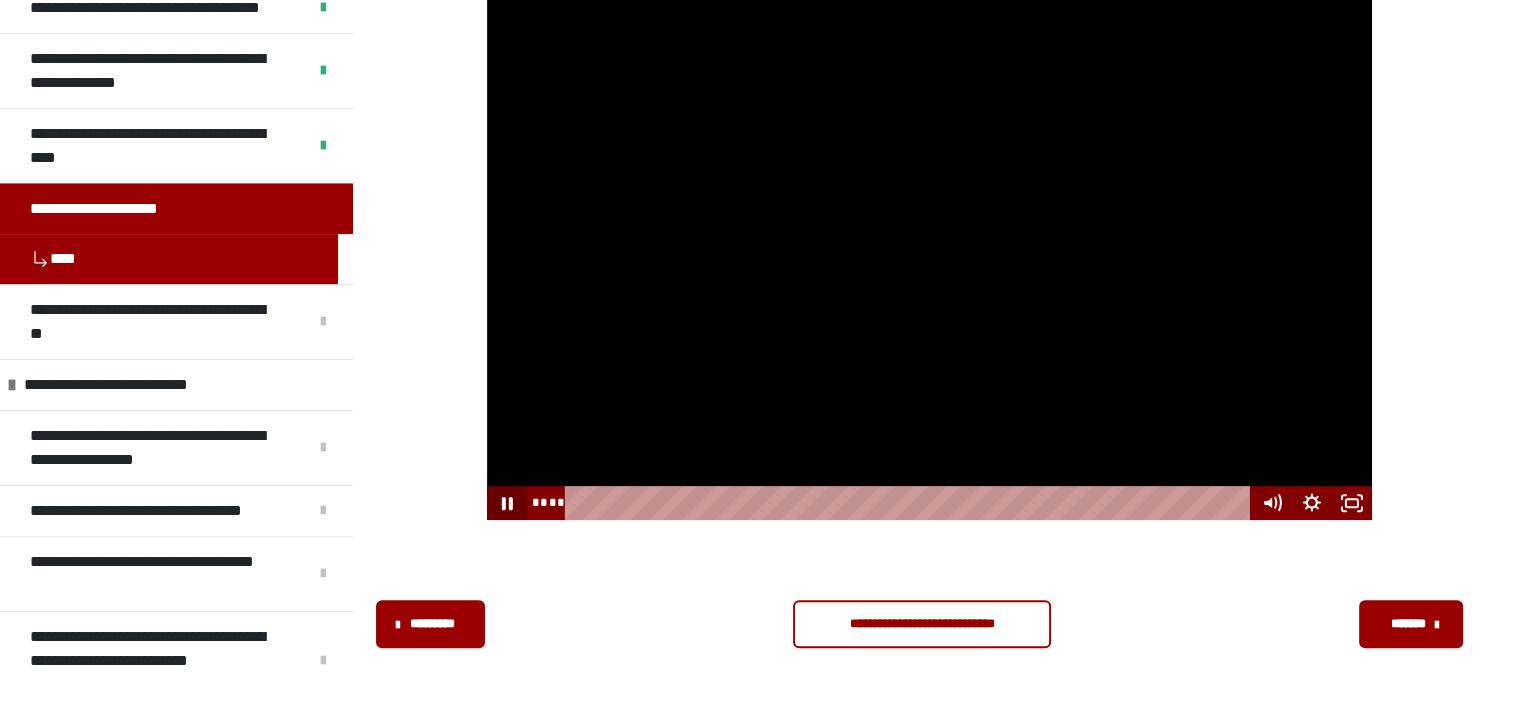 click 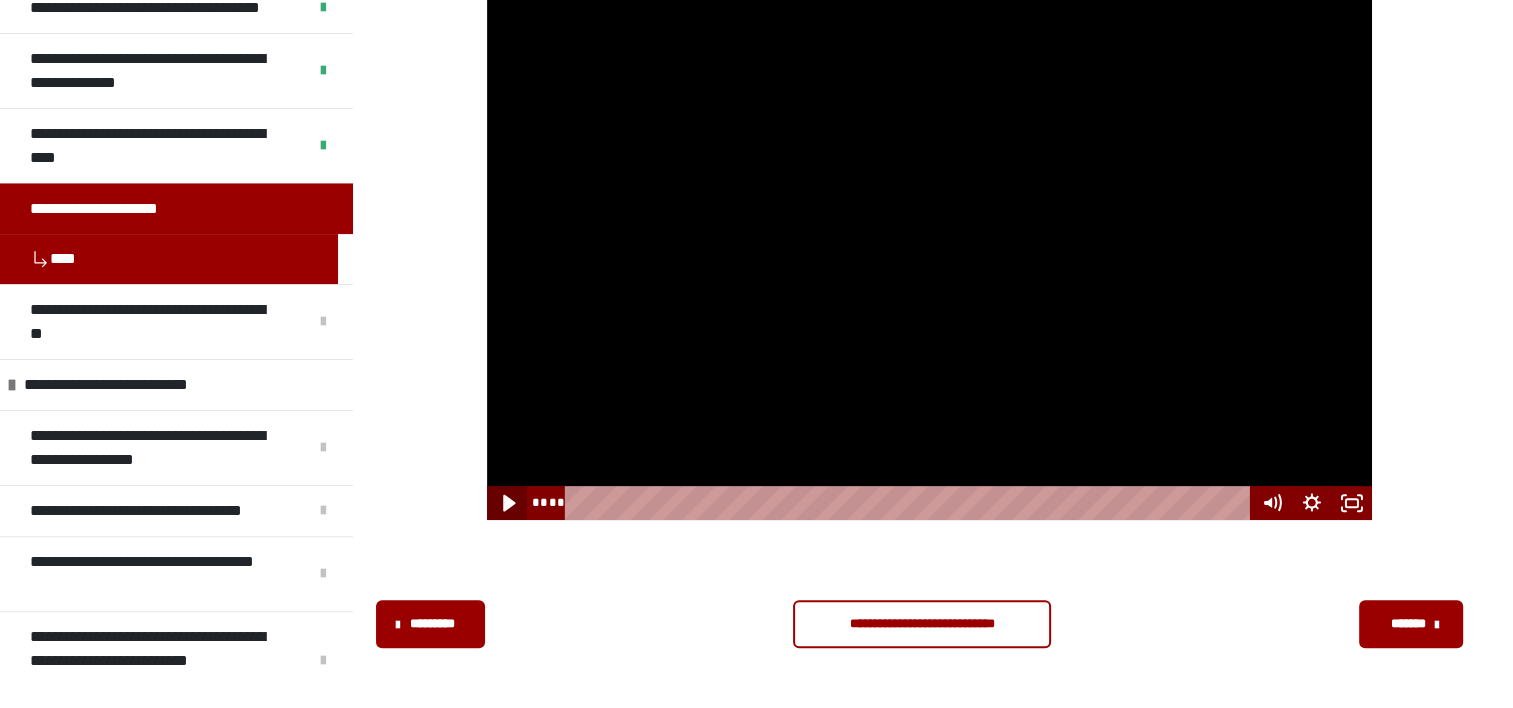 click 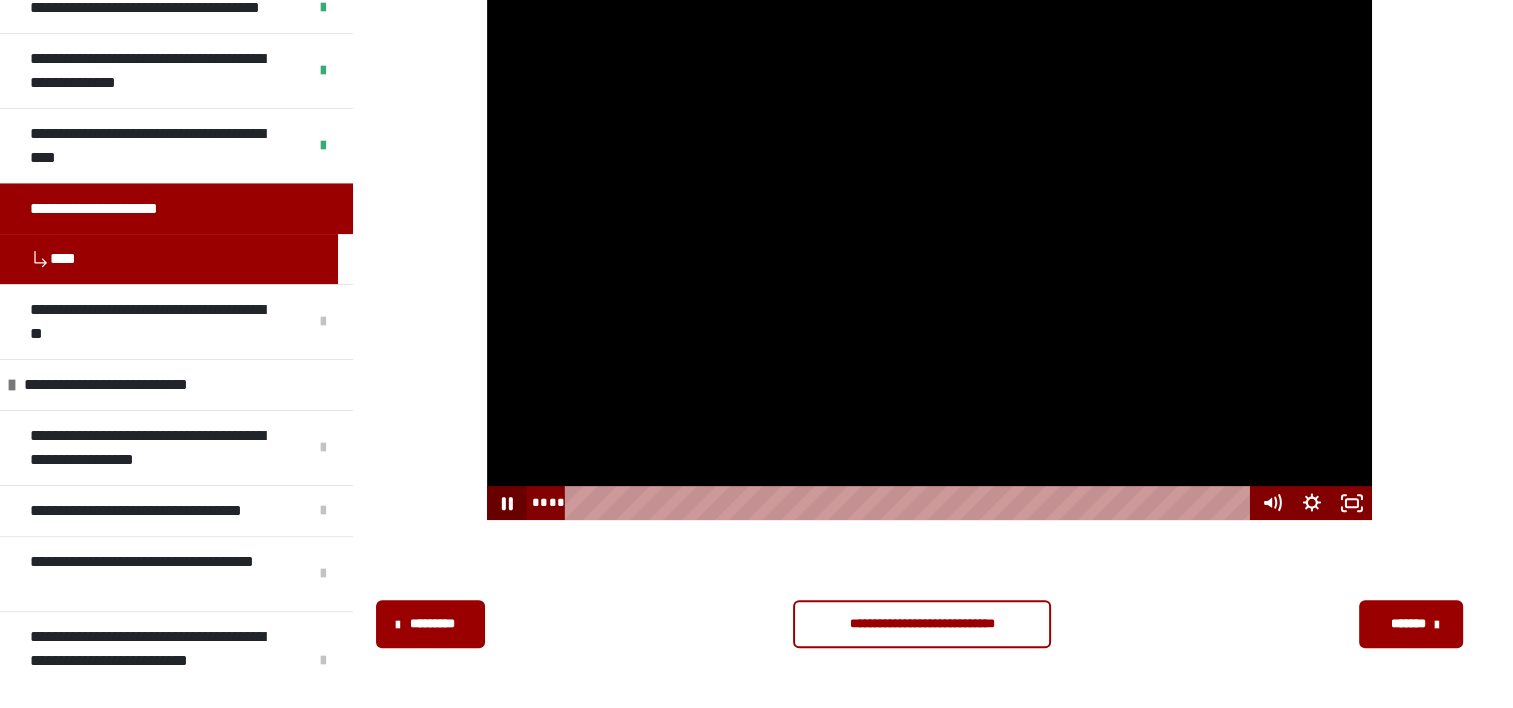 click 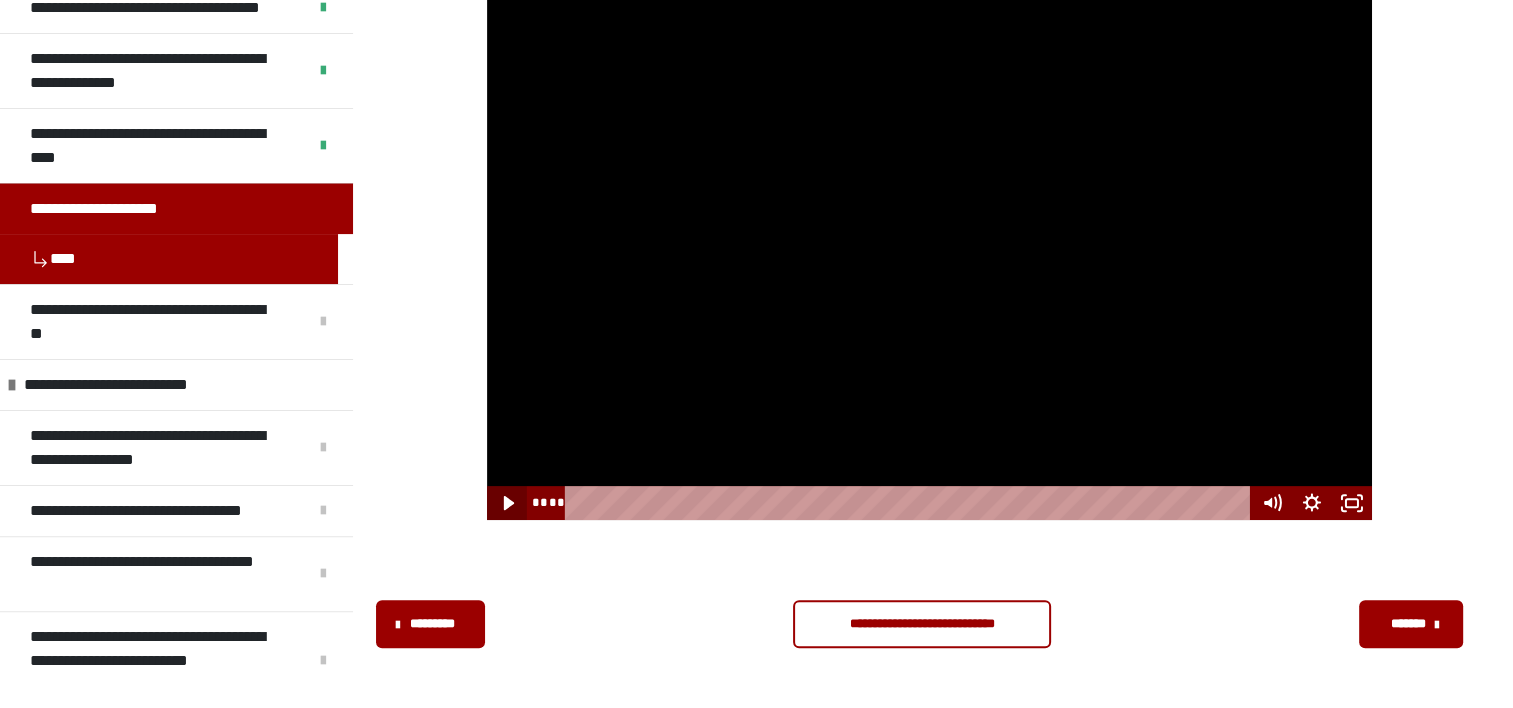 click 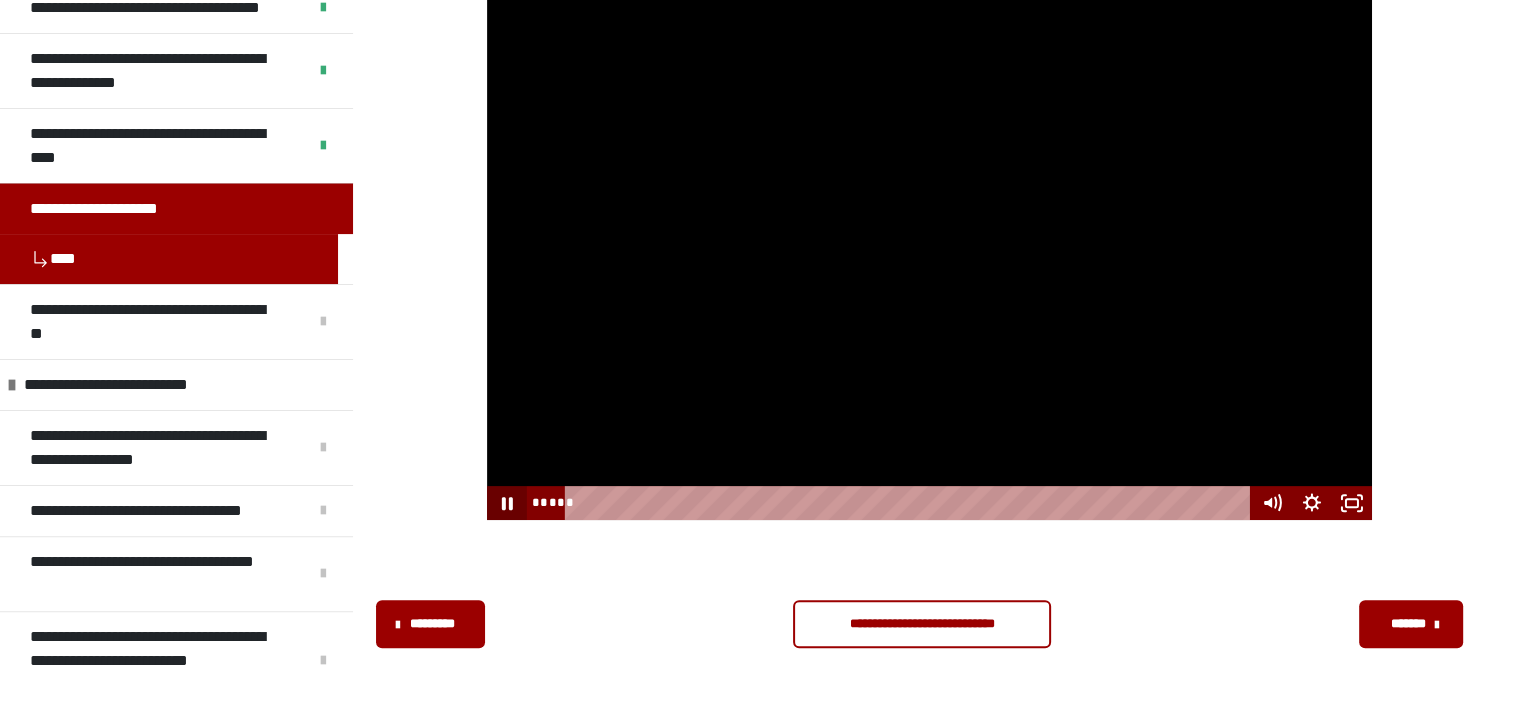 click 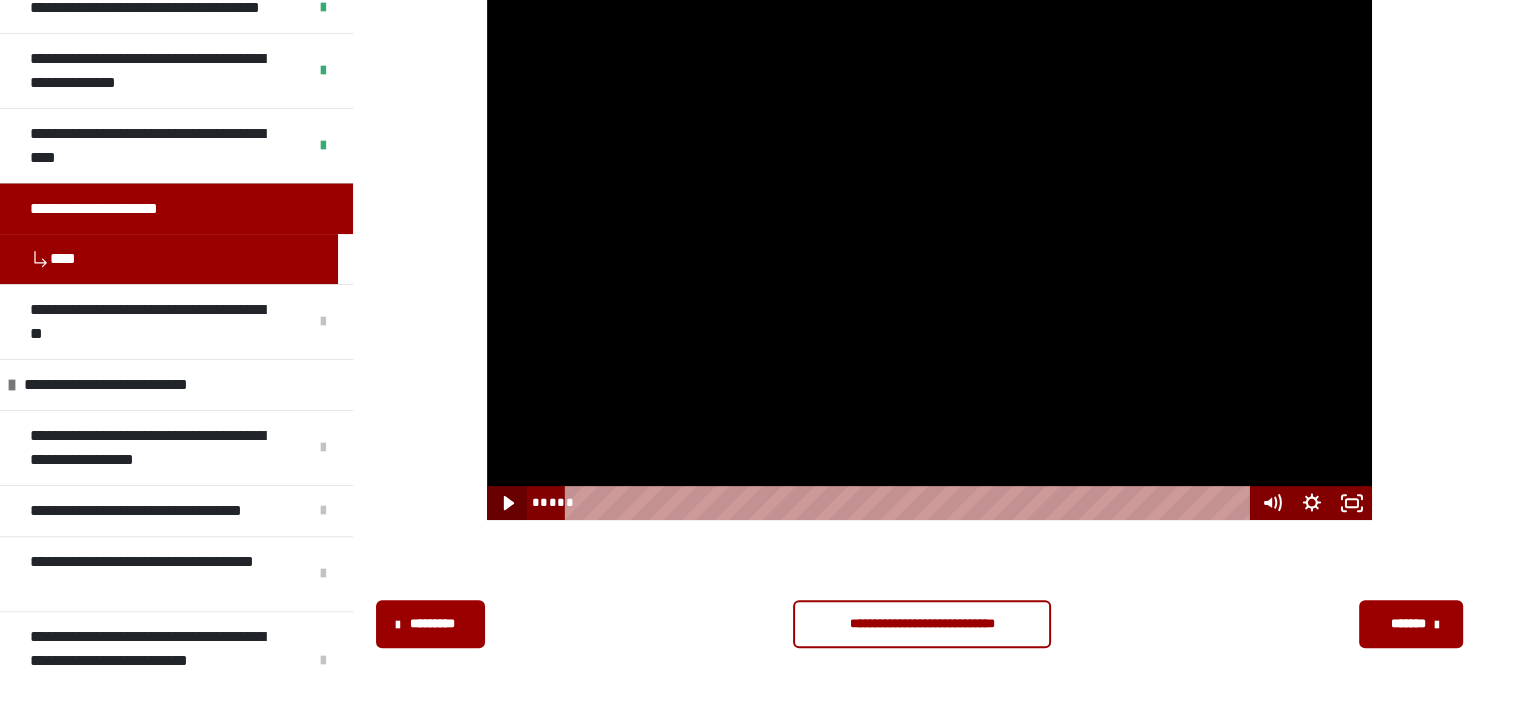 click 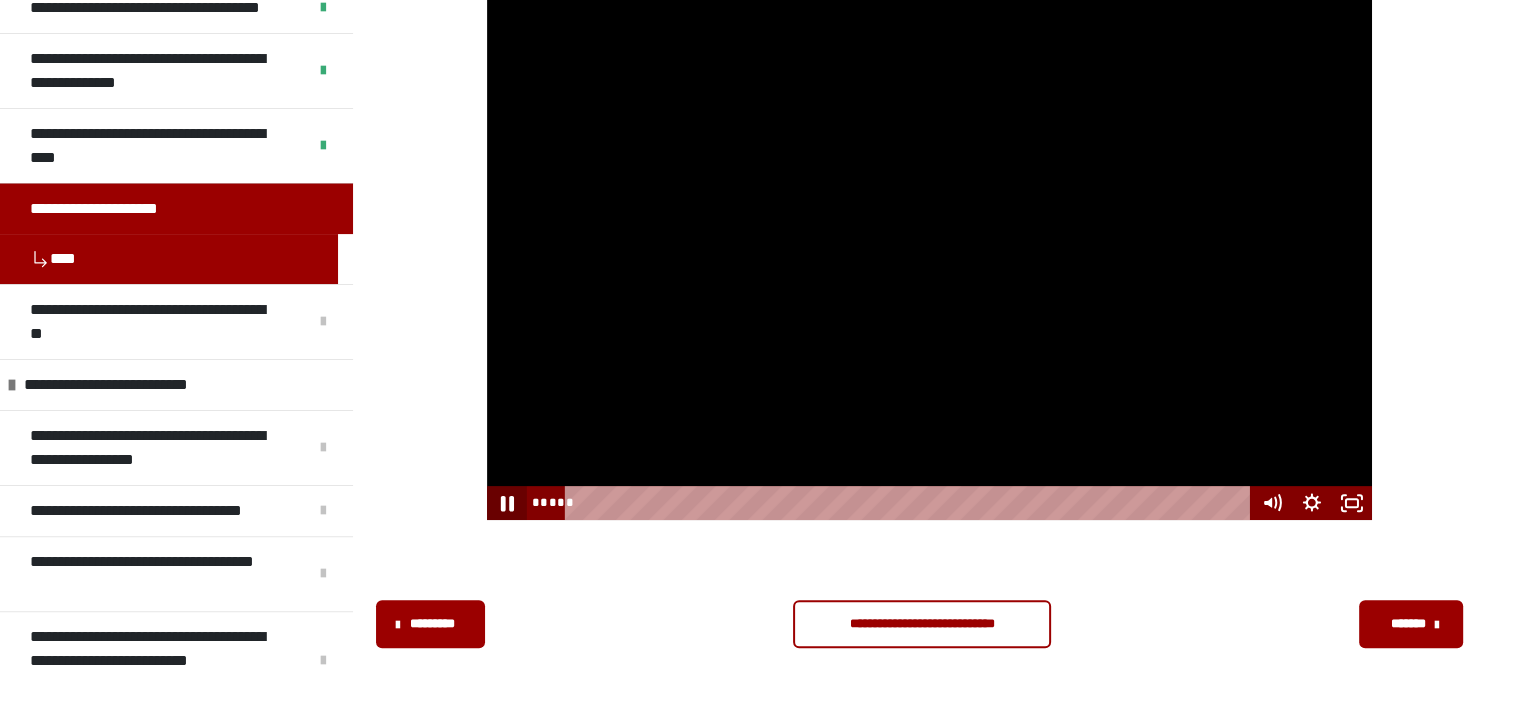 click 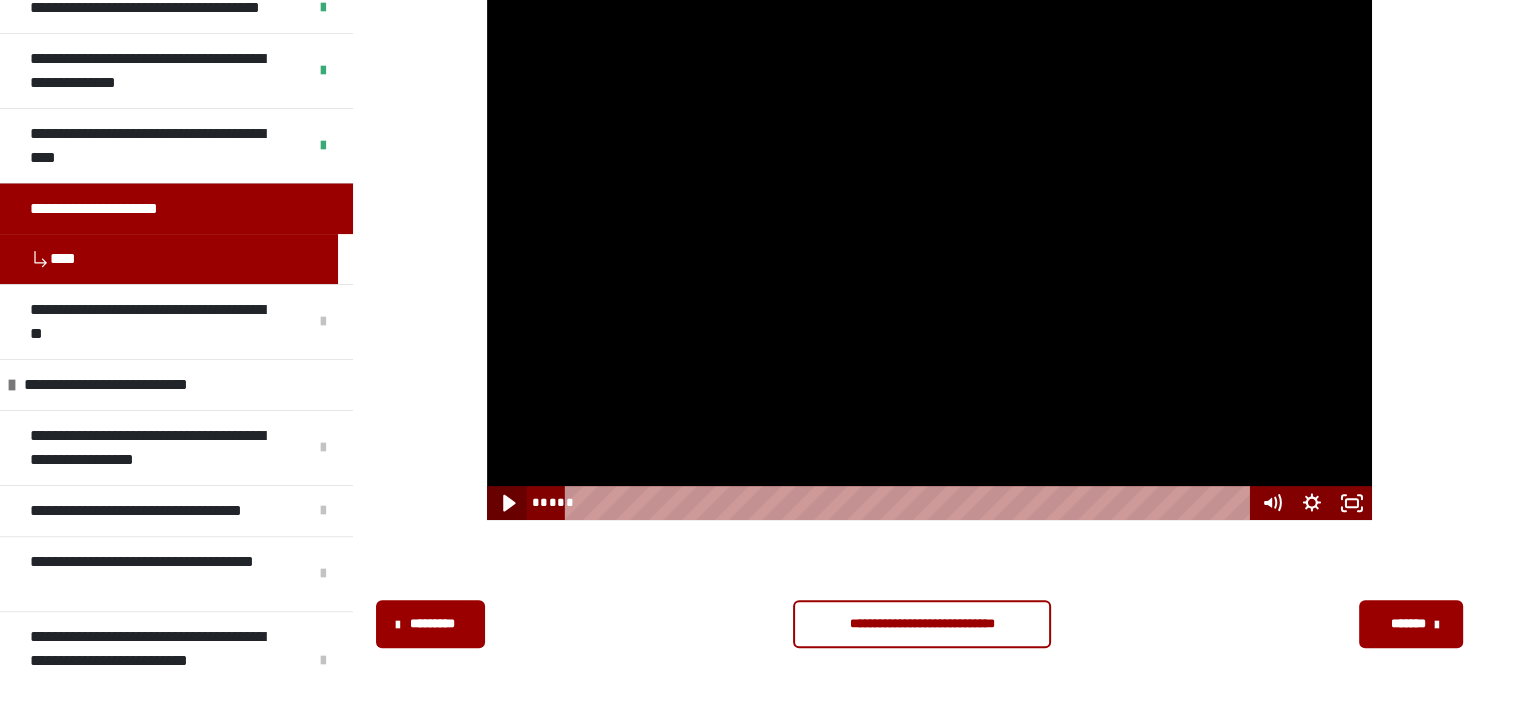click 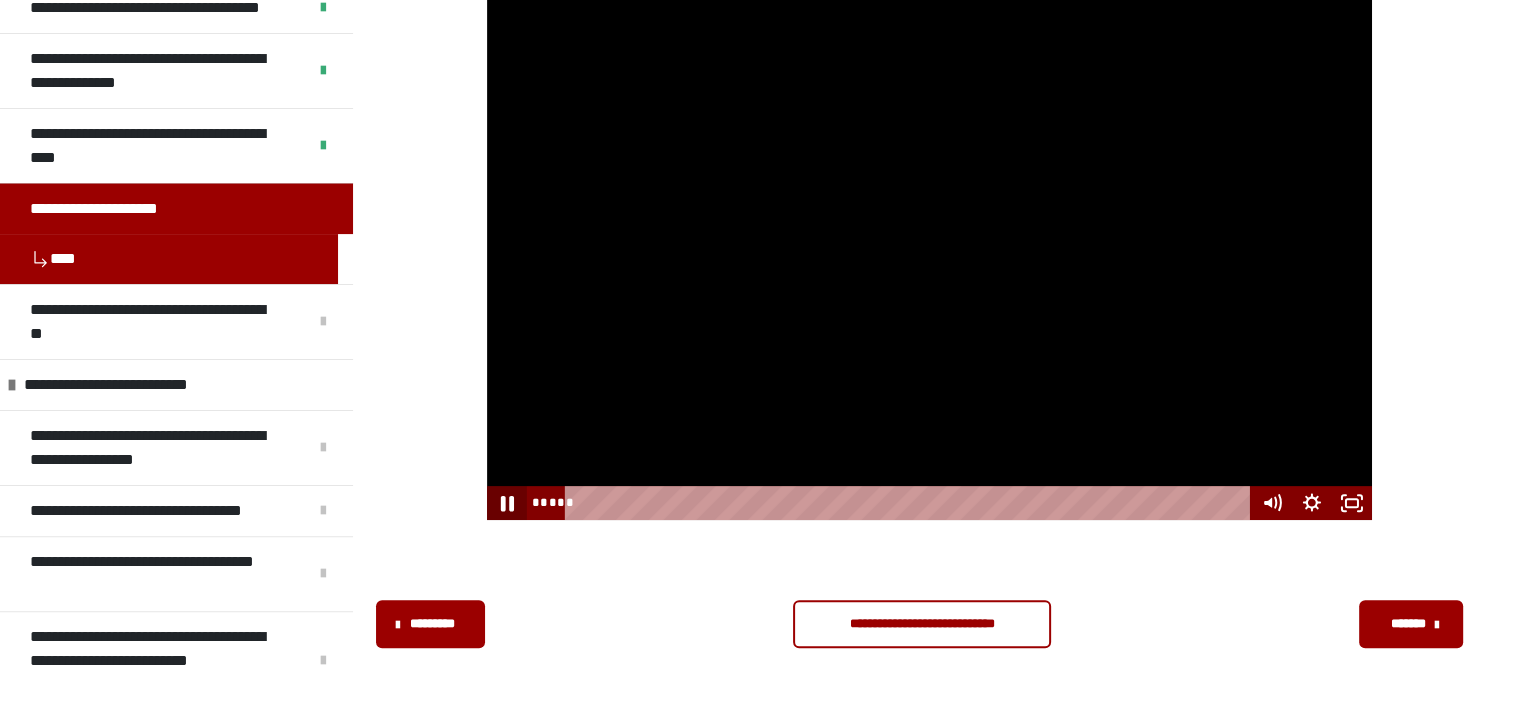 click 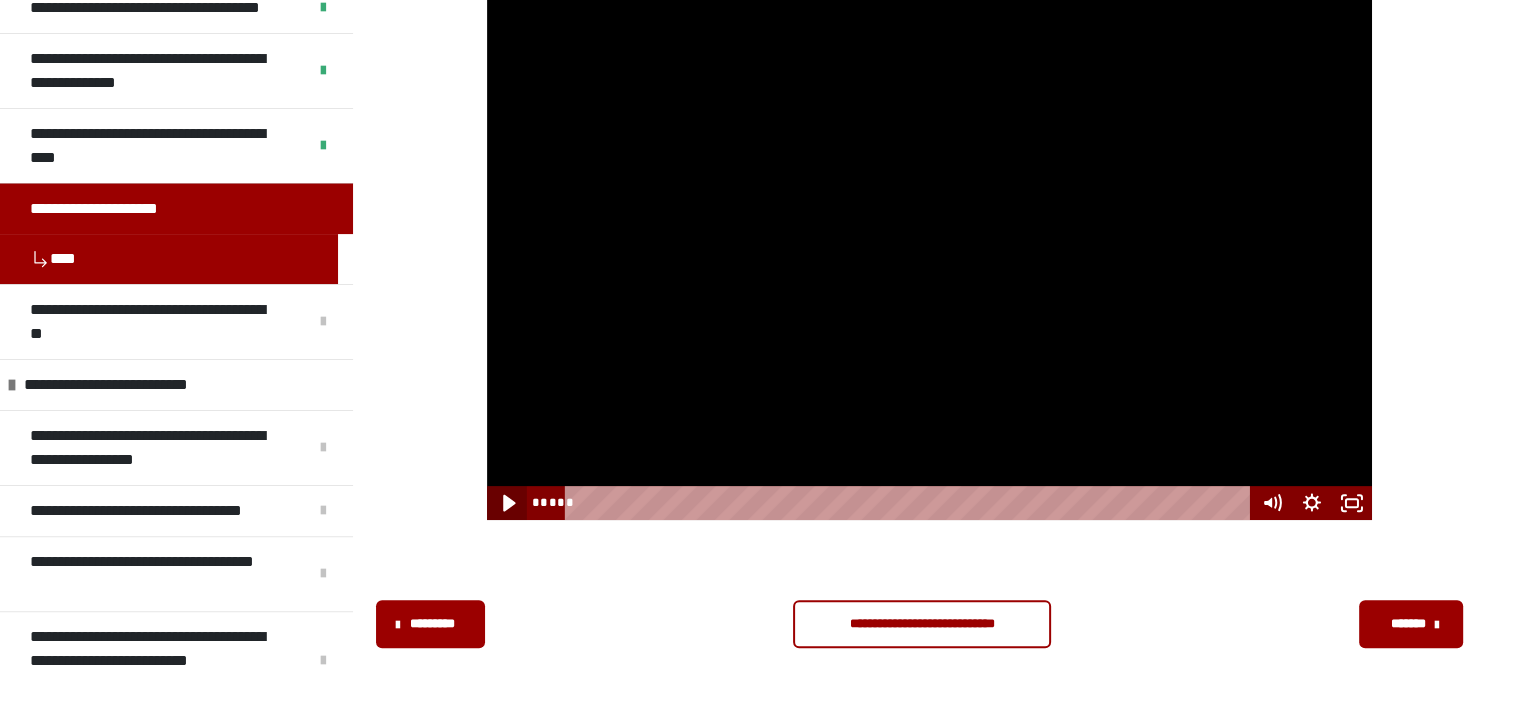 click 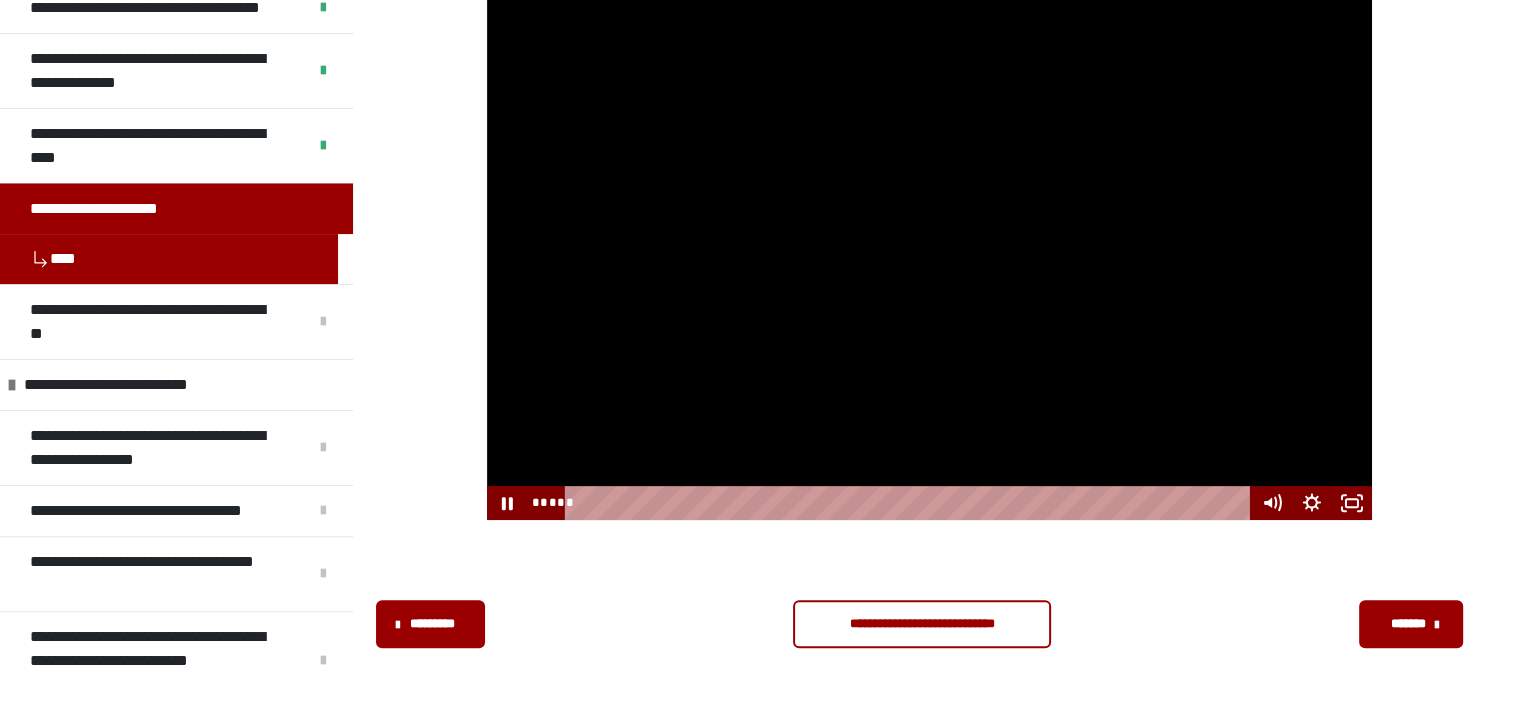 click at bounding box center [946, 502] 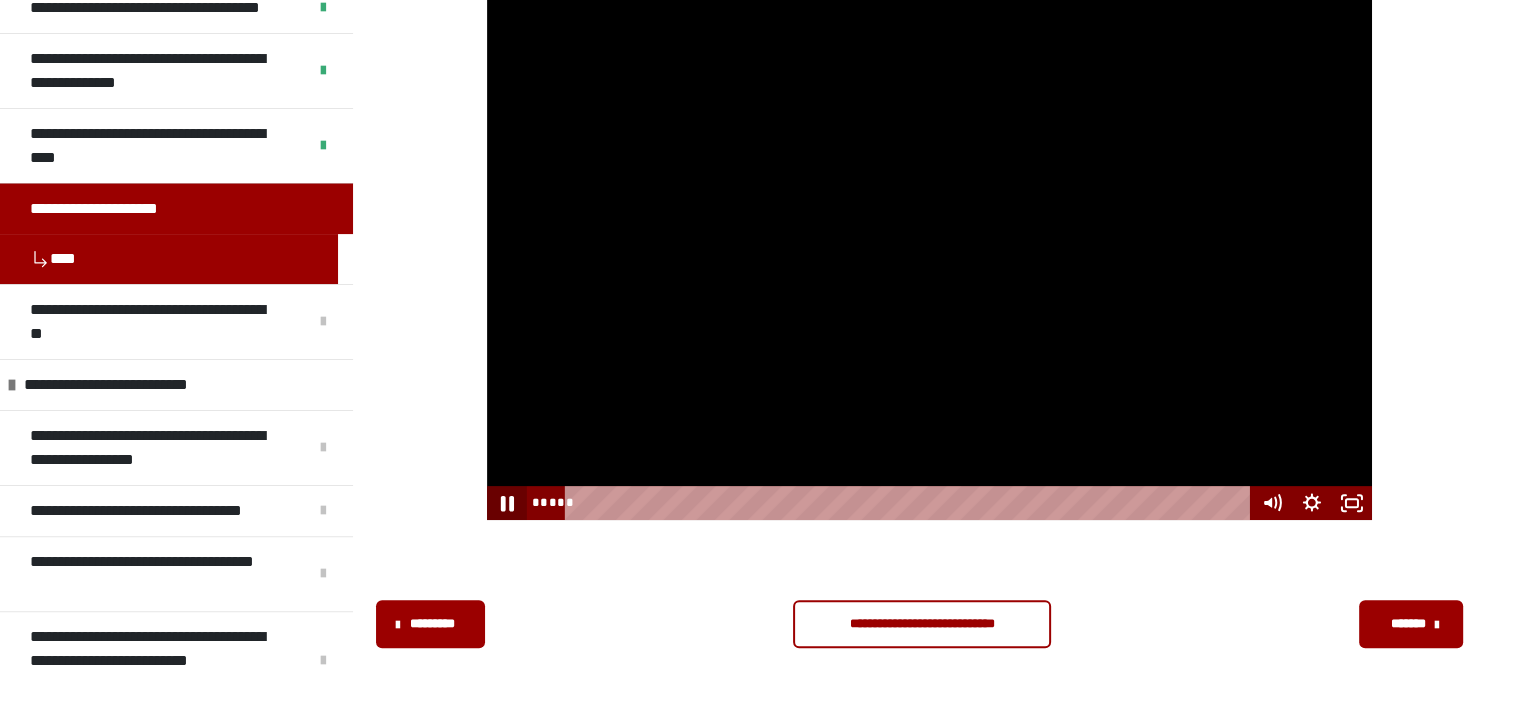 click 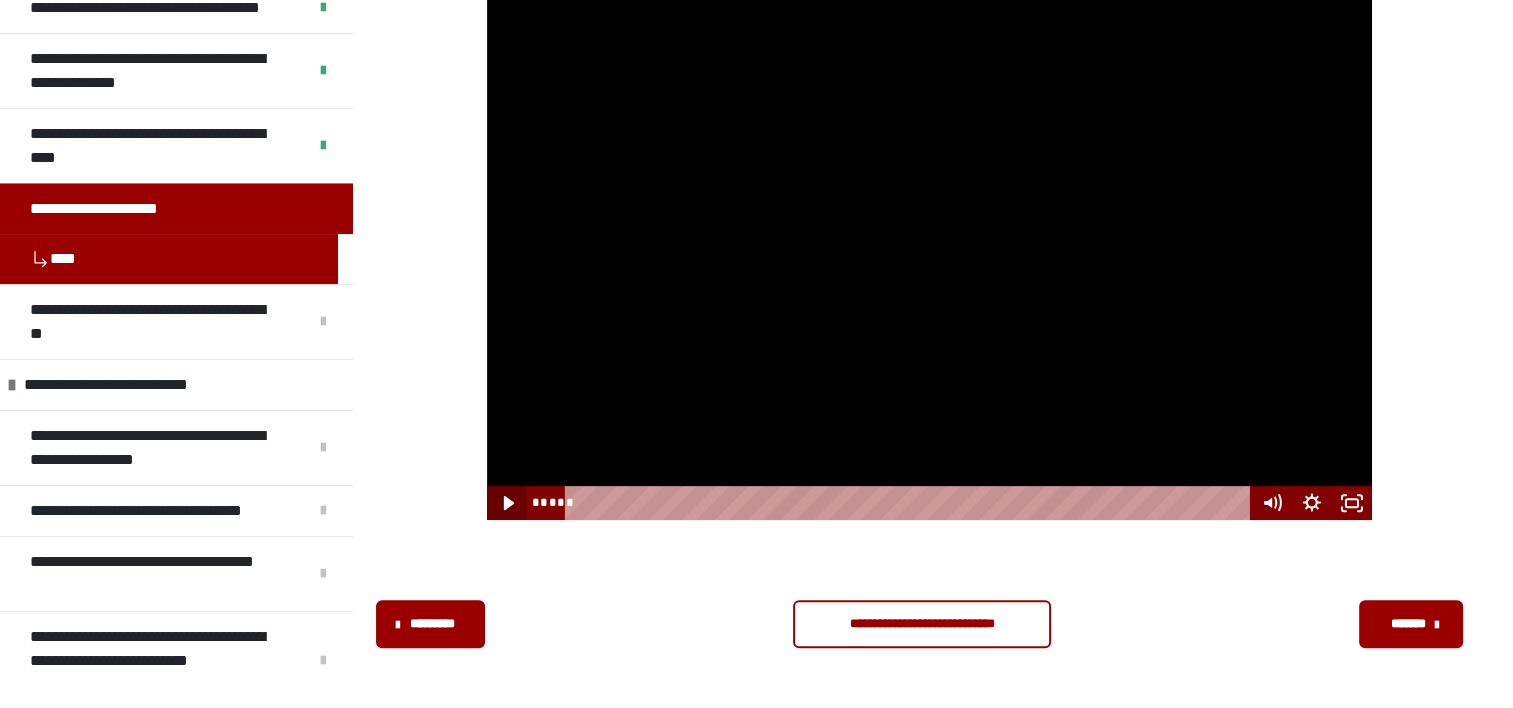 click 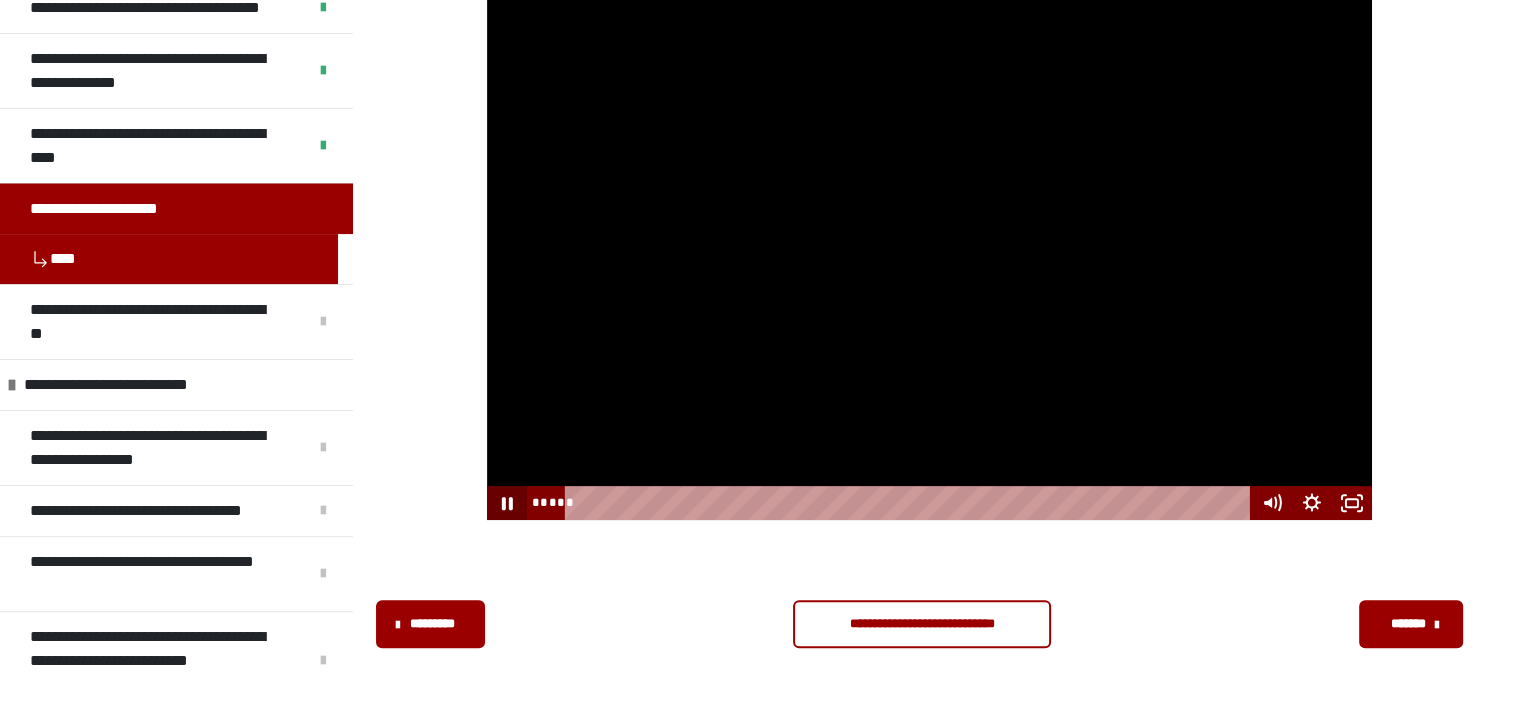 click 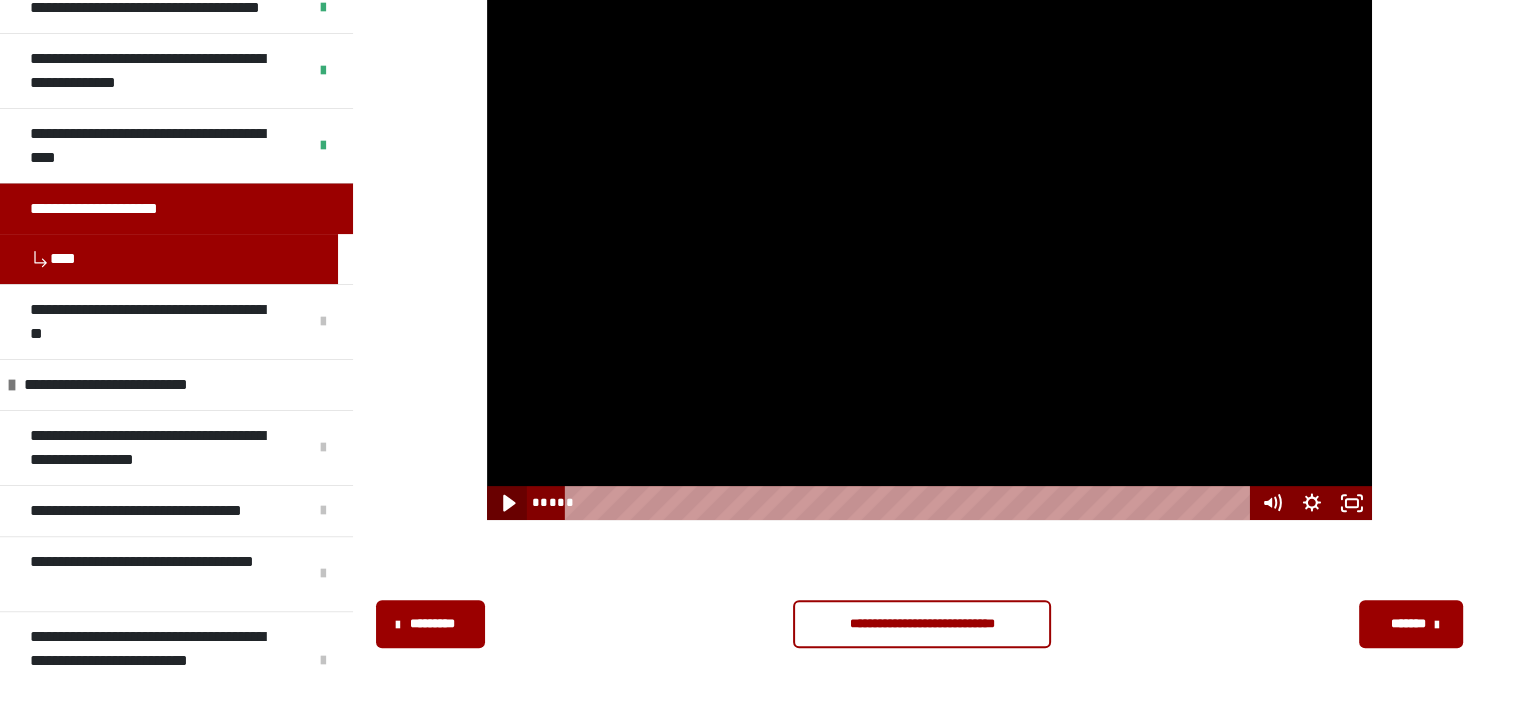 click 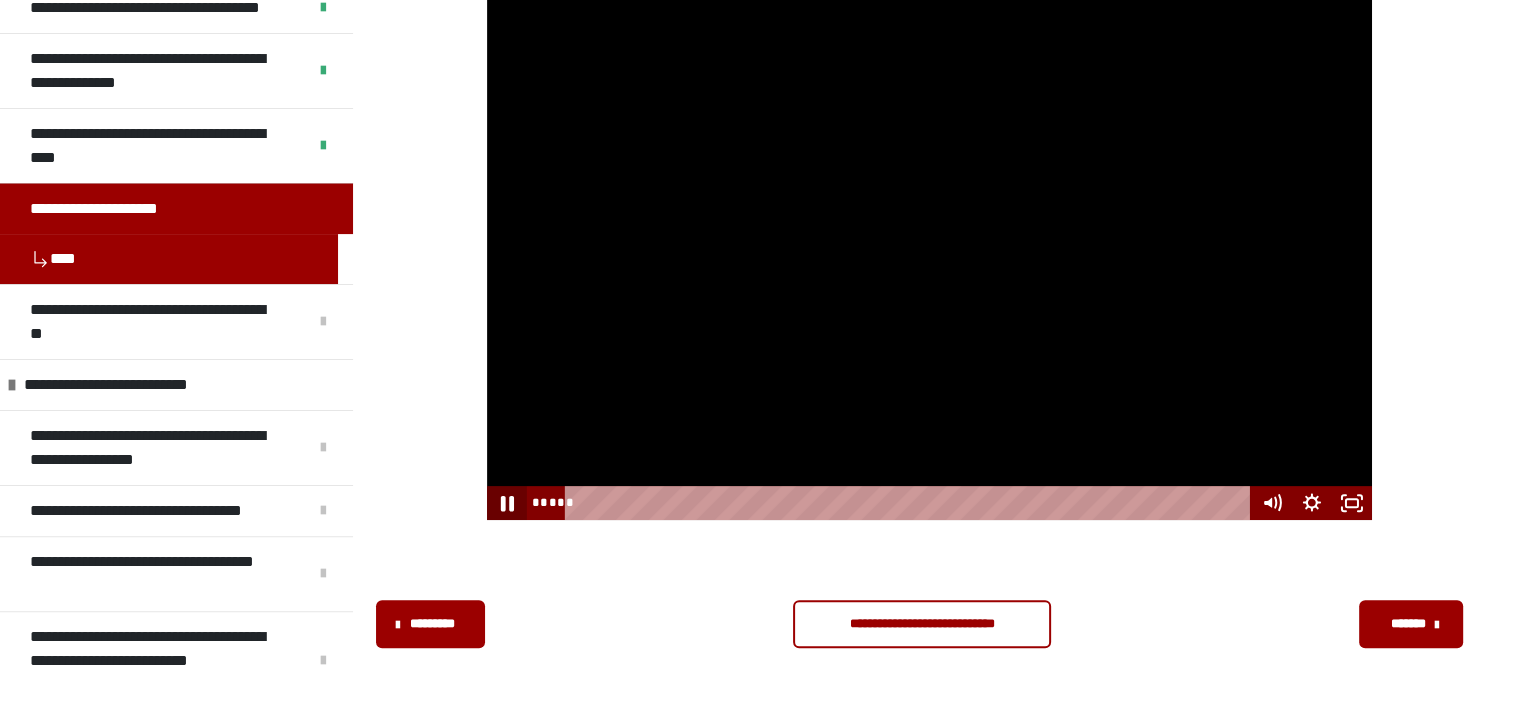 click 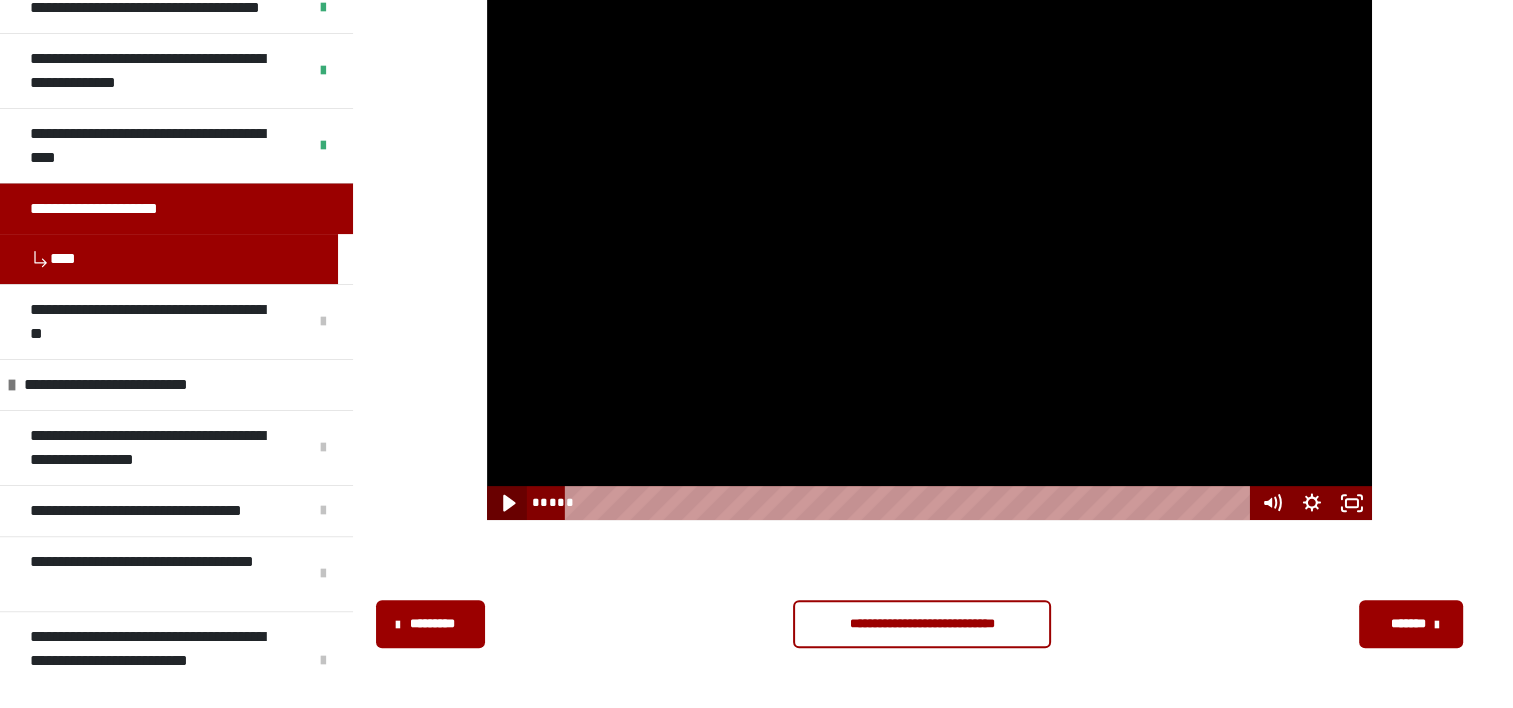 click 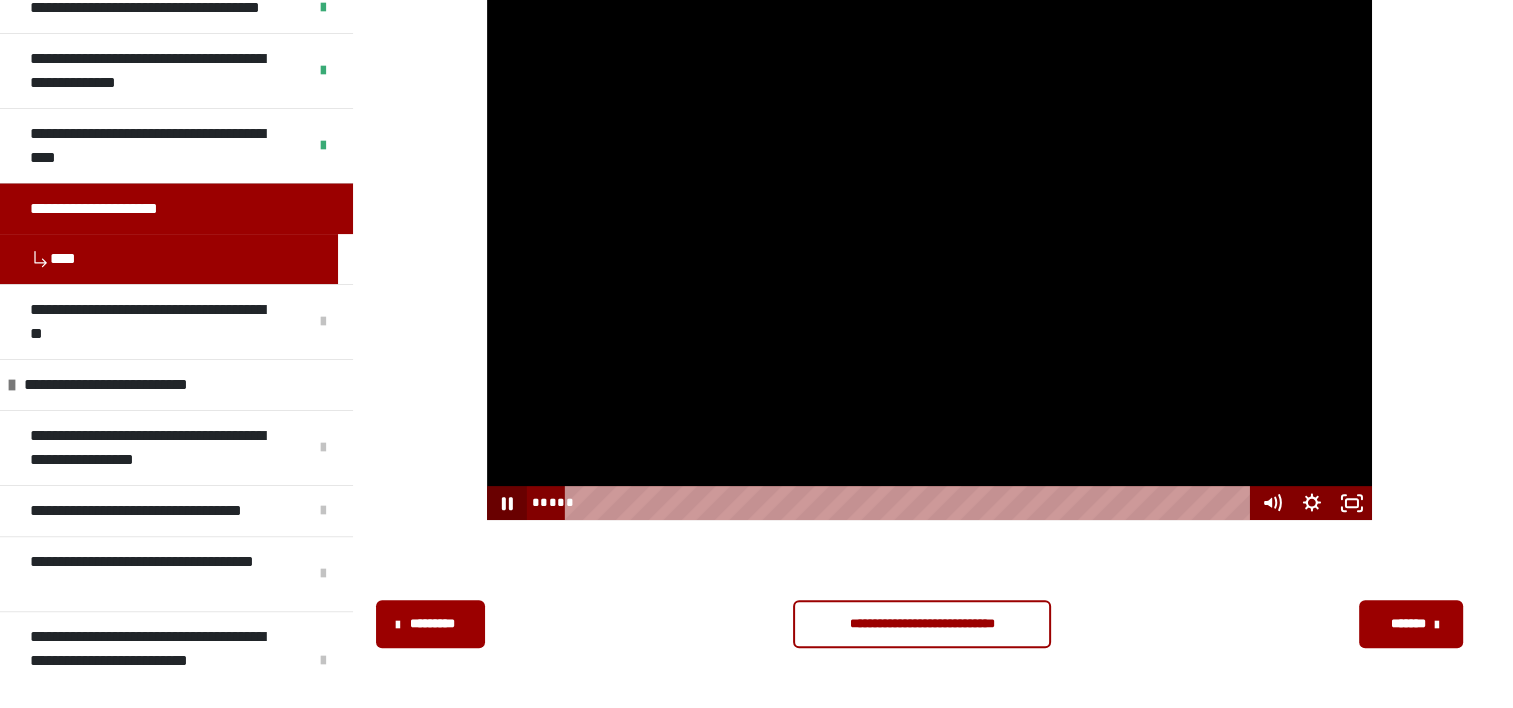 click 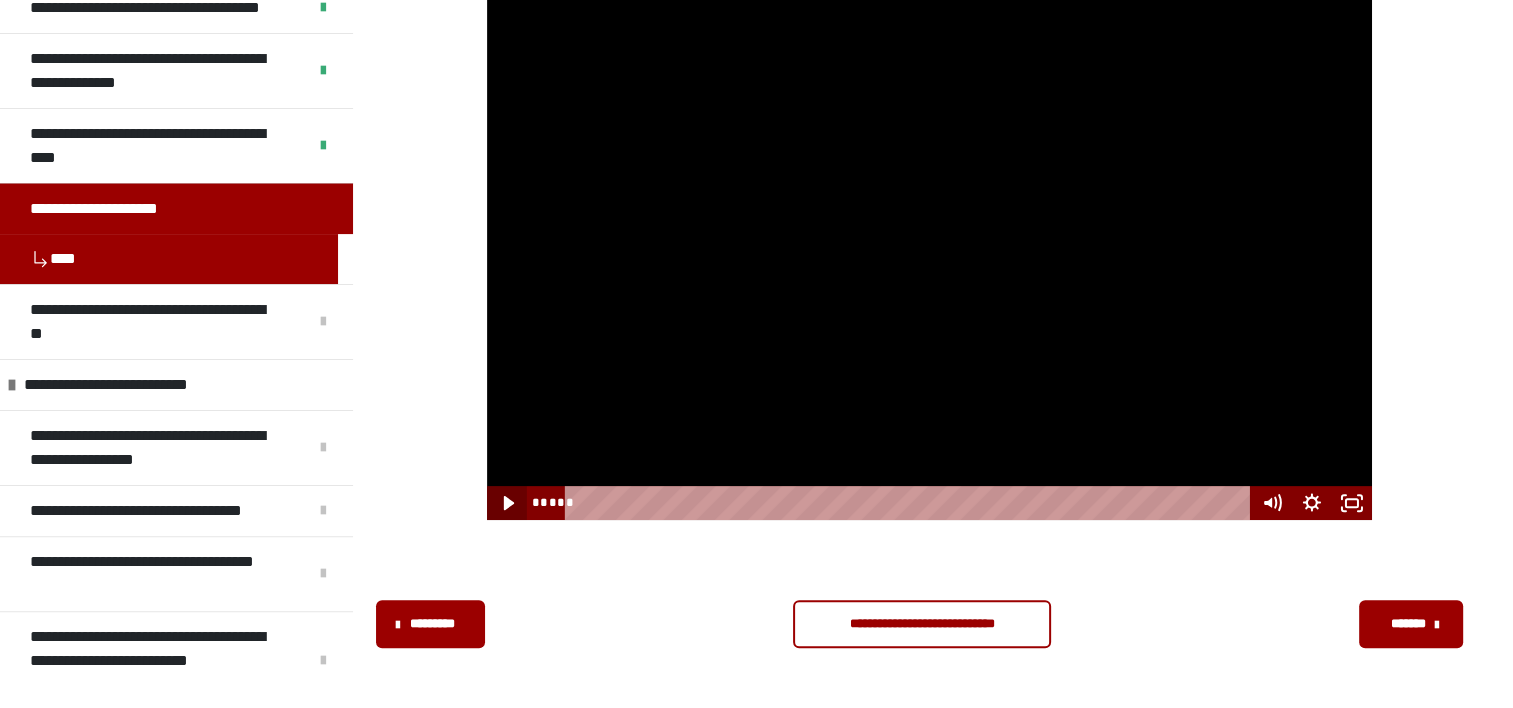click 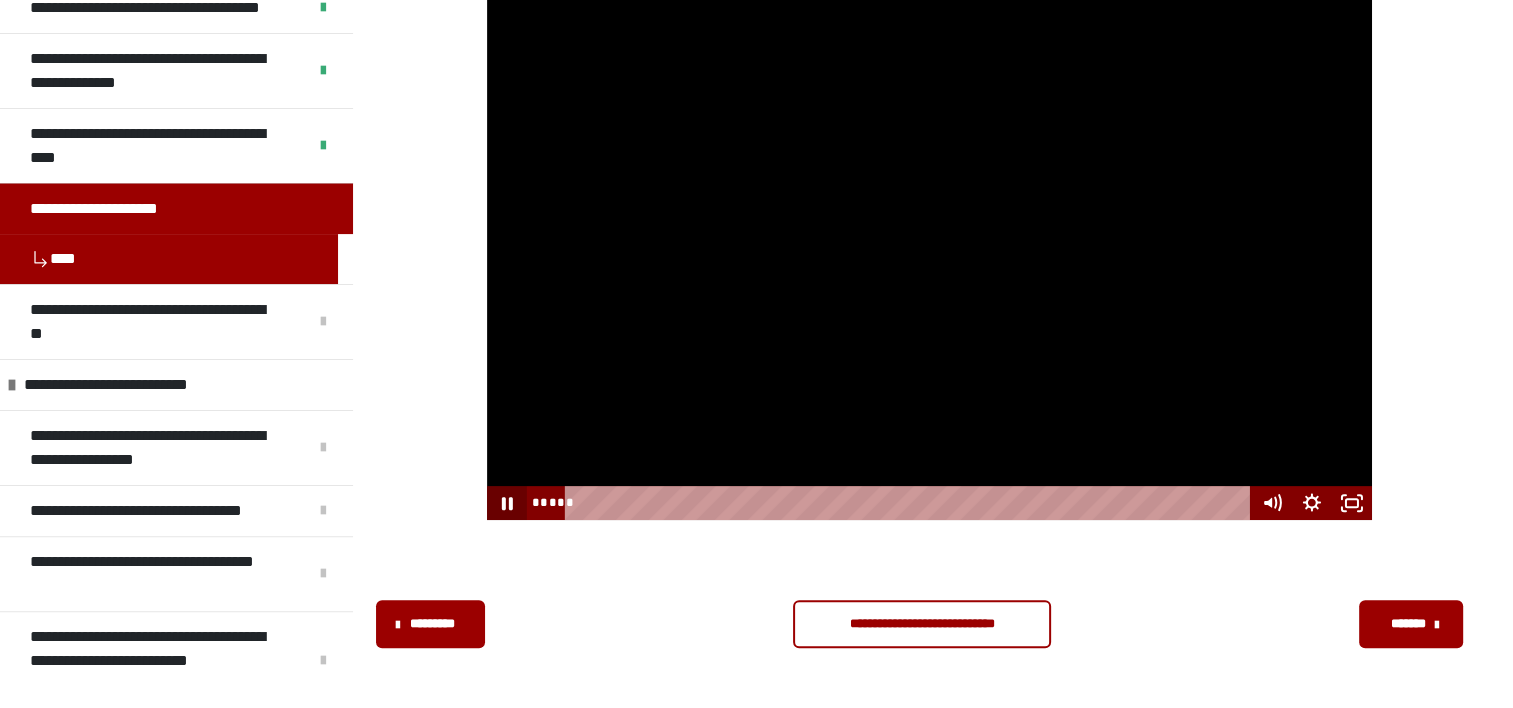 click 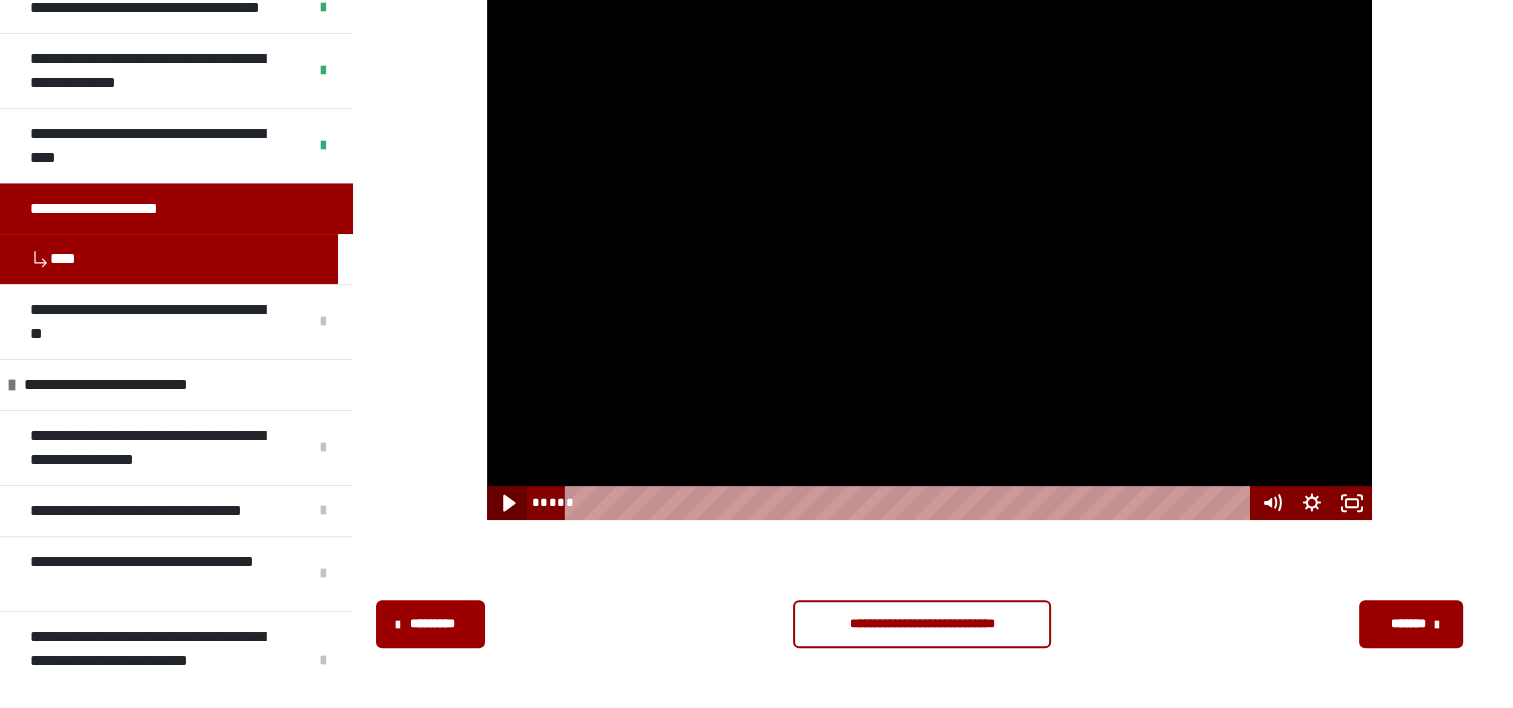 click 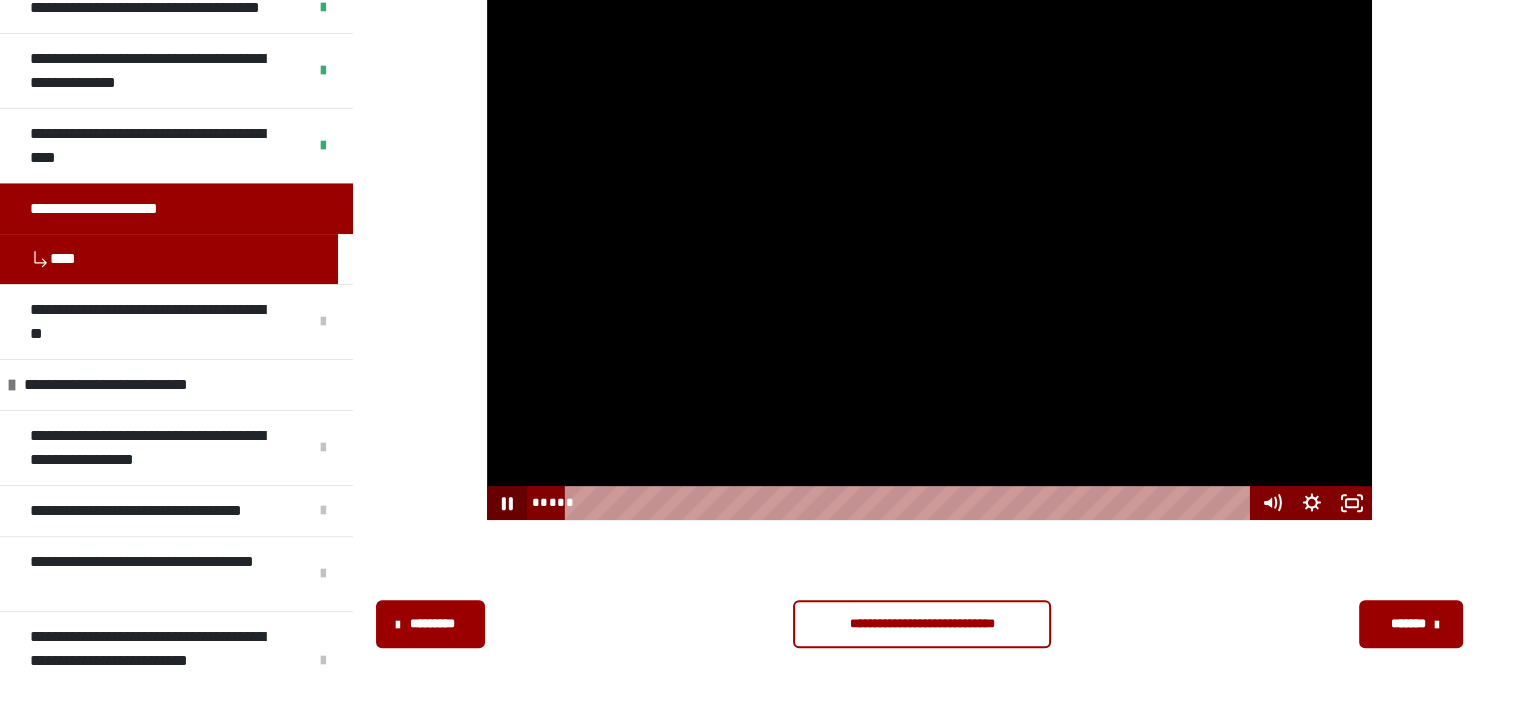 click 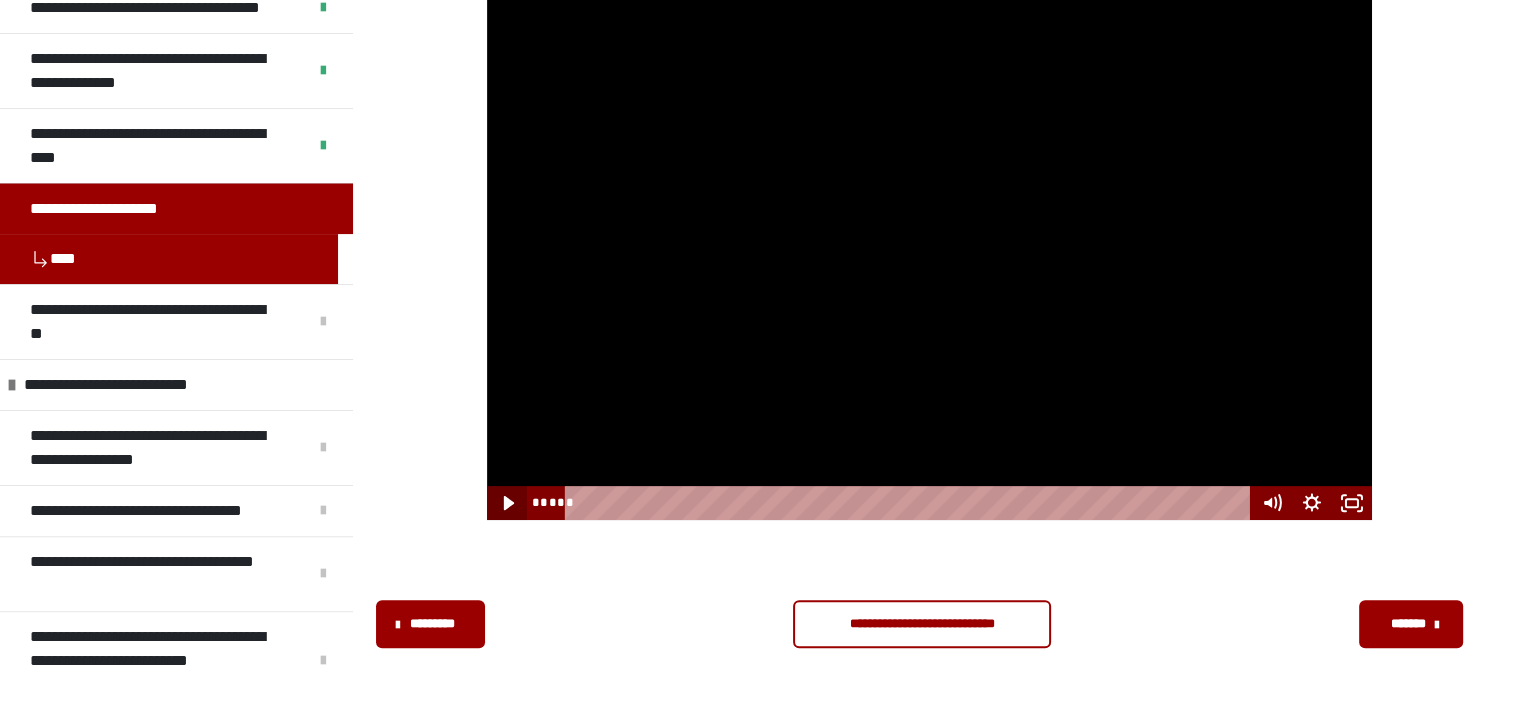 click 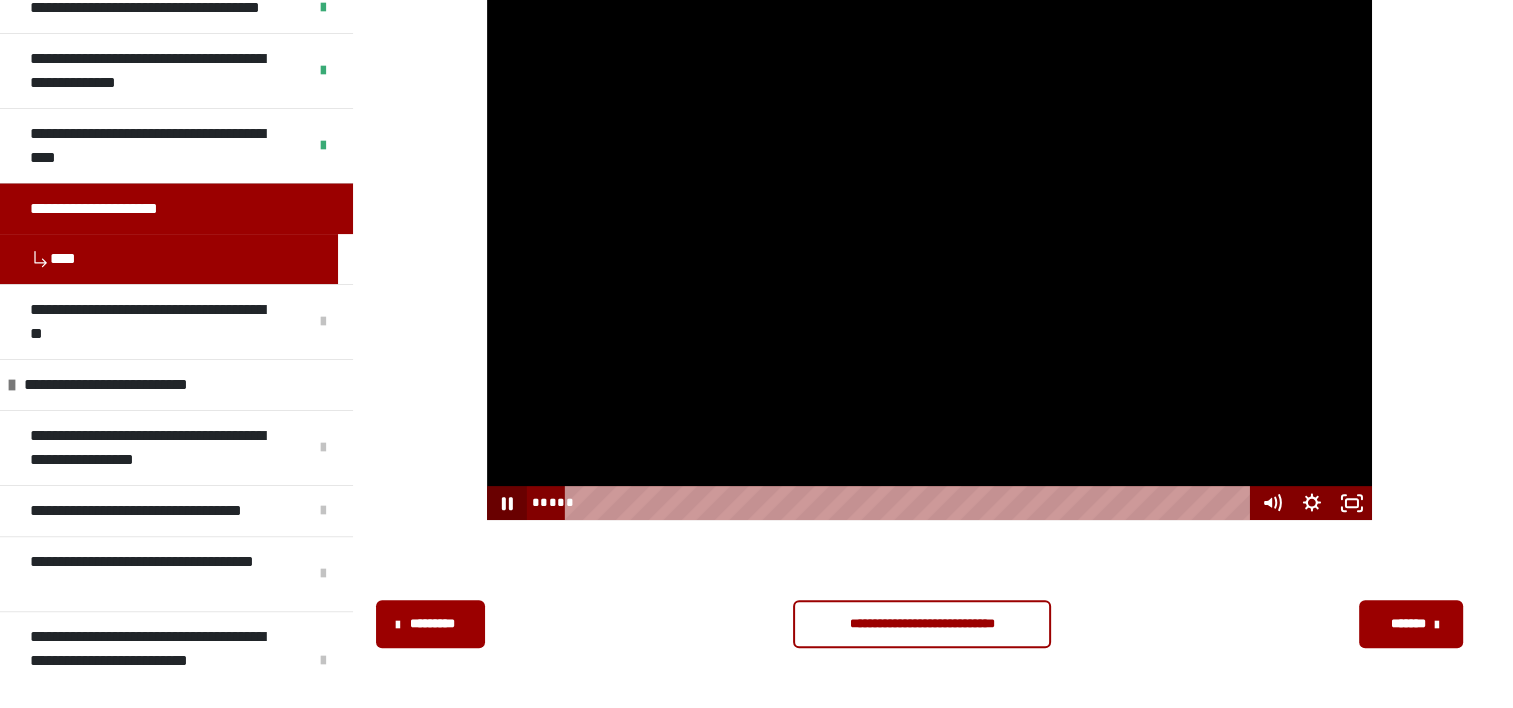 click 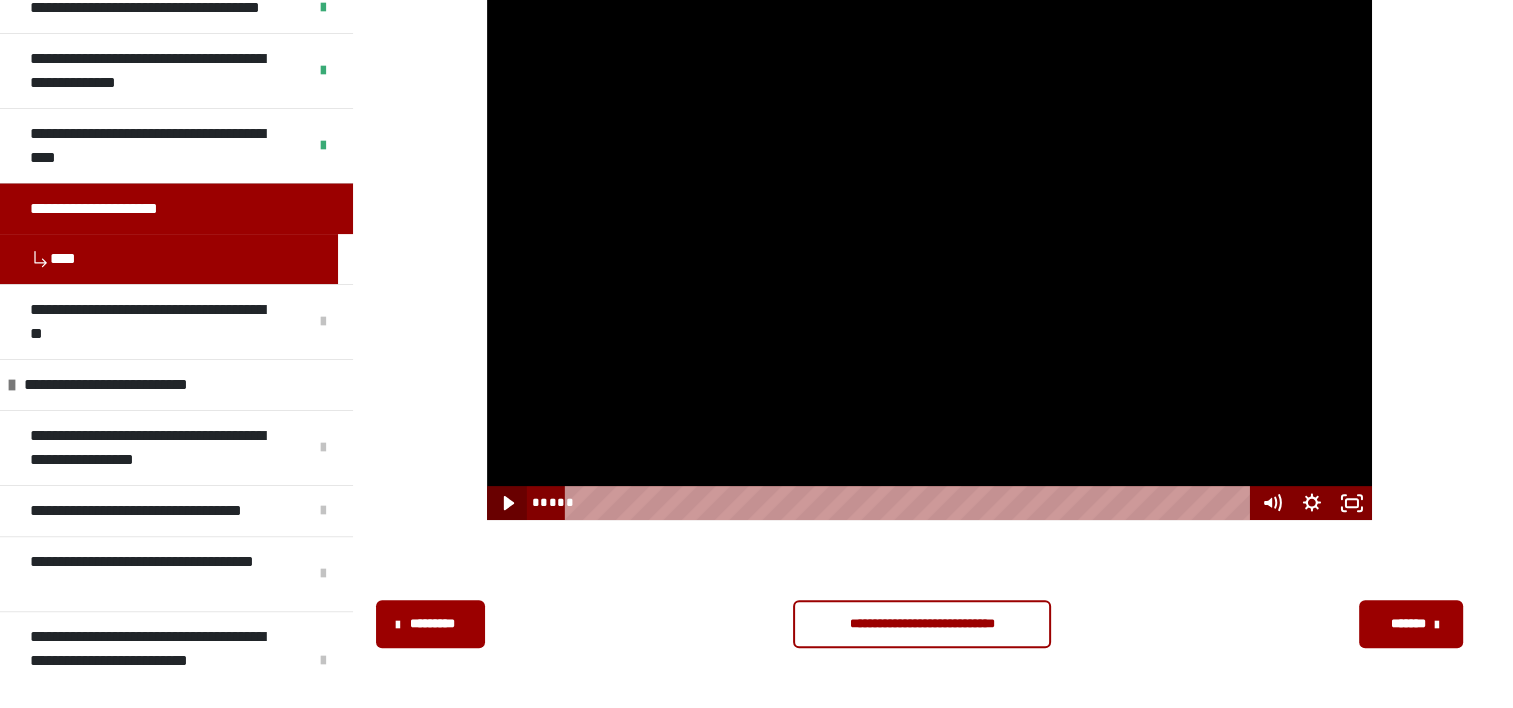 click 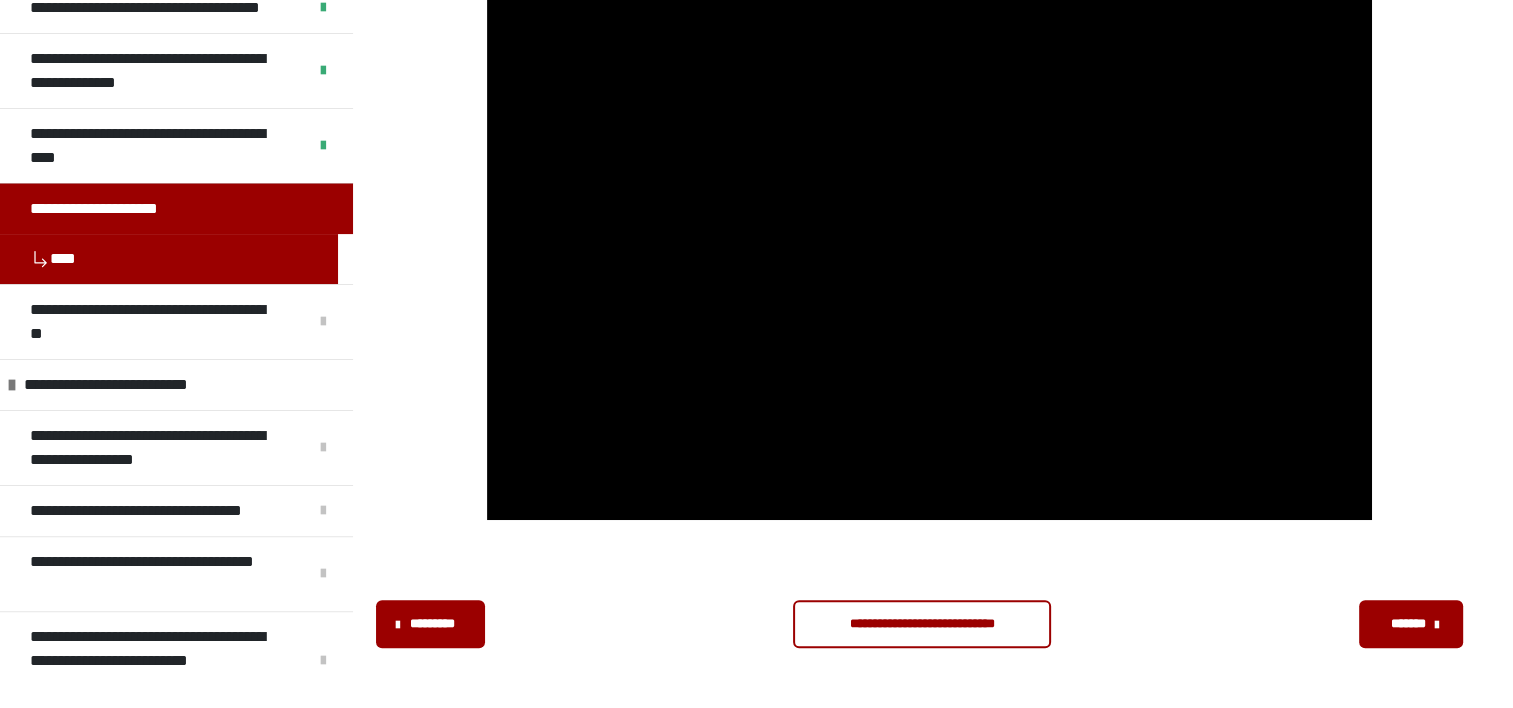click on "**********" at bounding box center [922, 624] 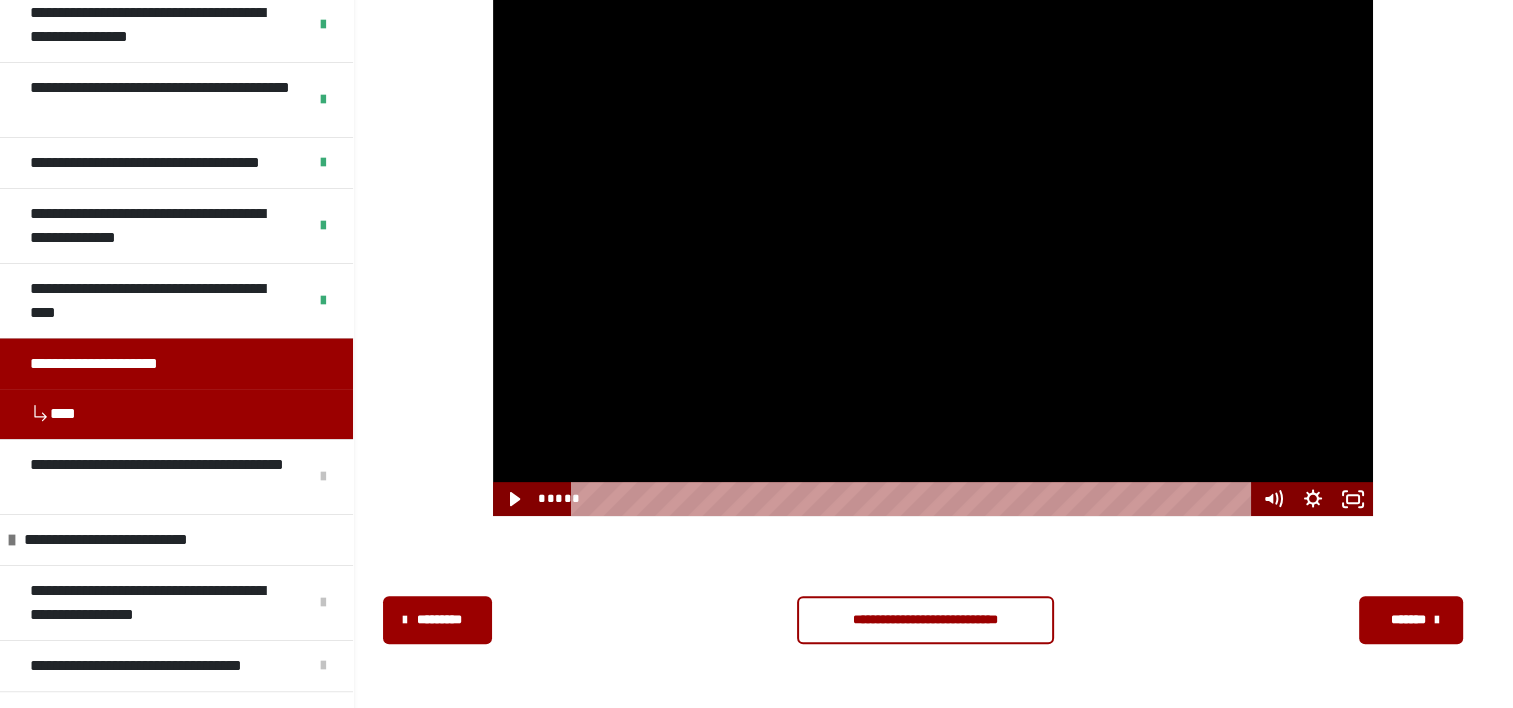 scroll, scrollTop: 0, scrollLeft: 0, axis: both 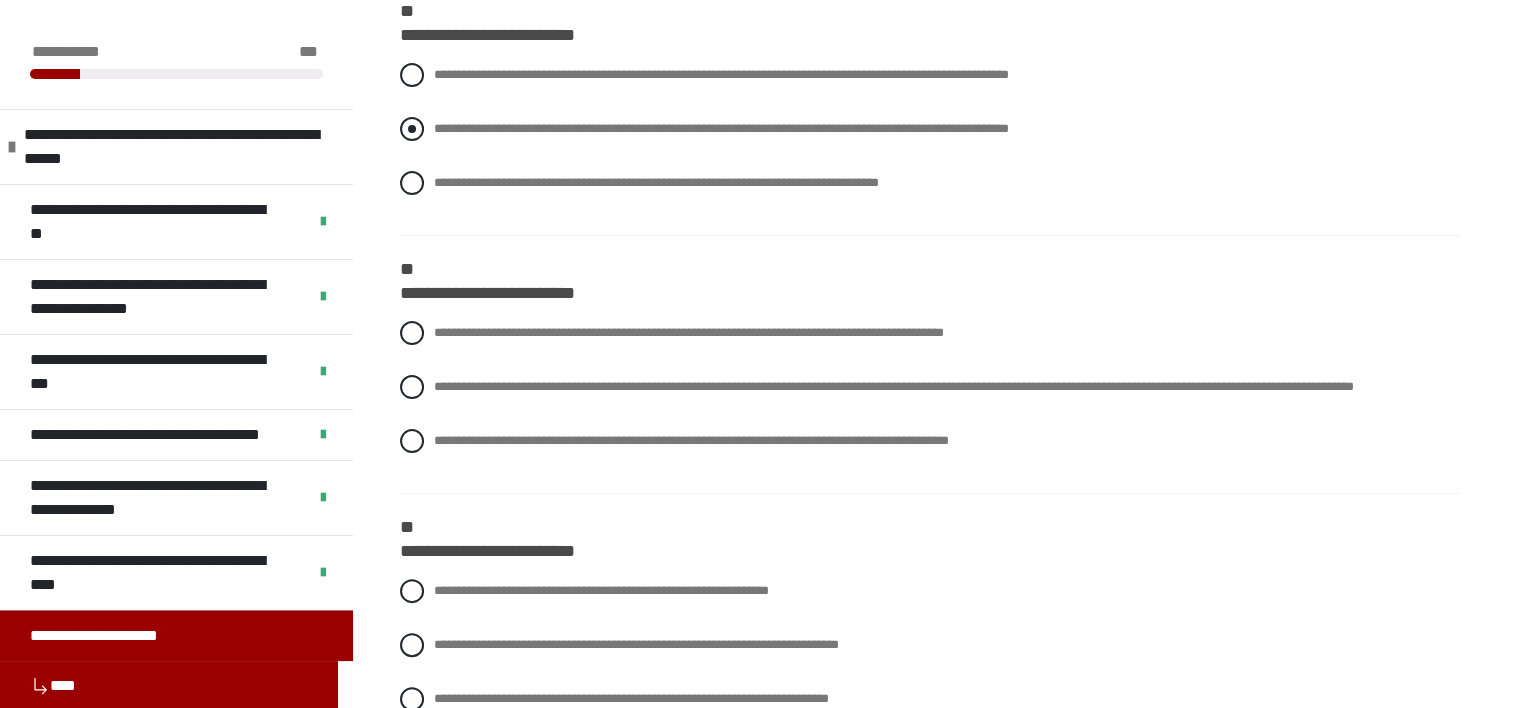 click on "**********" at bounding box center [721, 128] 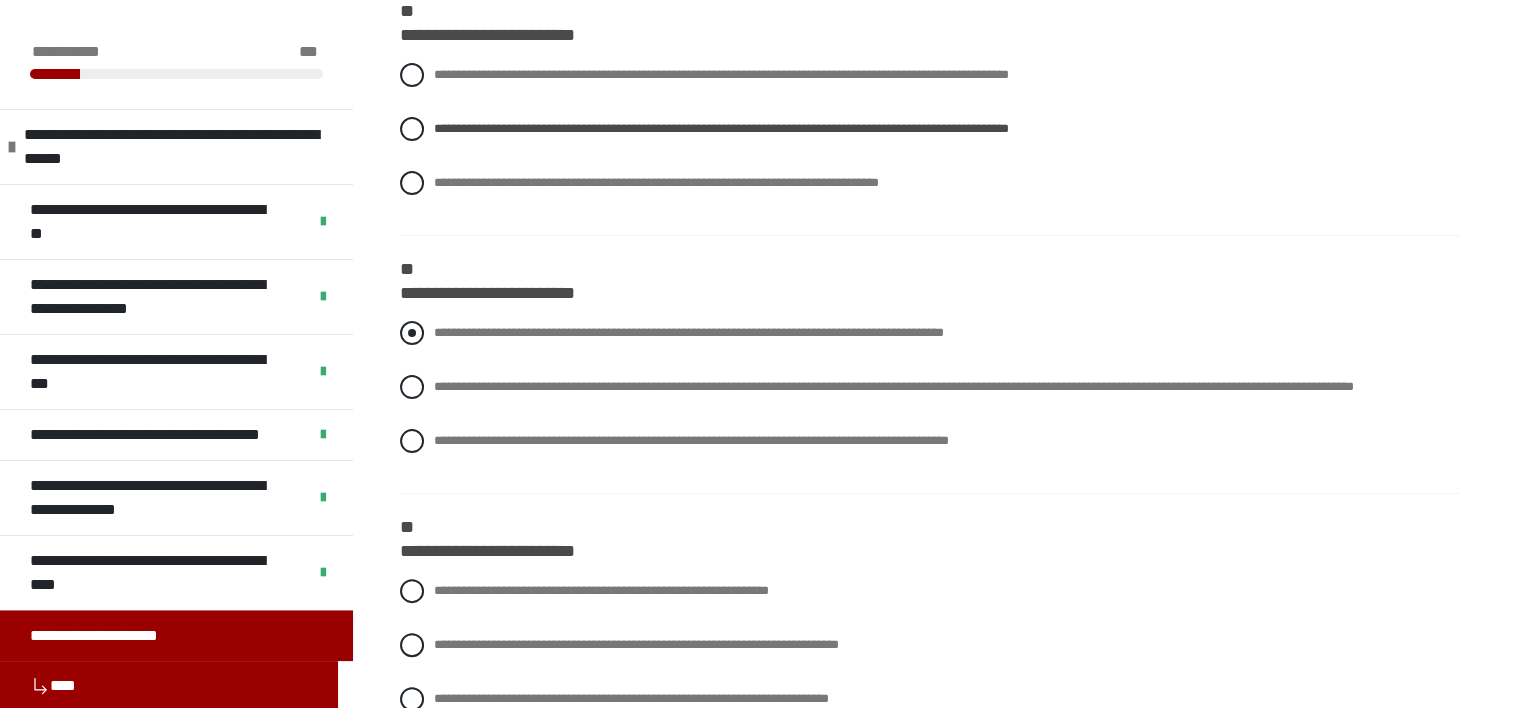 click on "**********" at bounding box center [689, 332] 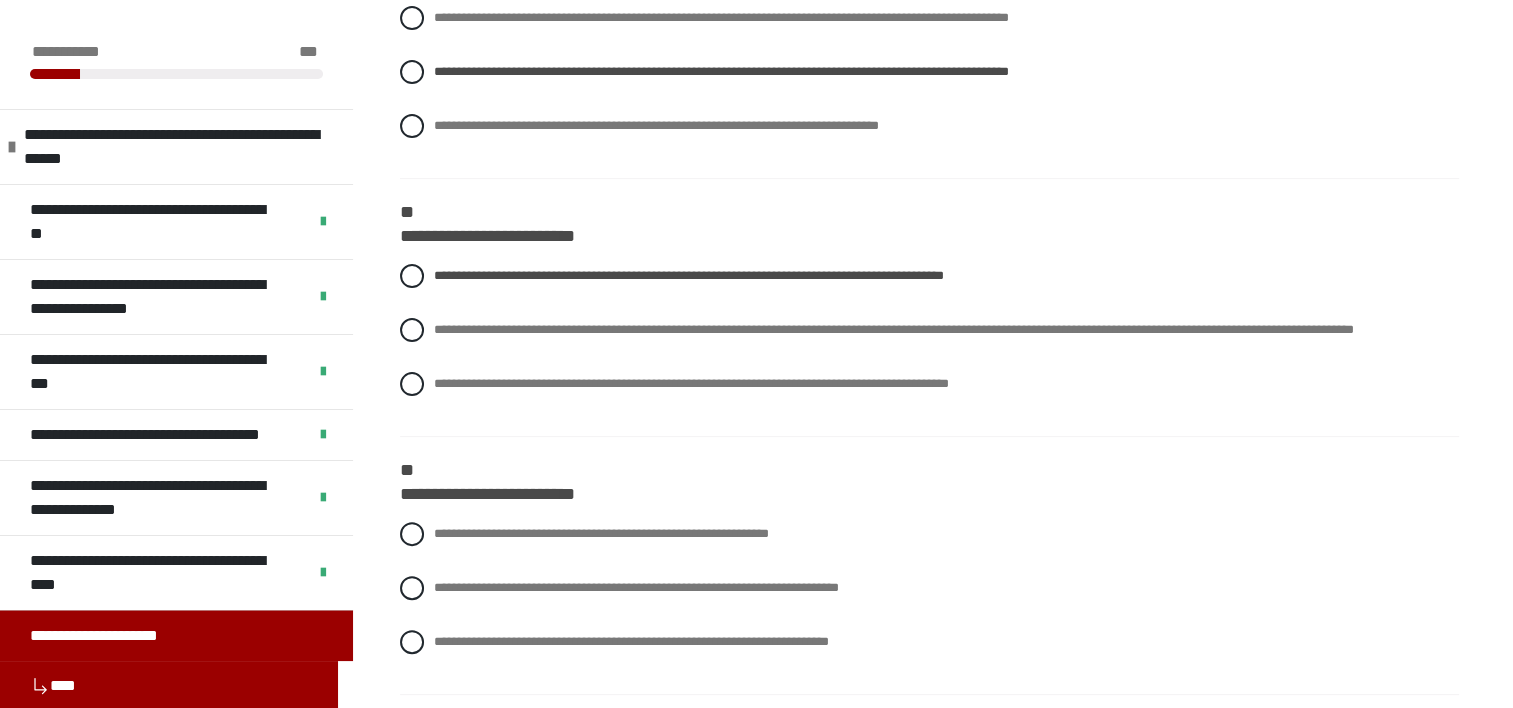 scroll, scrollTop: 500, scrollLeft: 0, axis: vertical 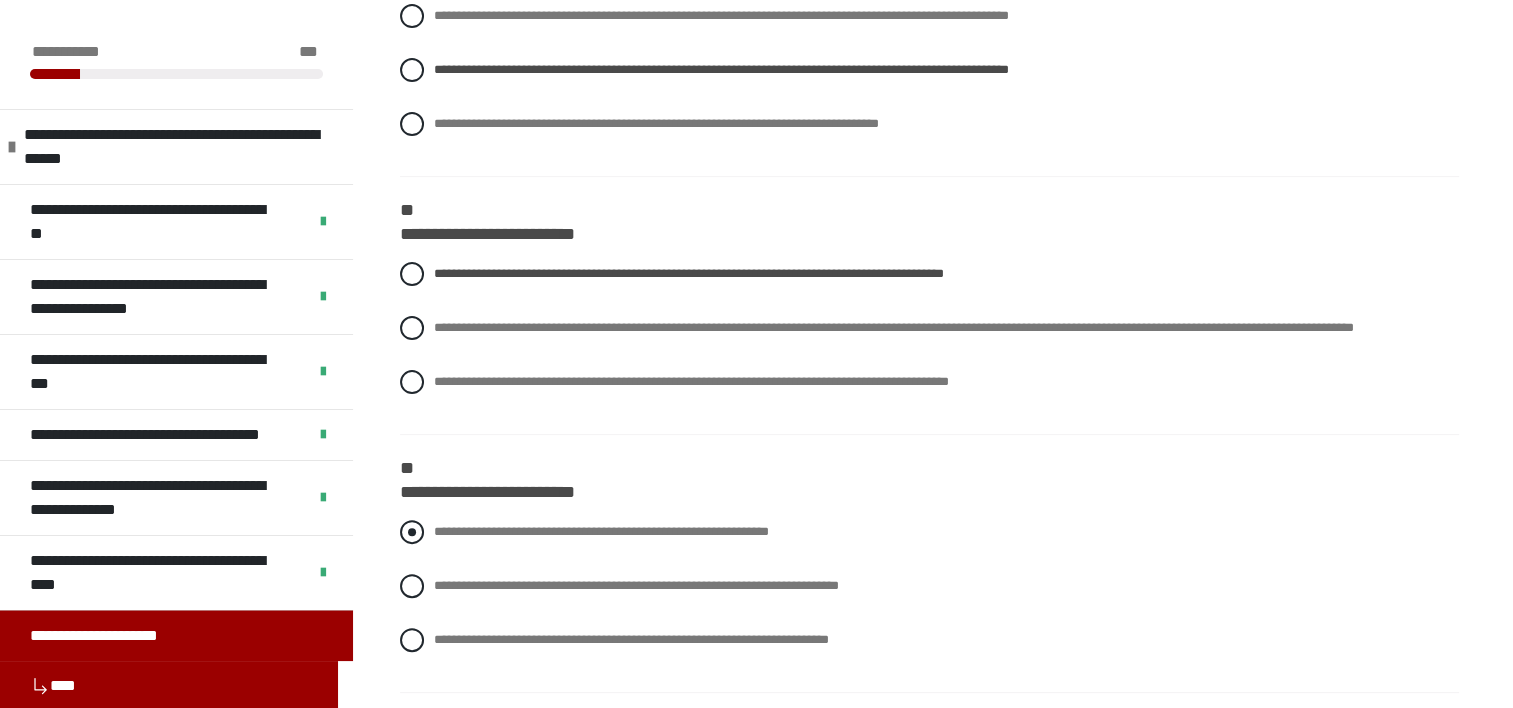 click on "**********" at bounding box center (601, 531) 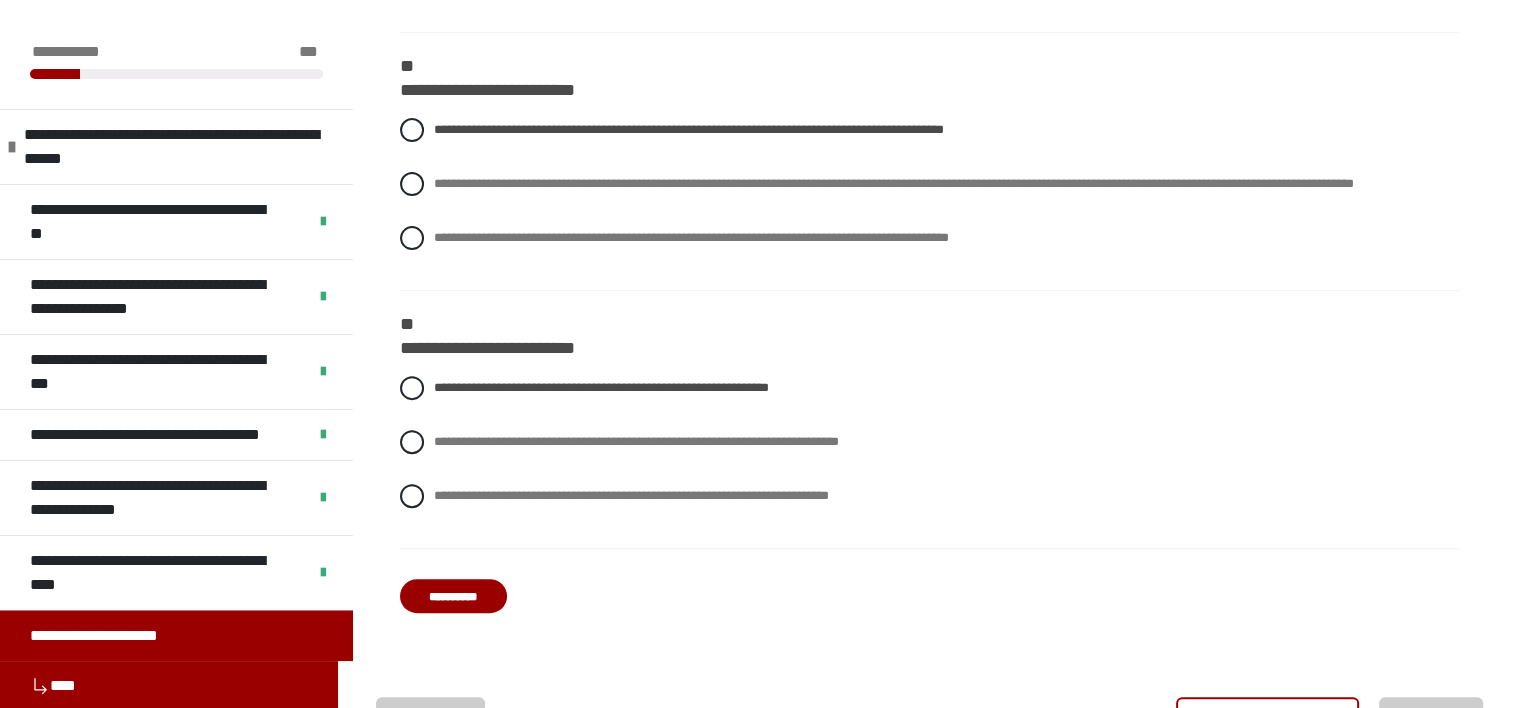 scroll, scrollTop: 685, scrollLeft: 0, axis: vertical 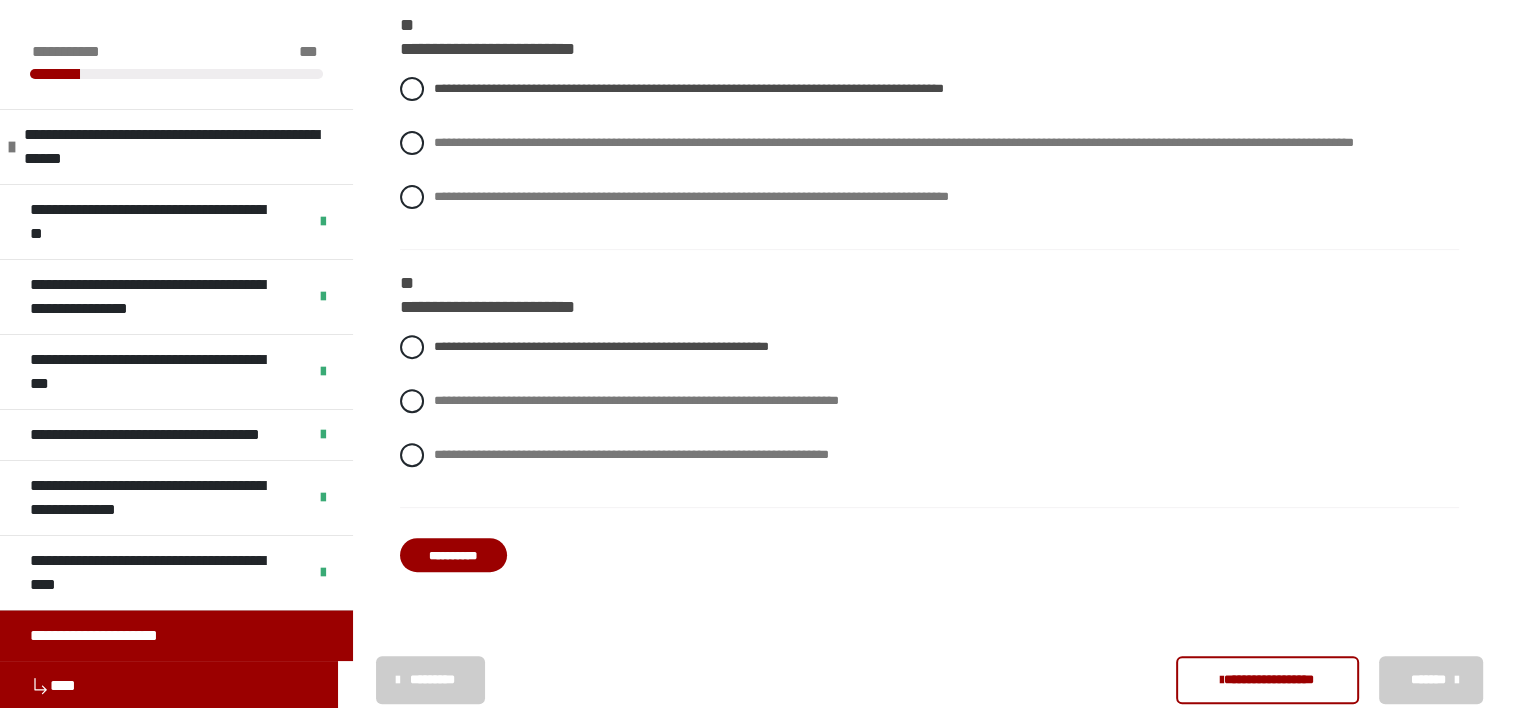 click on "**********" at bounding box center [453, 555] 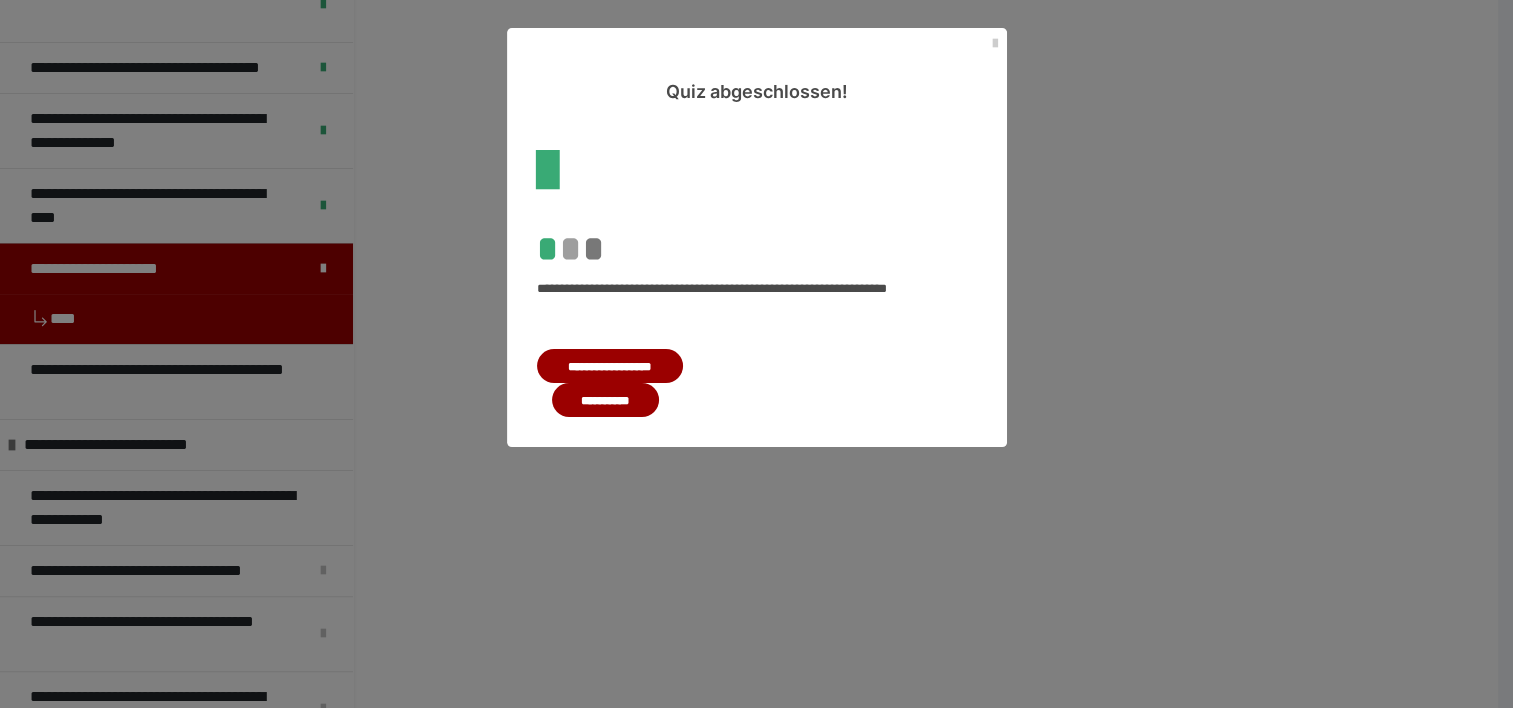 scroll, scrollTop: 0, scrollLeft: 0, axis: both 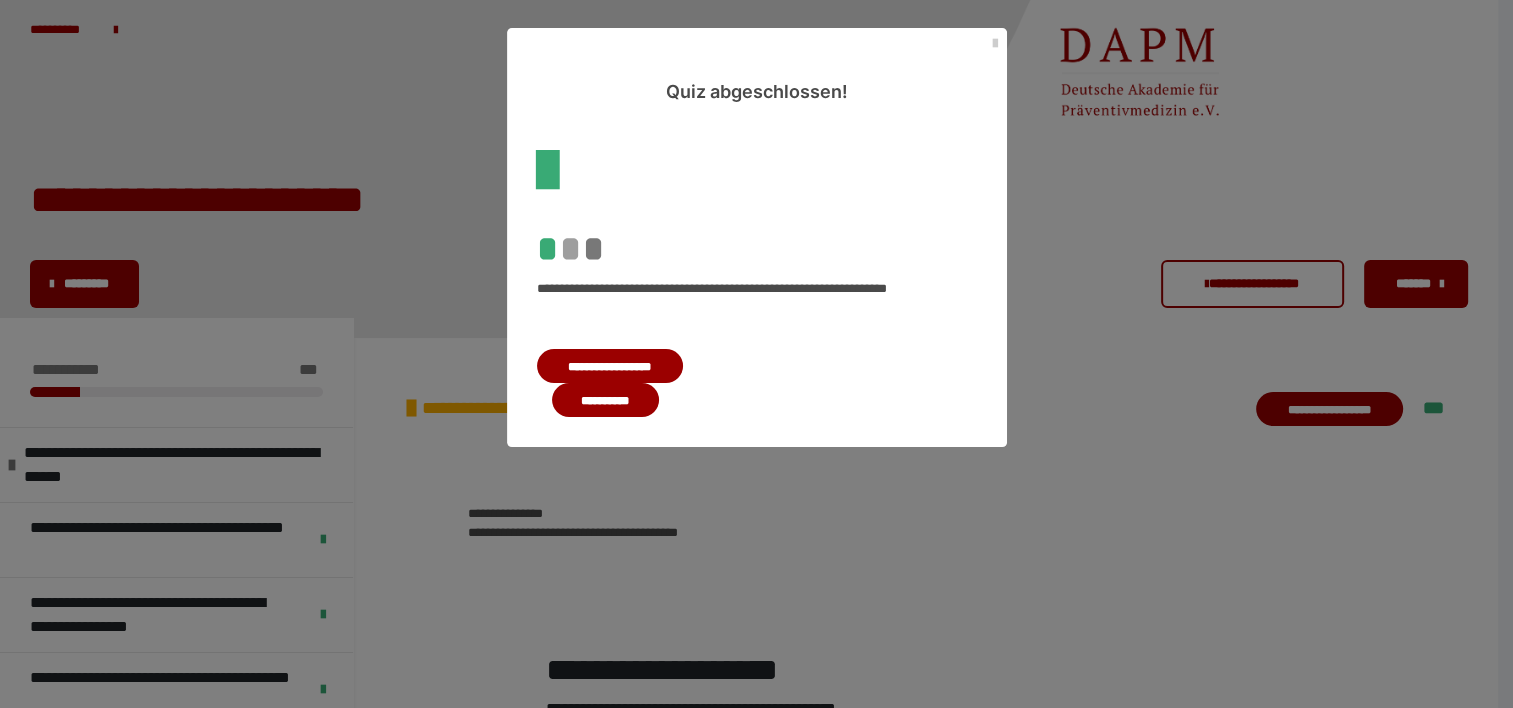 click on "**********" at bounding box center [605, 400] 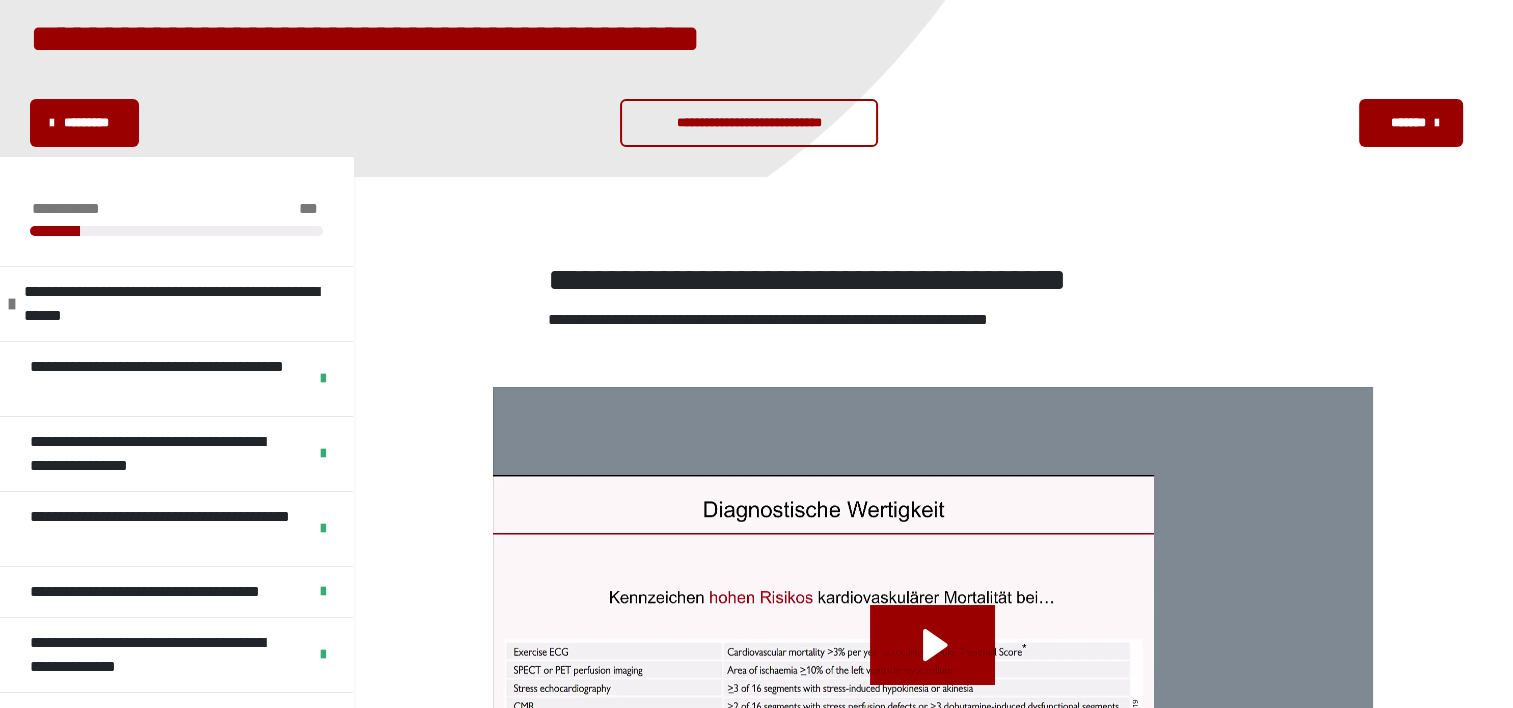 scroll, scrollTop: 417, scrollLeft: 0, axis: vertical 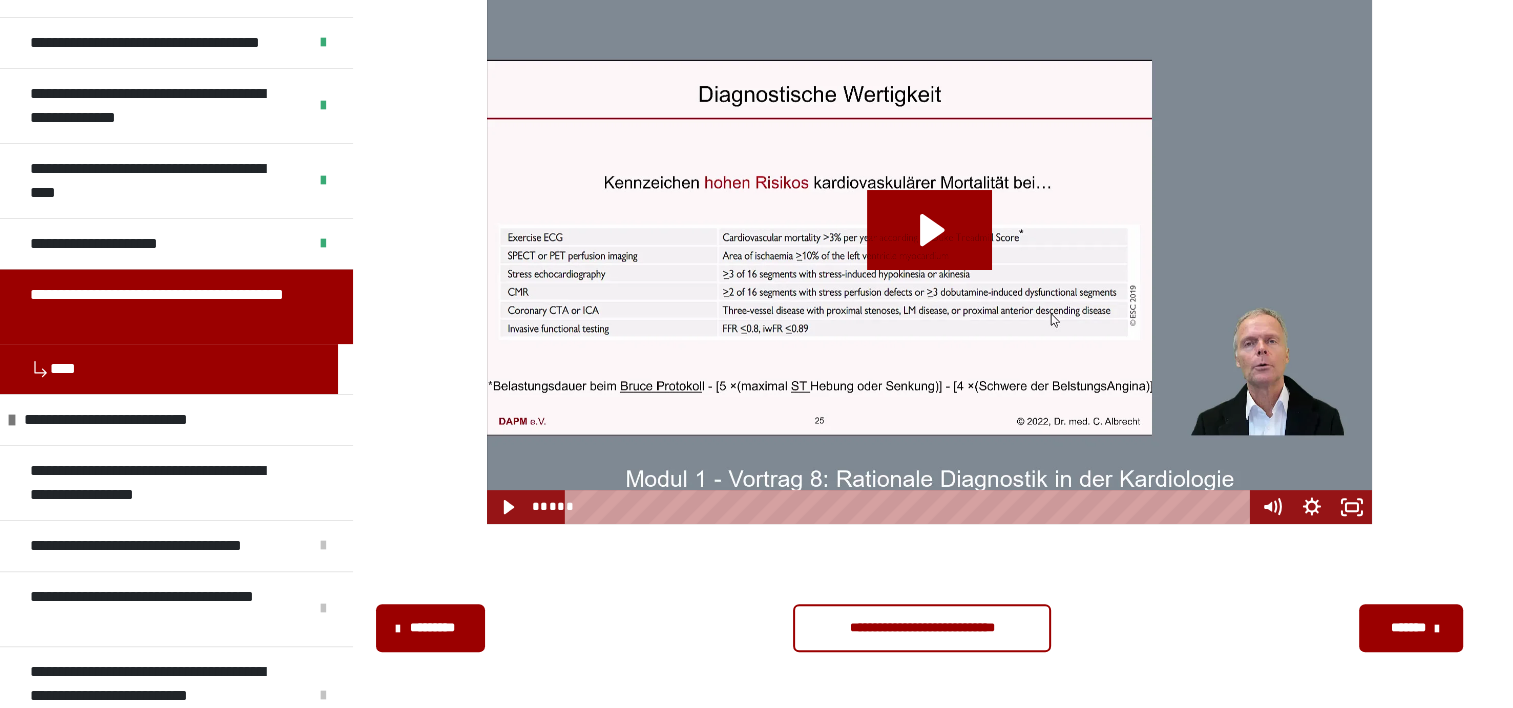 click on "**********" at bounding box center (176, 306) 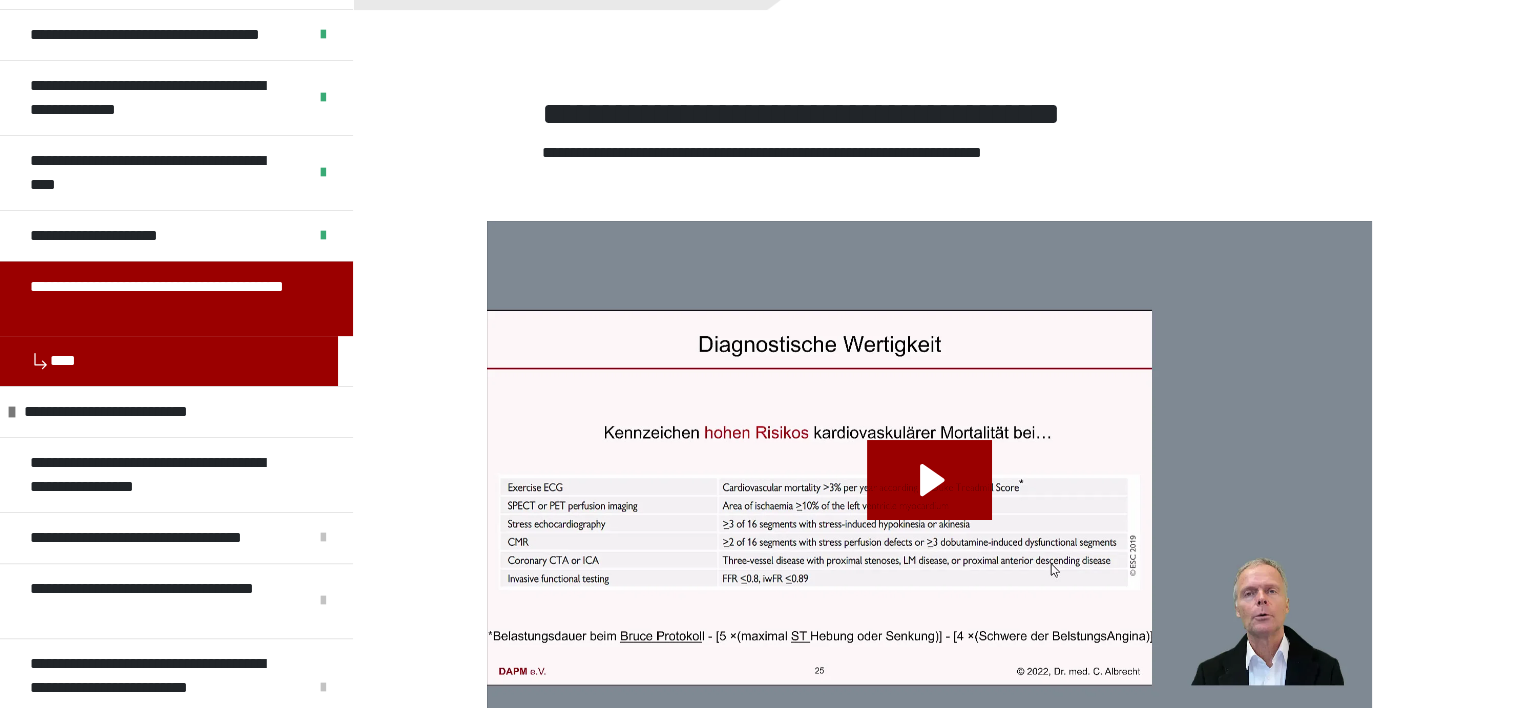 scroll, scrollTop: 404, scrollLeft: 0, axis: vertical 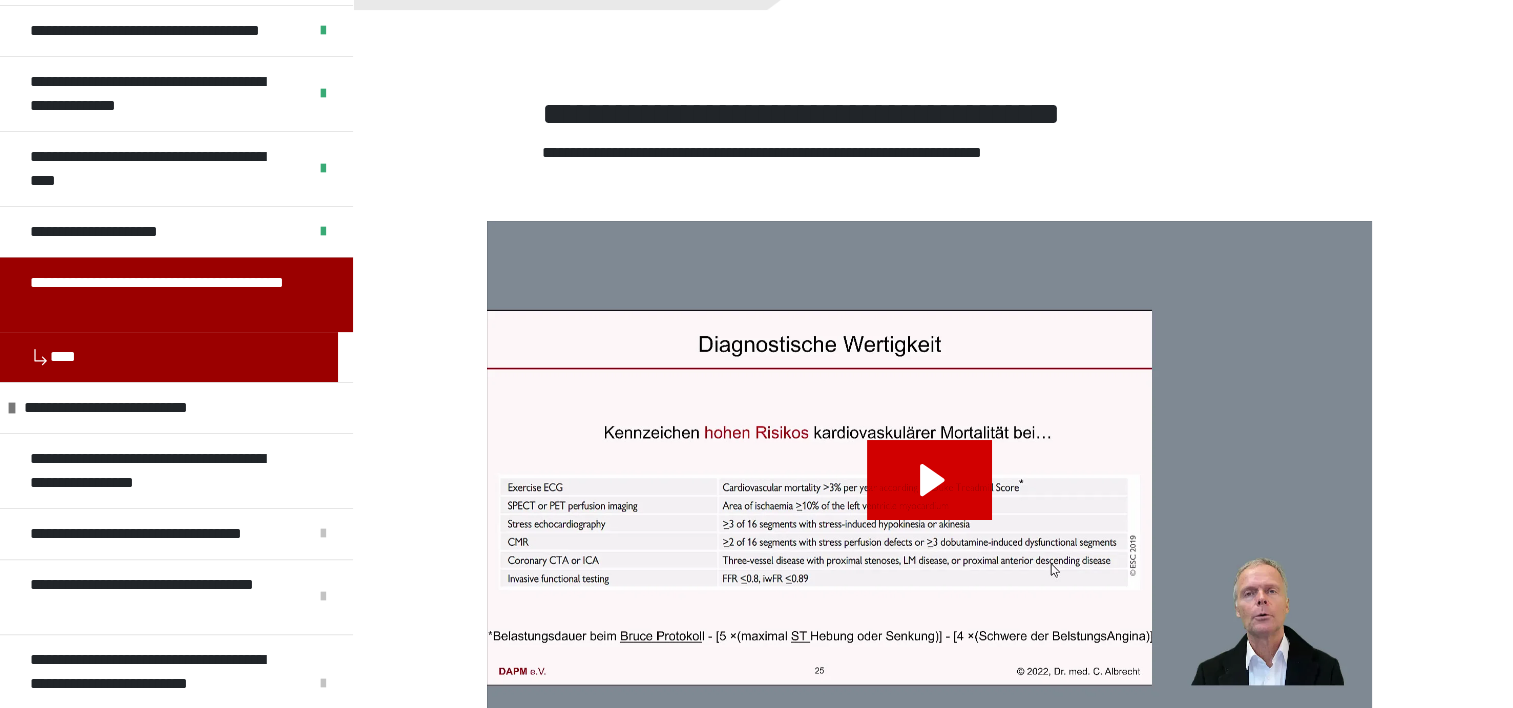 click 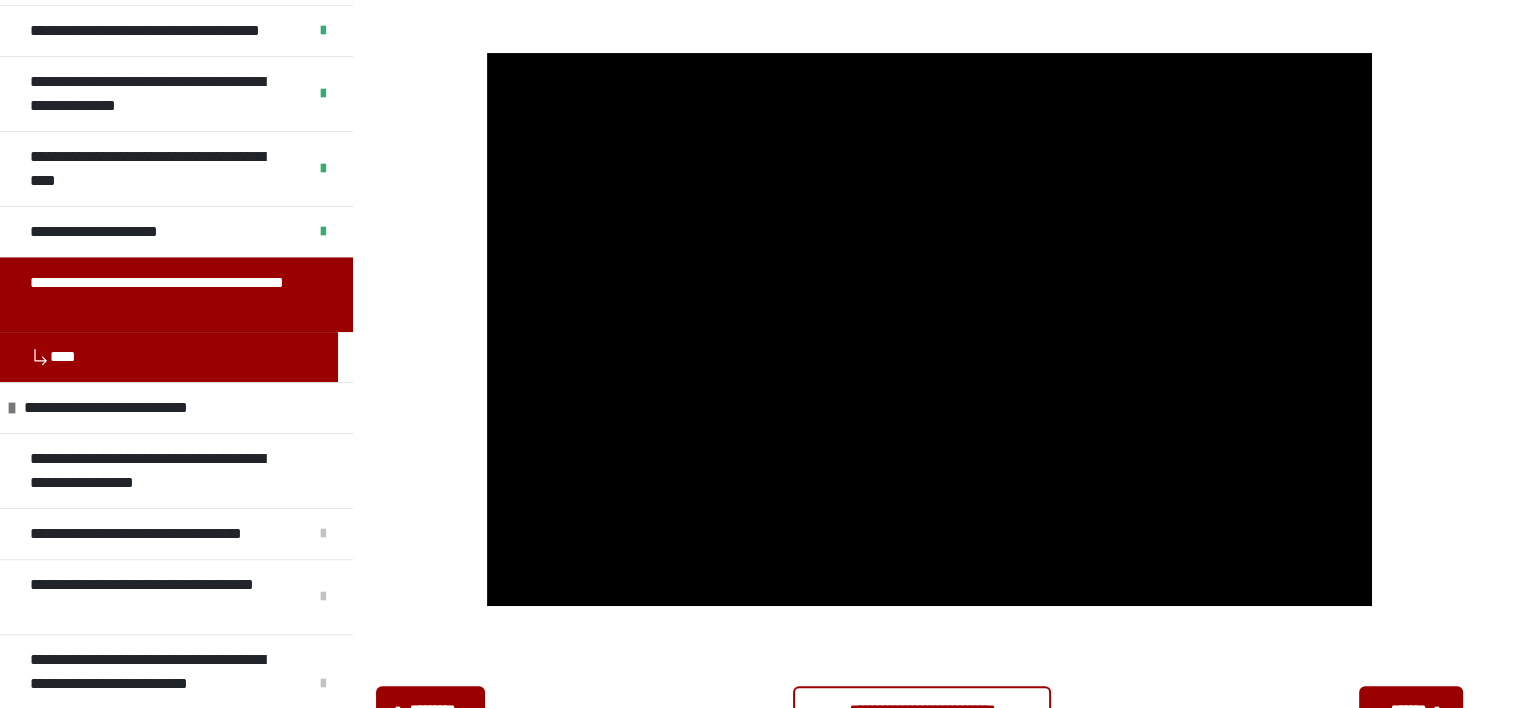 scroll, scrollTop: 513, scrollLeft: 0, axis: vertical 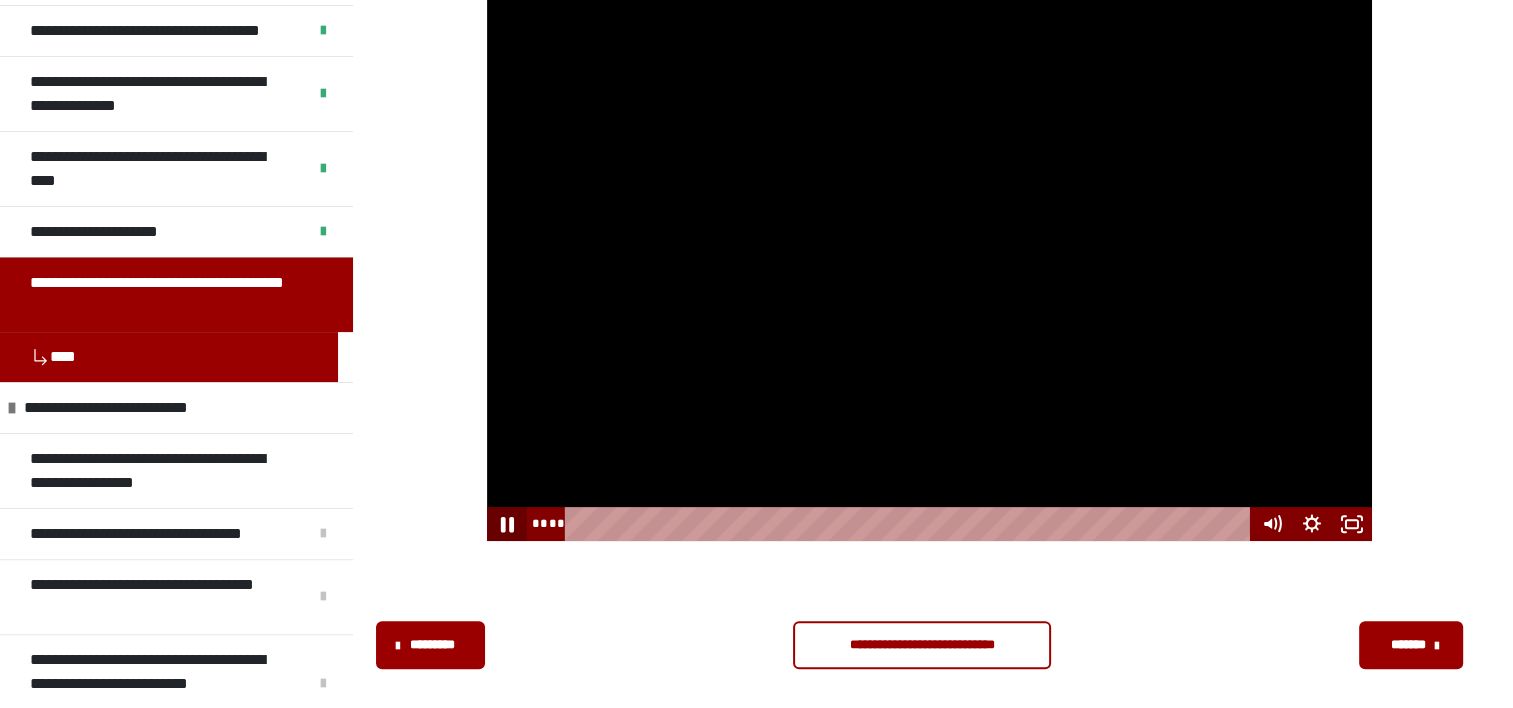 click 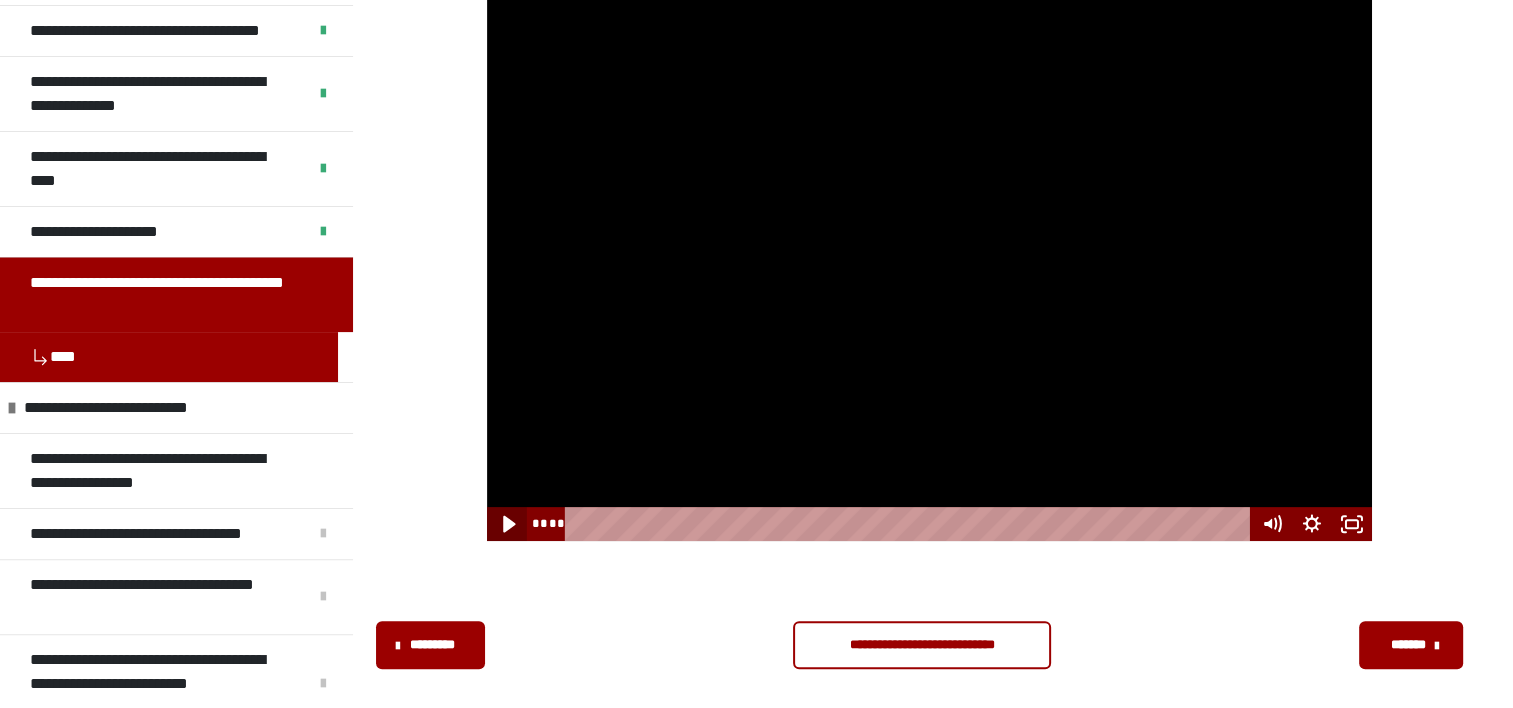 click 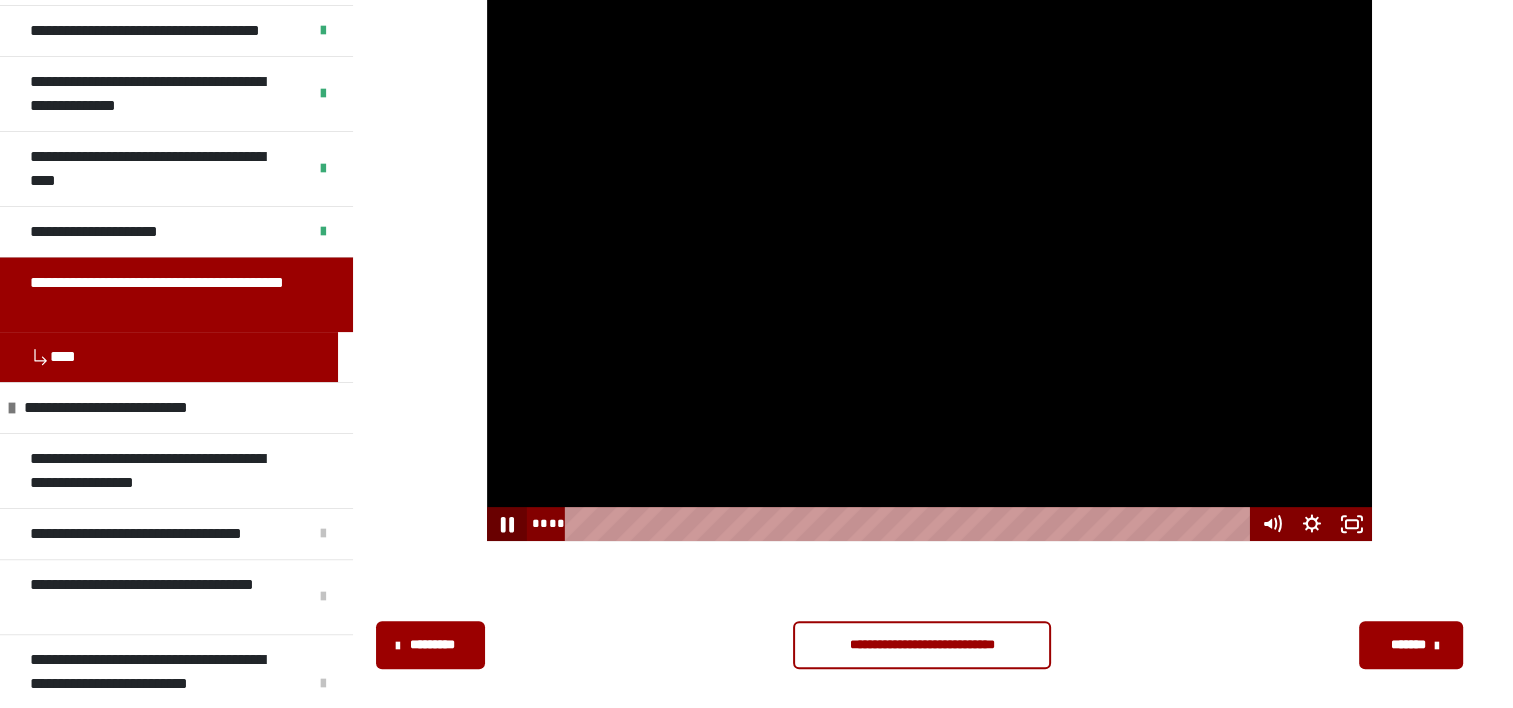 click 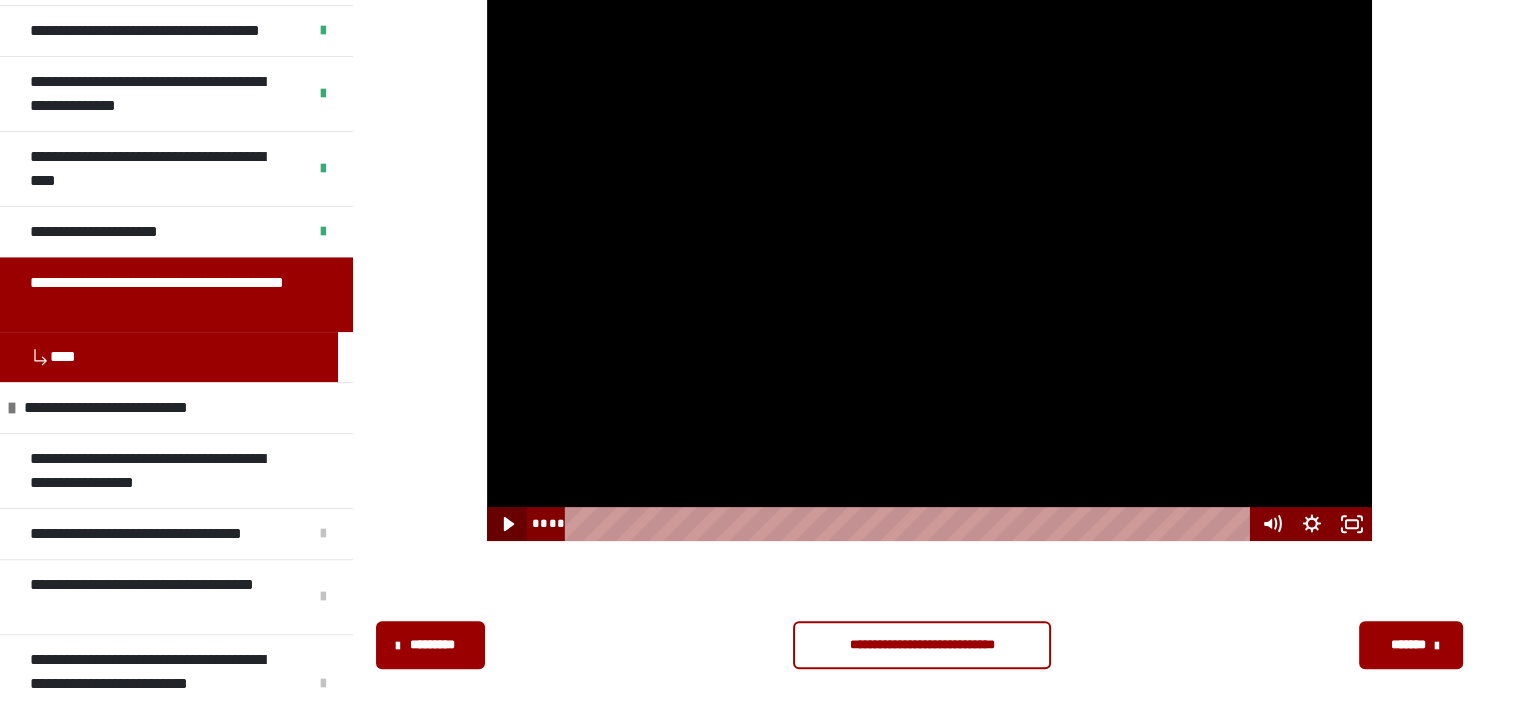 click 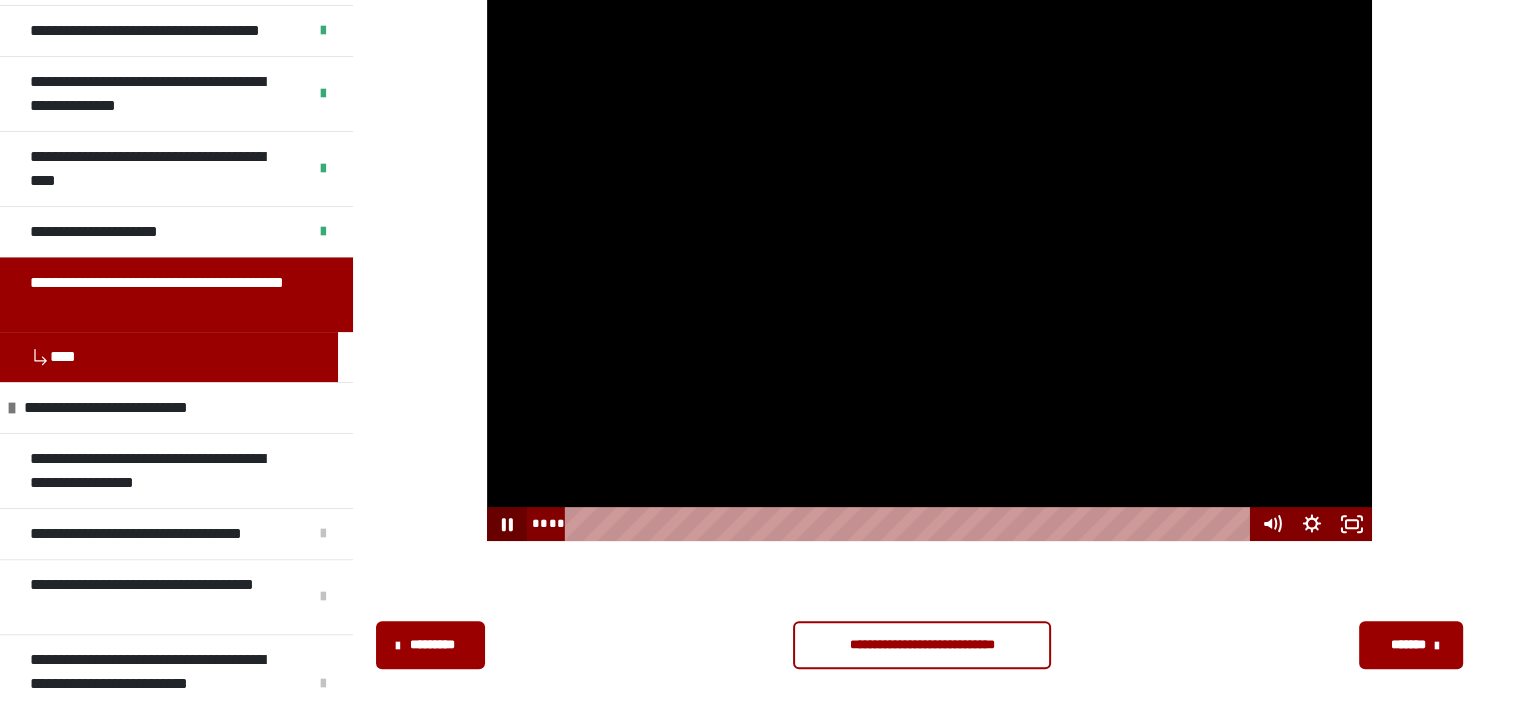 click 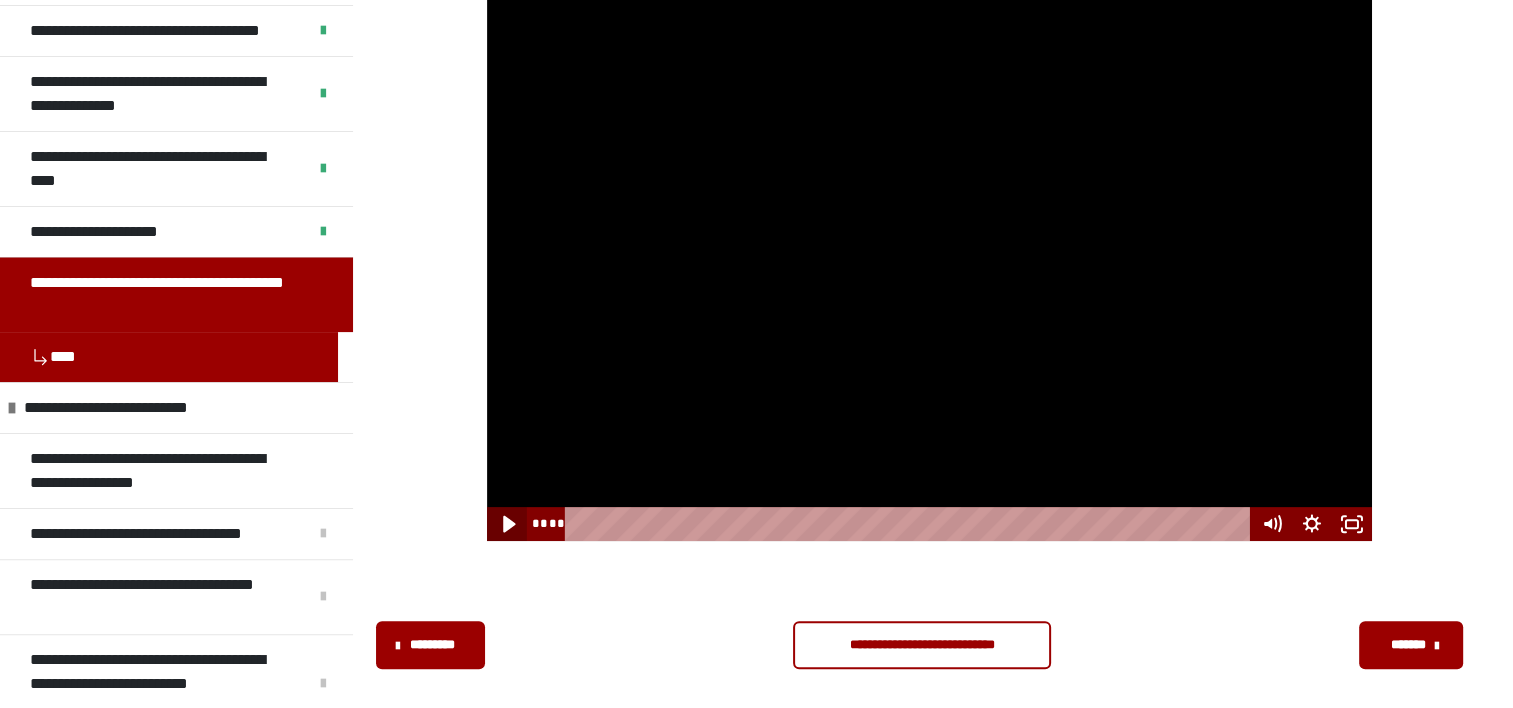 click 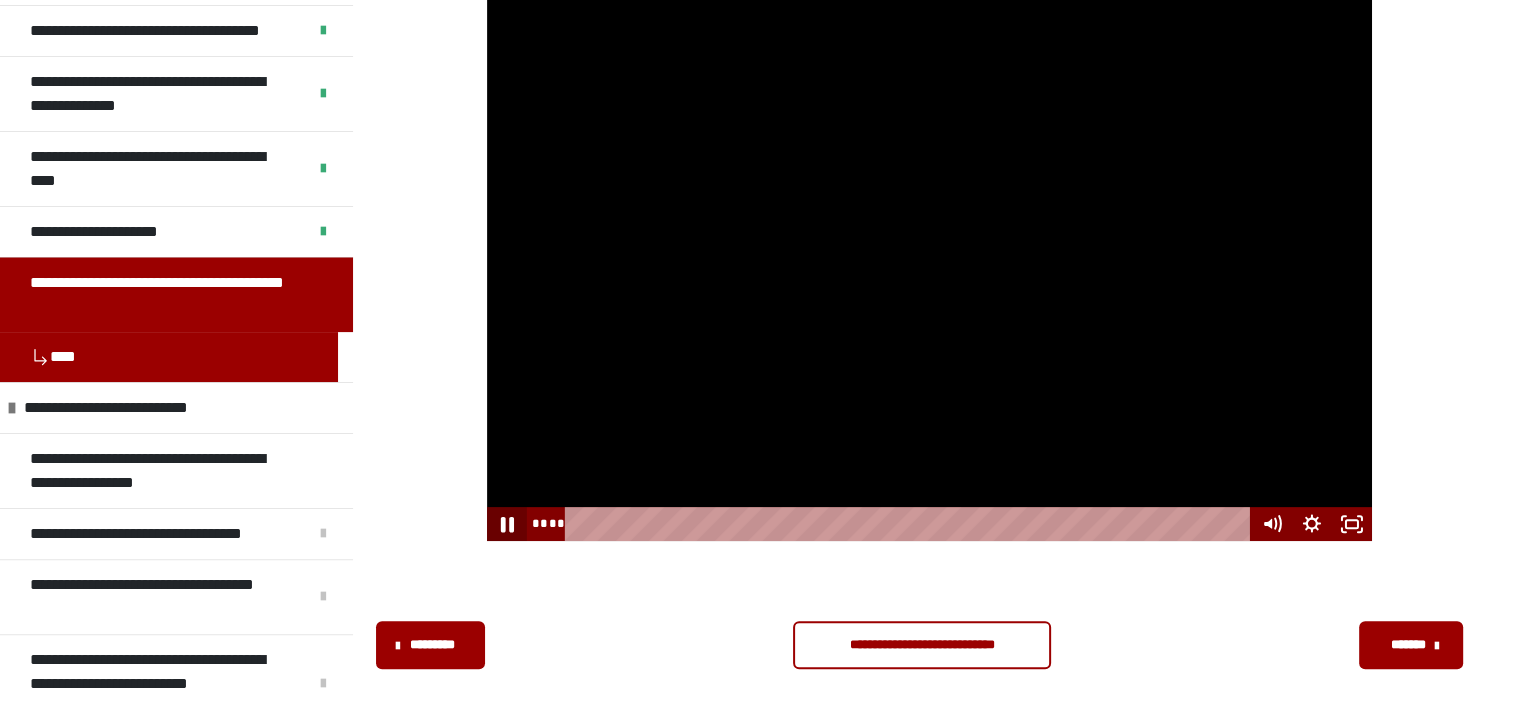 click 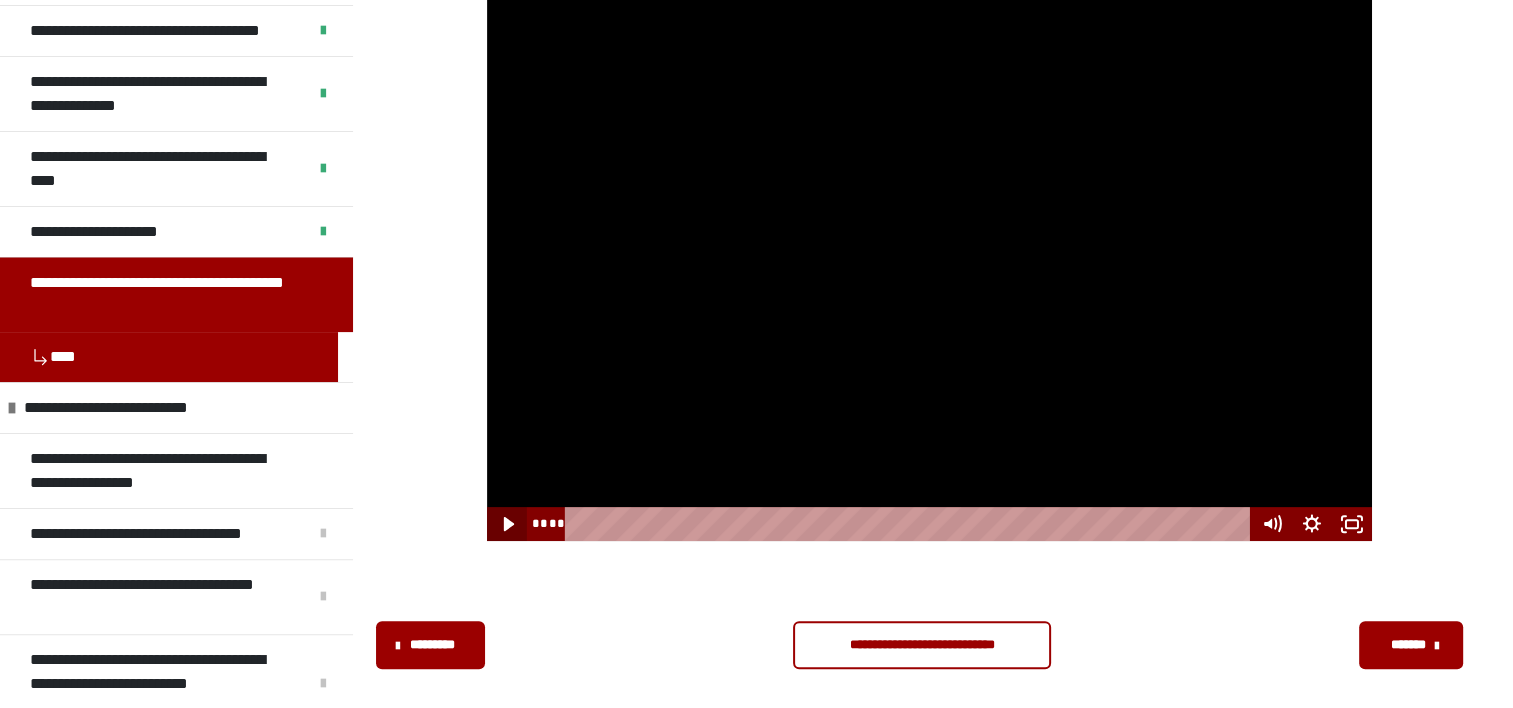 click 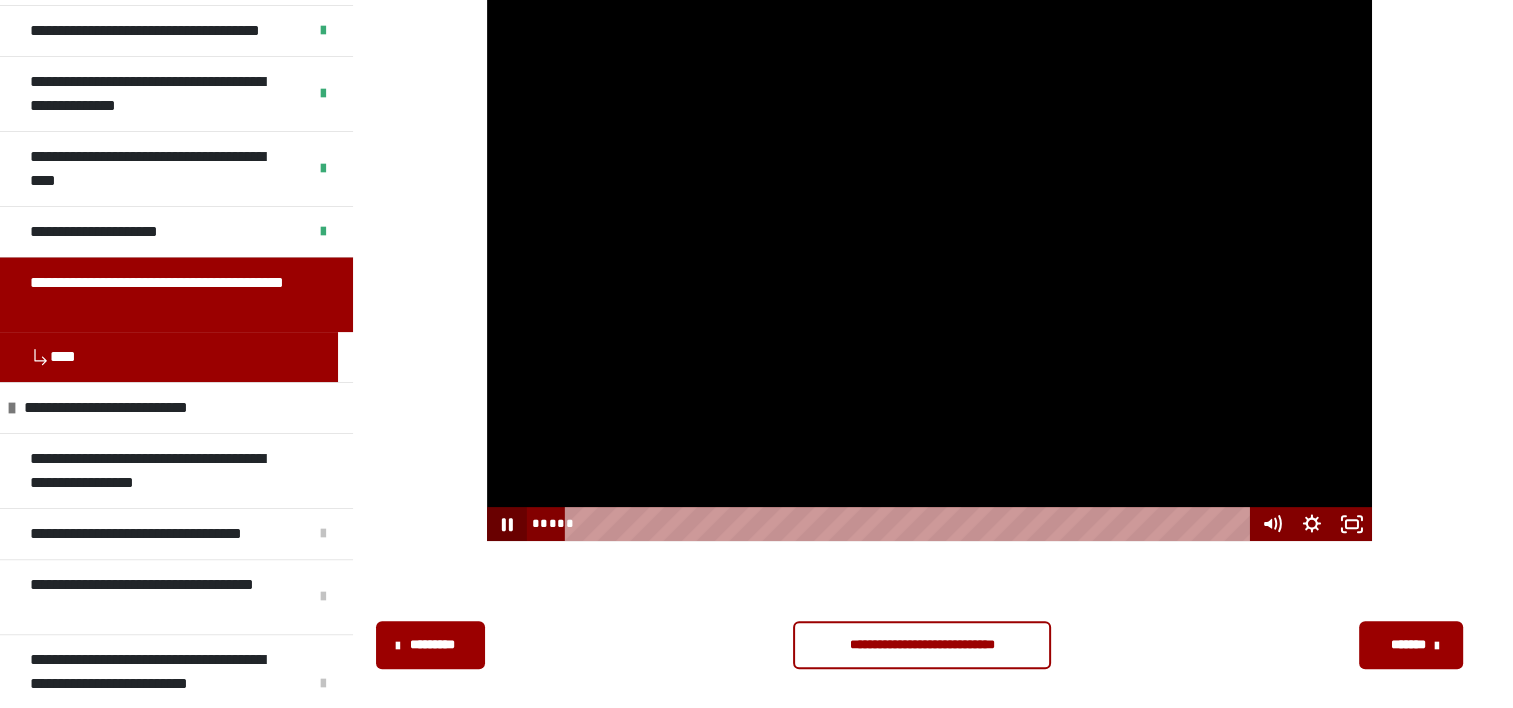 click 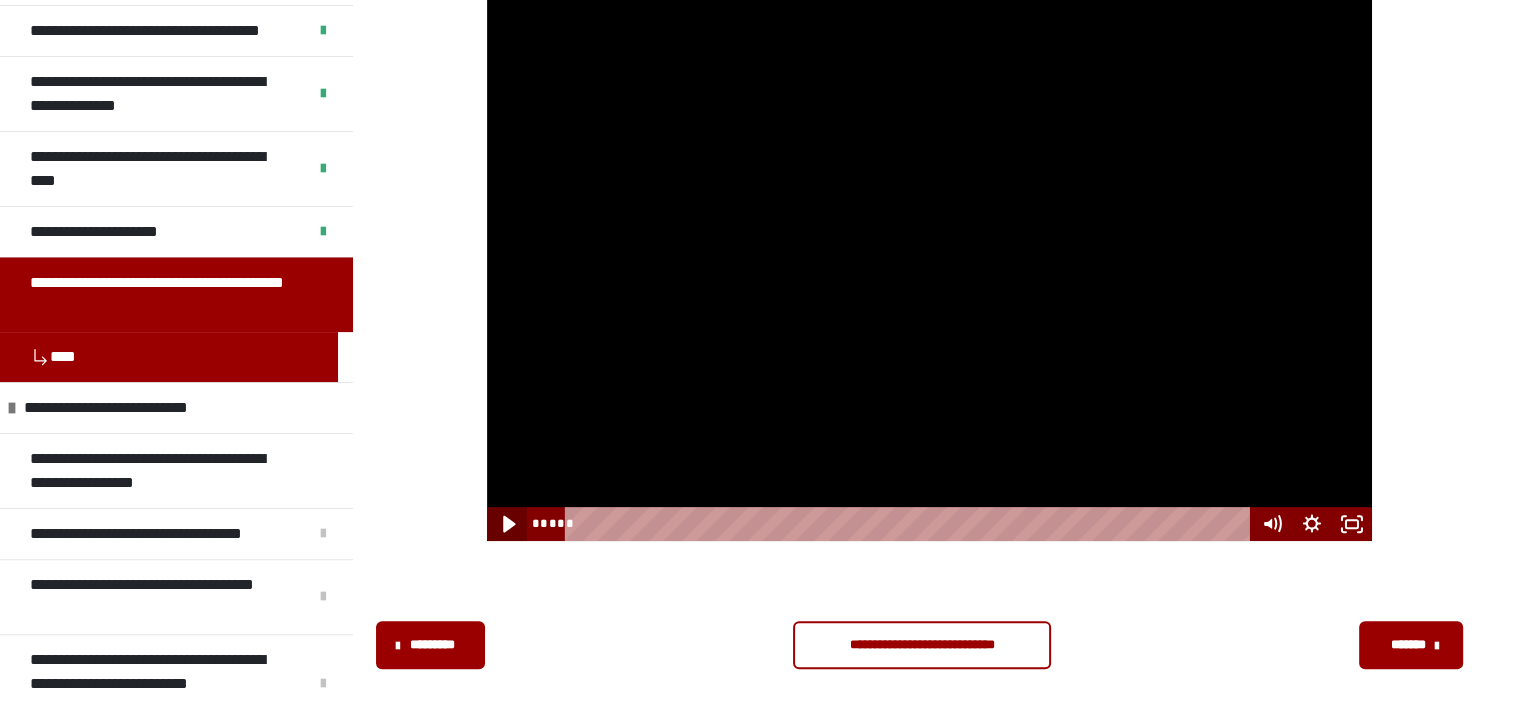 click 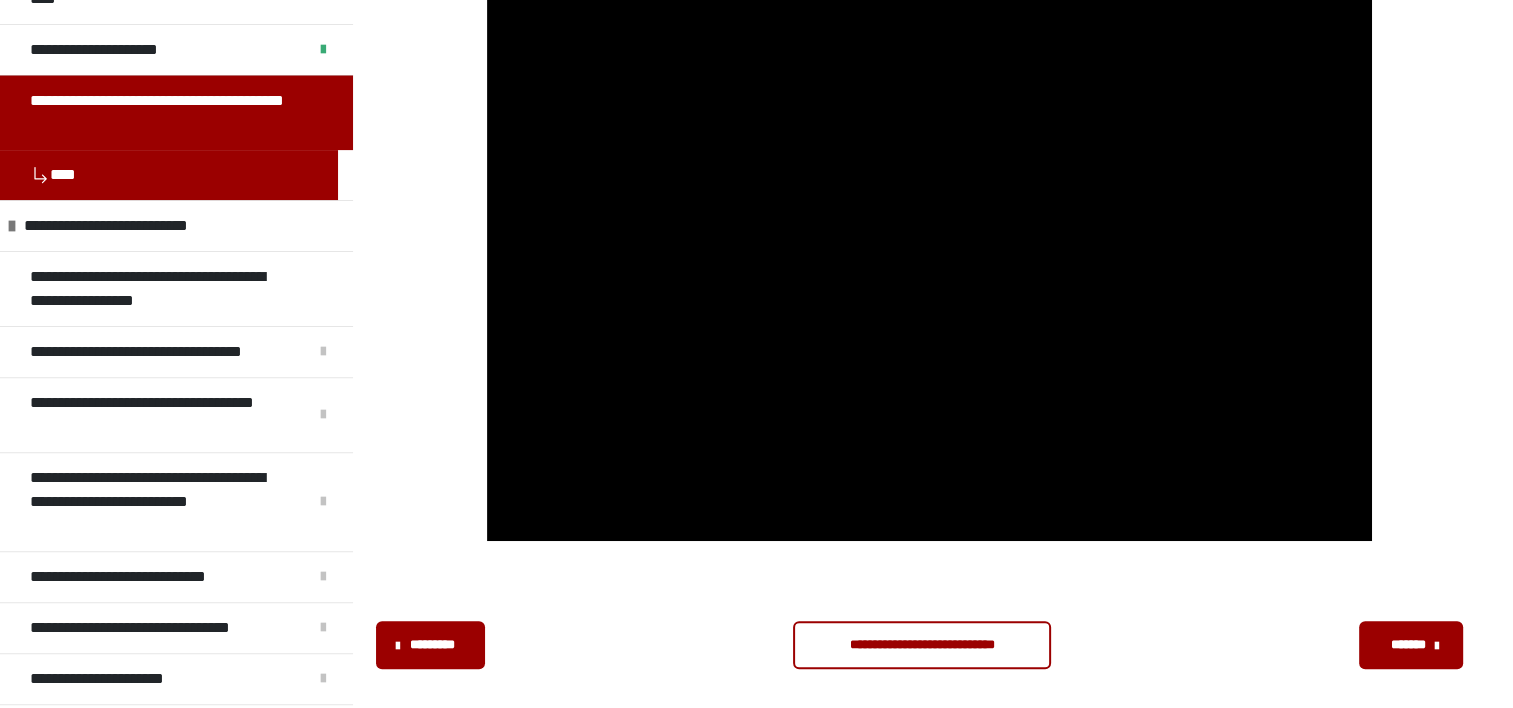 scroll, scrollTop: 571, scrollLeft: 0, axis: vertical 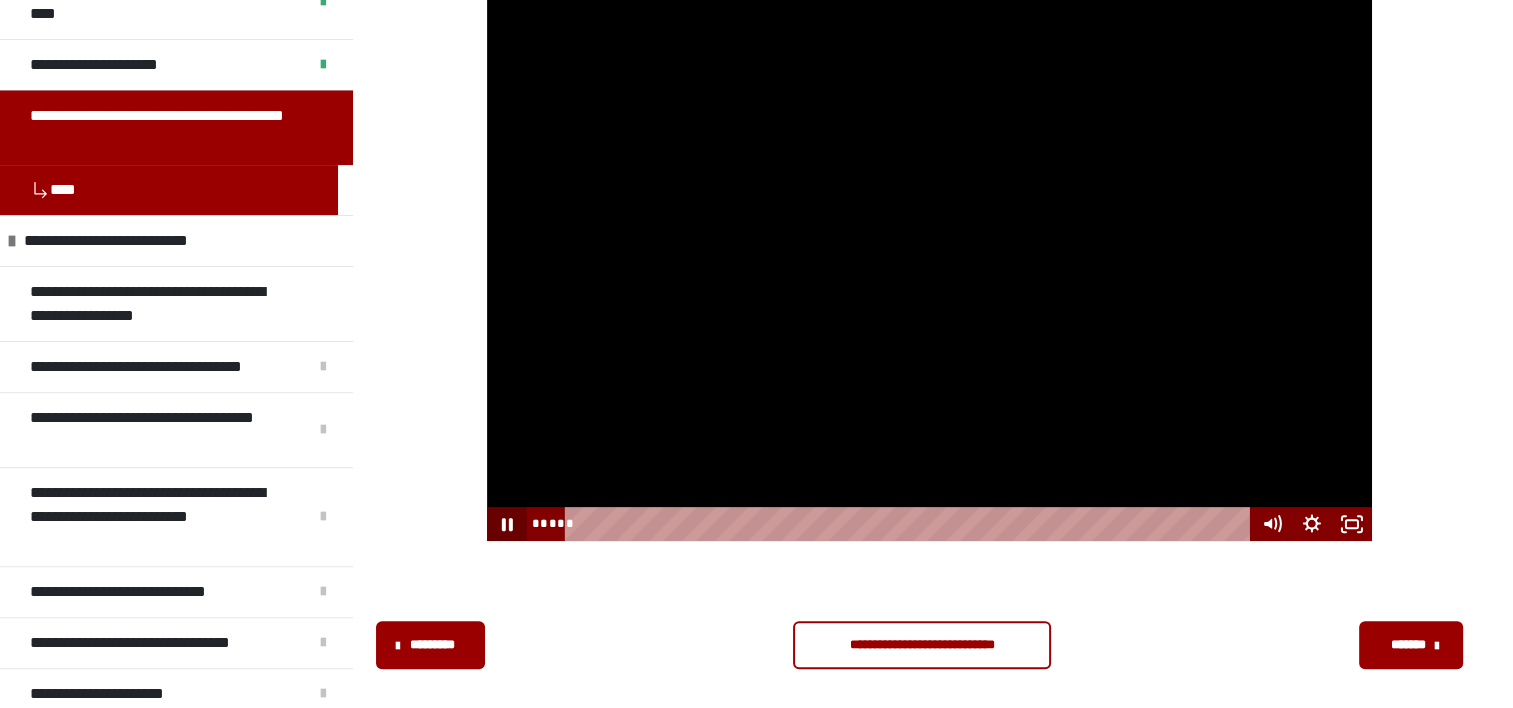 click 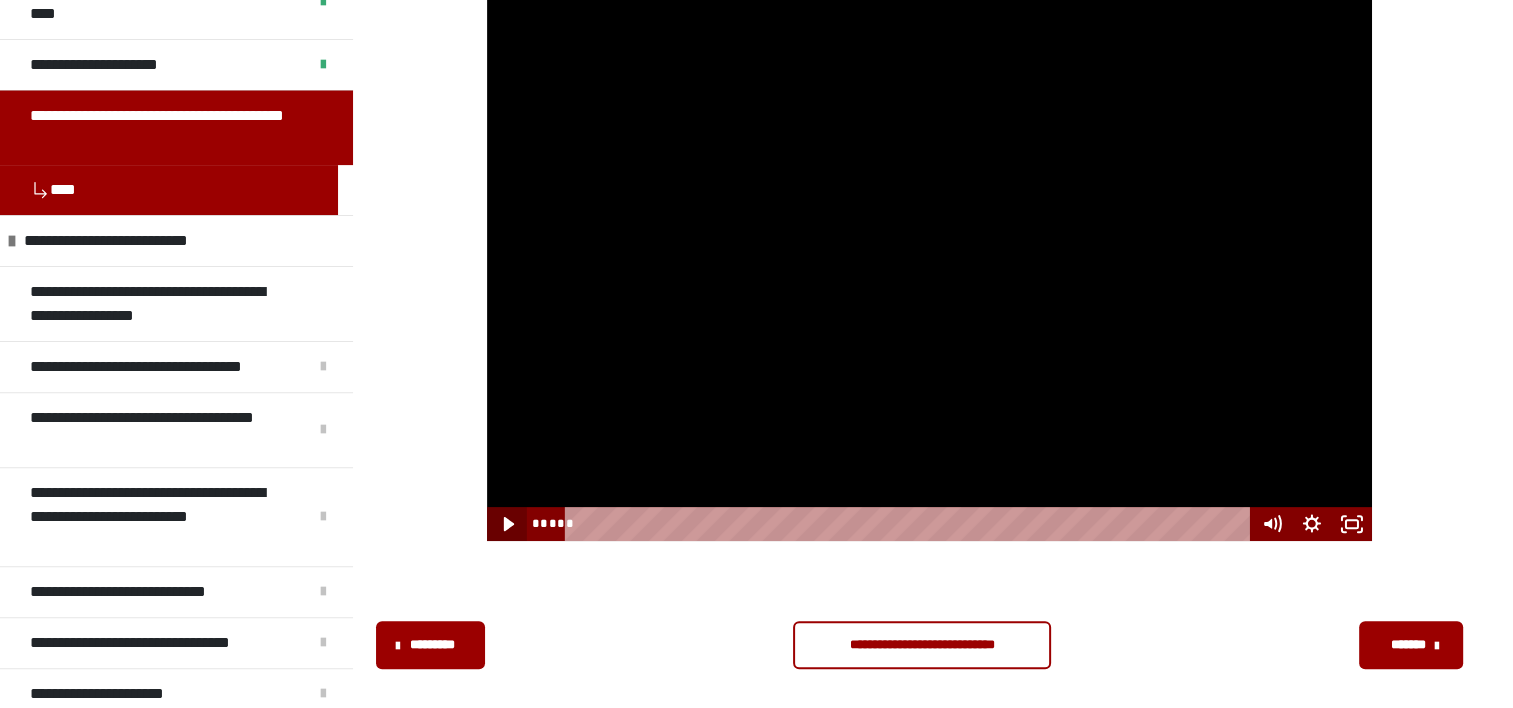 click 